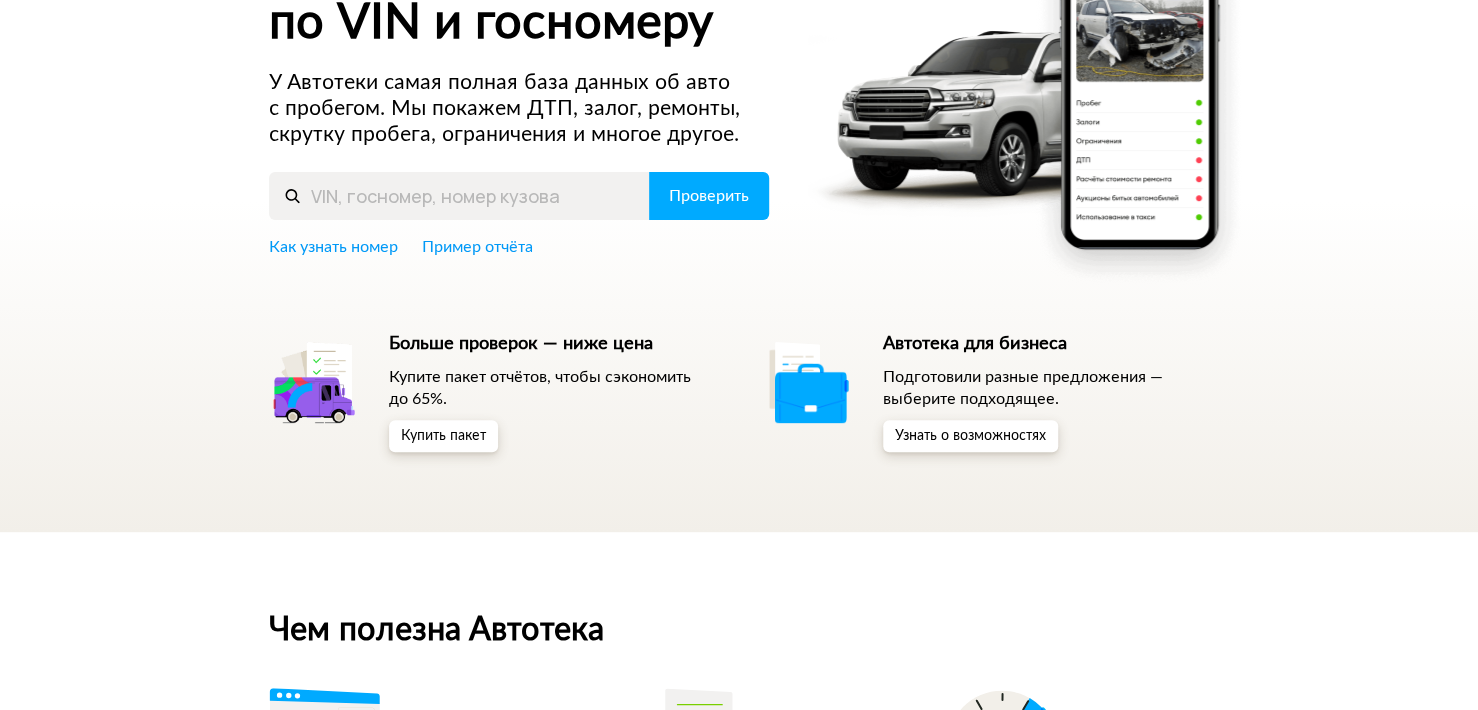 scroll, scrollTop: 0, scrollLeft: 0, axis: both 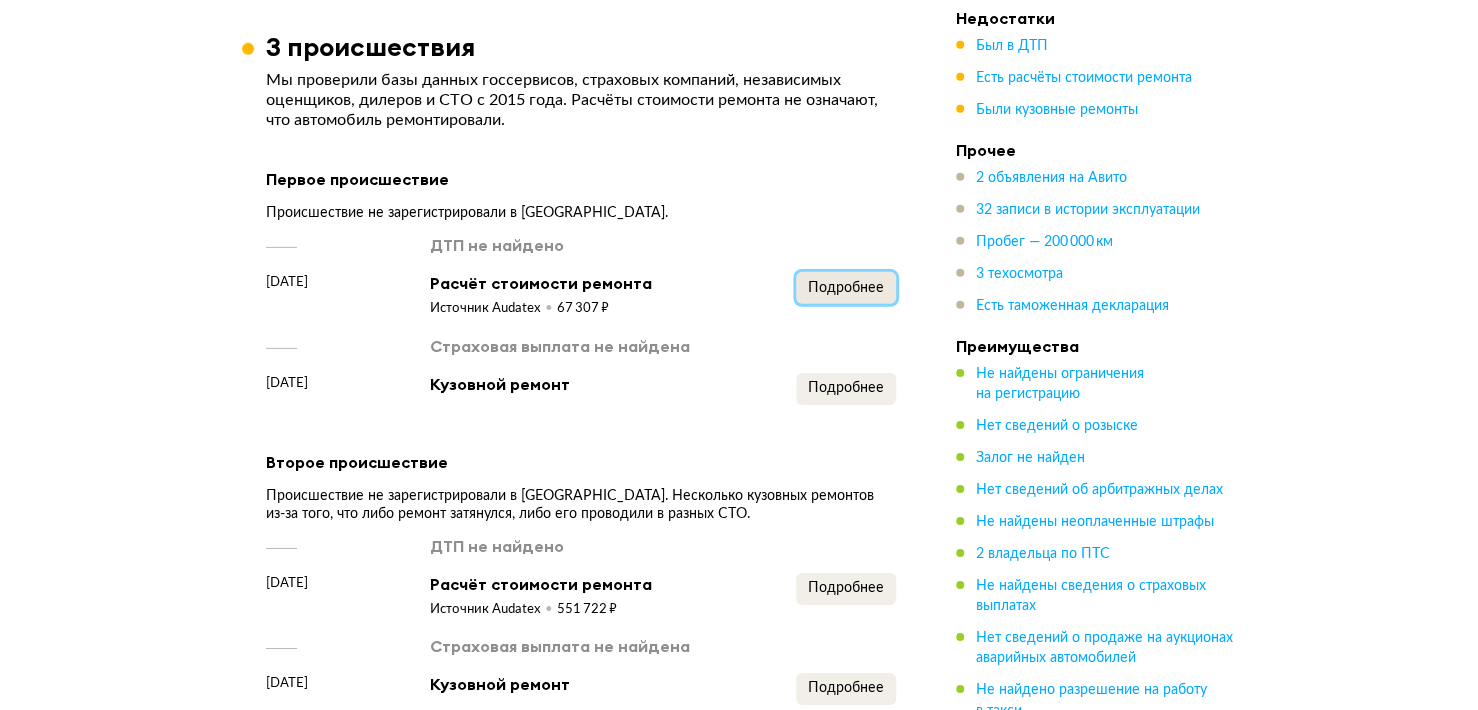 click on "Подробнее" at bounding box center (846, 288) 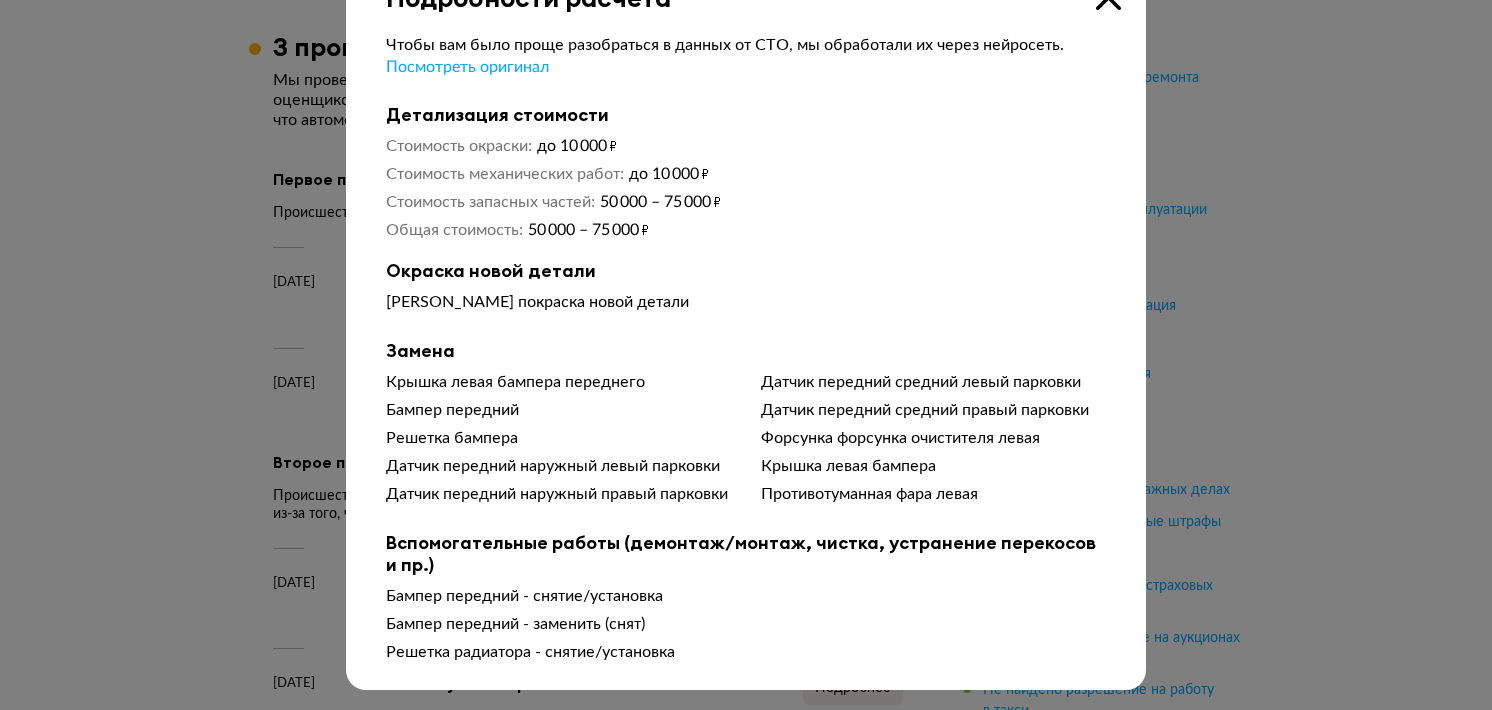 scroll, scrollTop: 77, scrollLeft: 0, axis: vertical 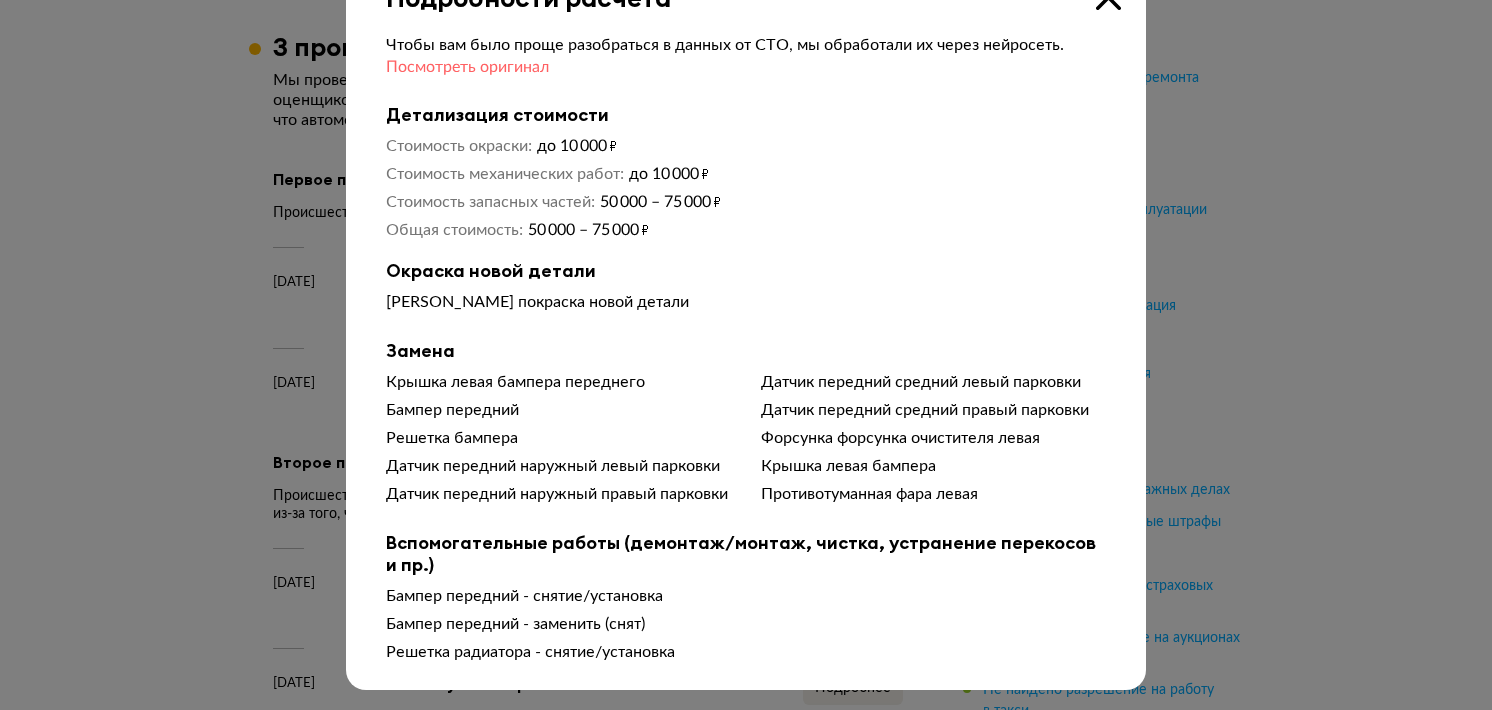 click on "Посмотреть оригинал" at bounding box center [467, 67] 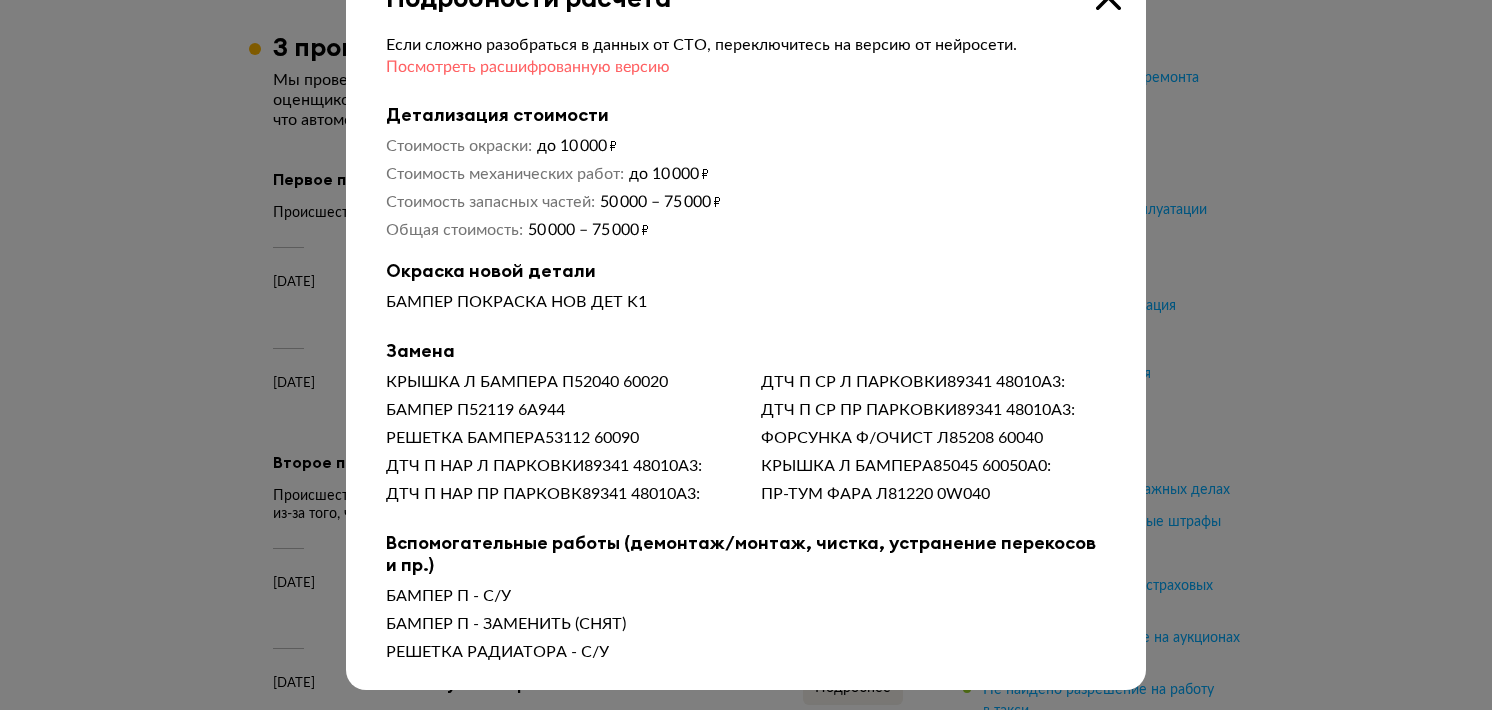 click on "Посмотреть расшифрованную версию" at bounding box center (528, 67) 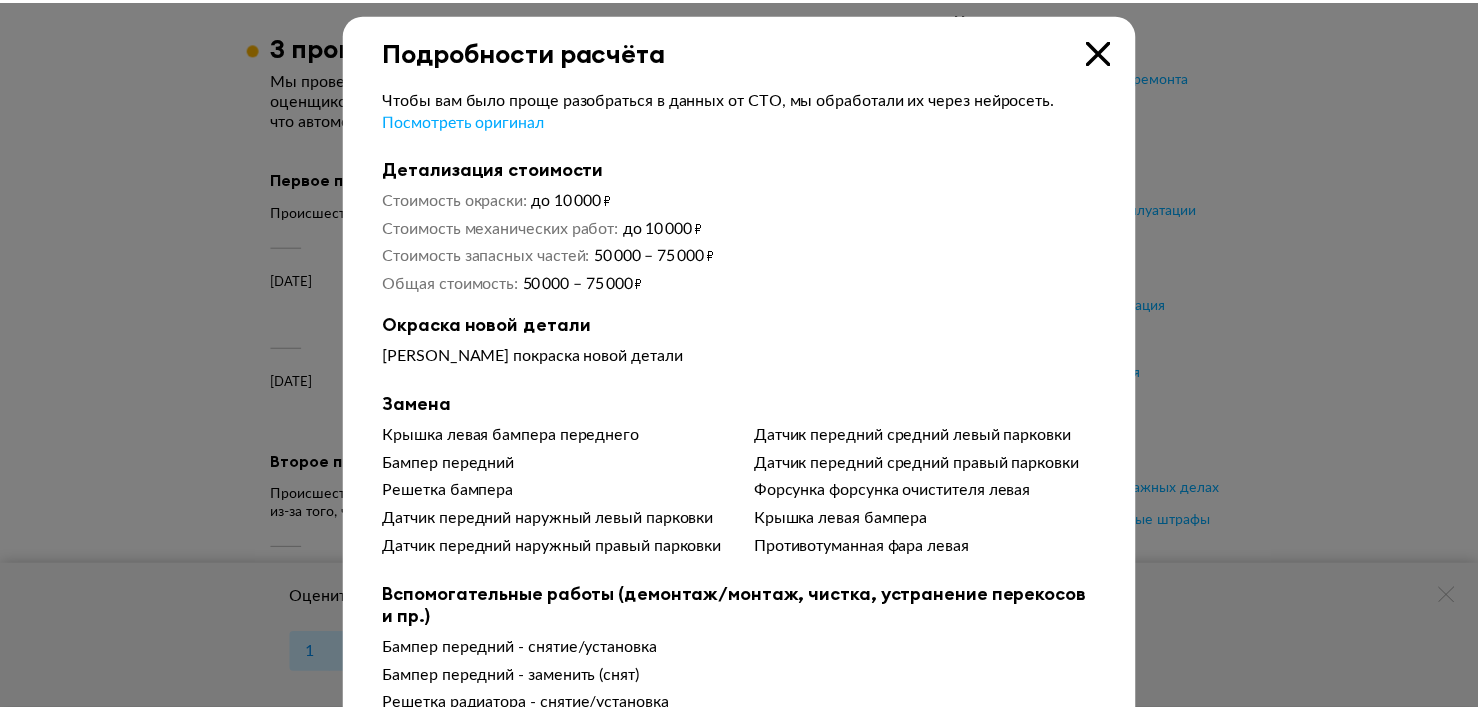 scroll, scrollTop: 0, scrollLeft: 0, axis: both 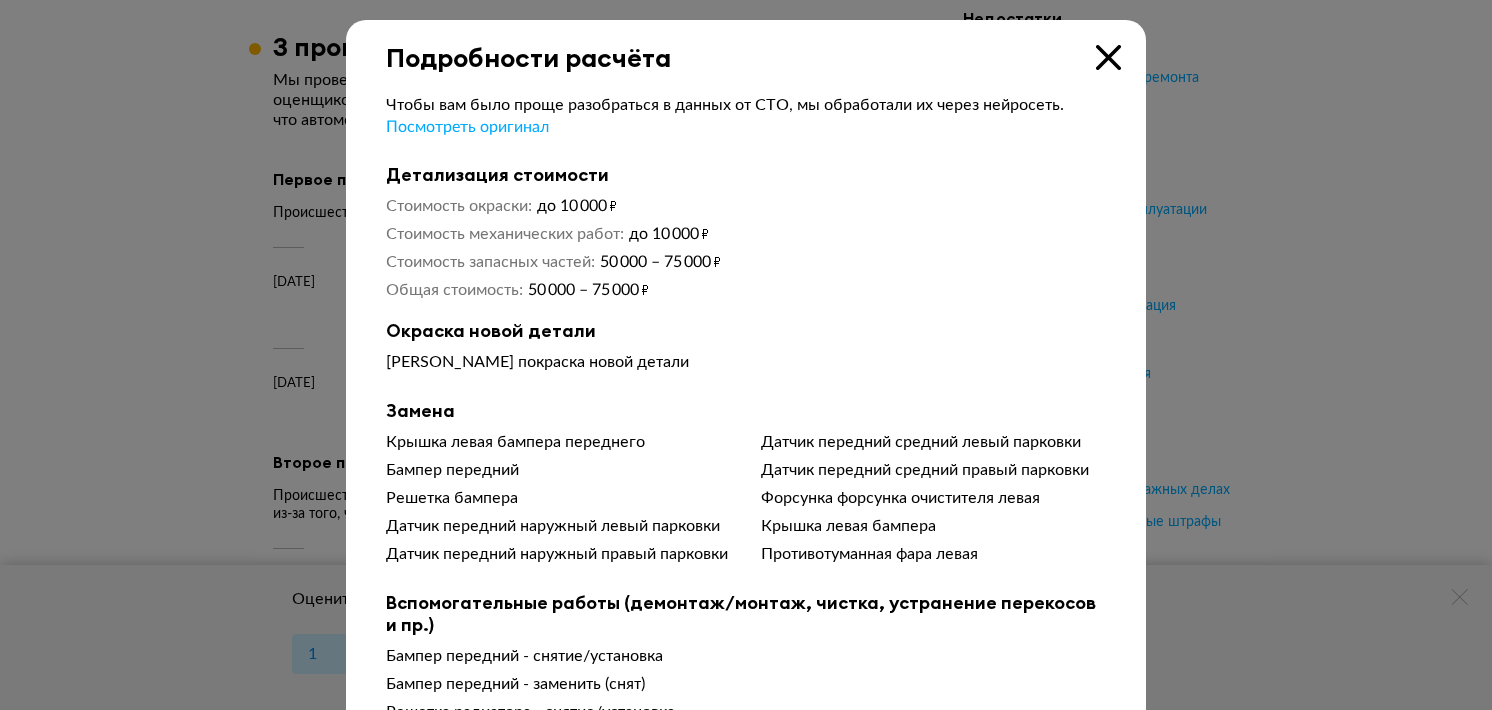 click at bounding box center [1108, 57] 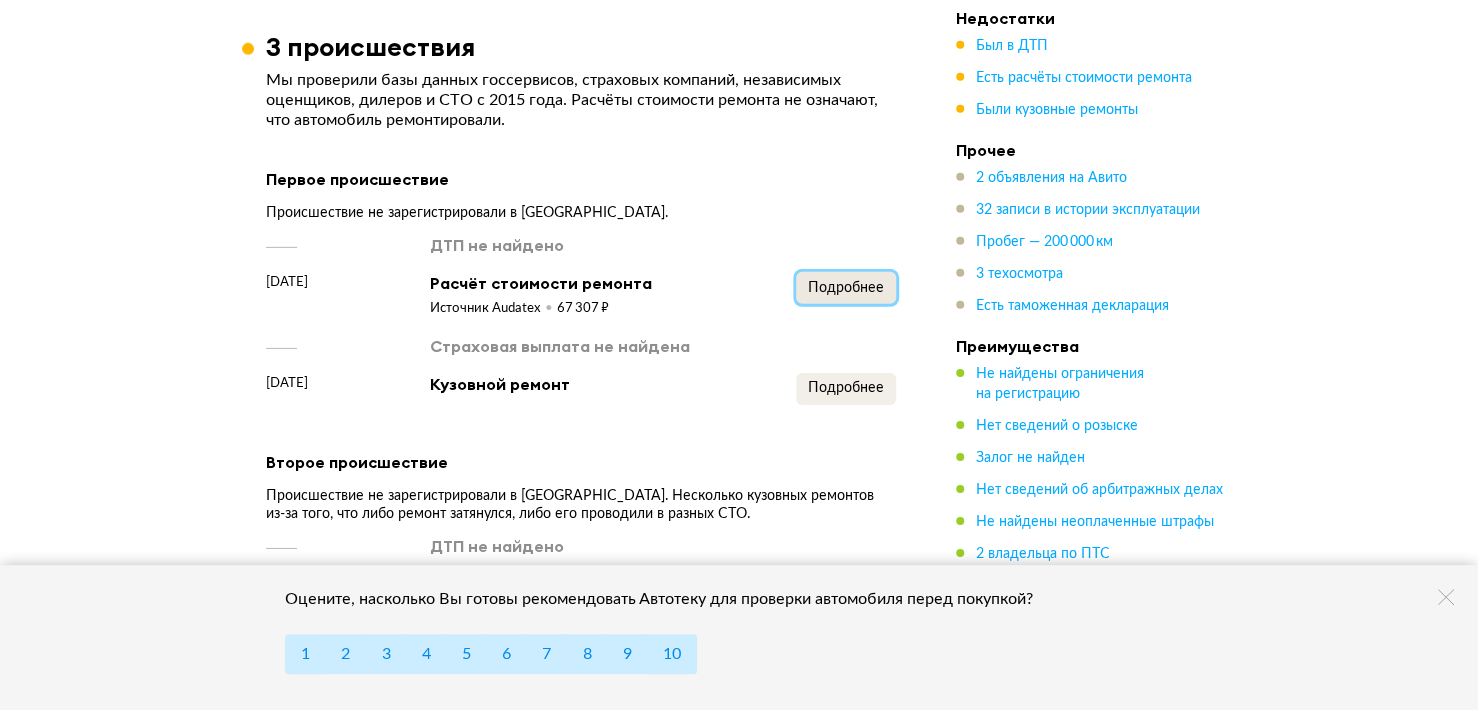 click on "Подробнее" at bounding box center (846, 288) 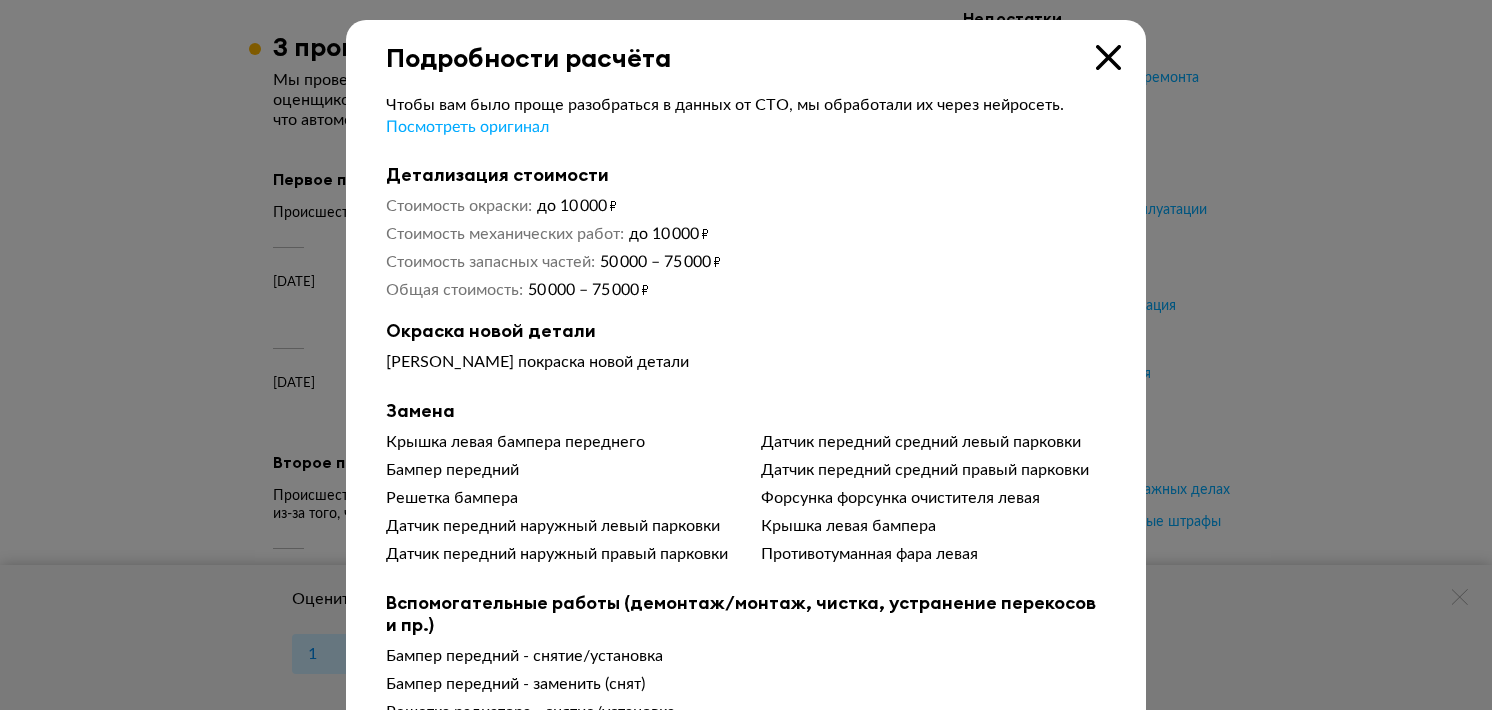 click on "Подробности расчёта" at bounding box center [746, 46] 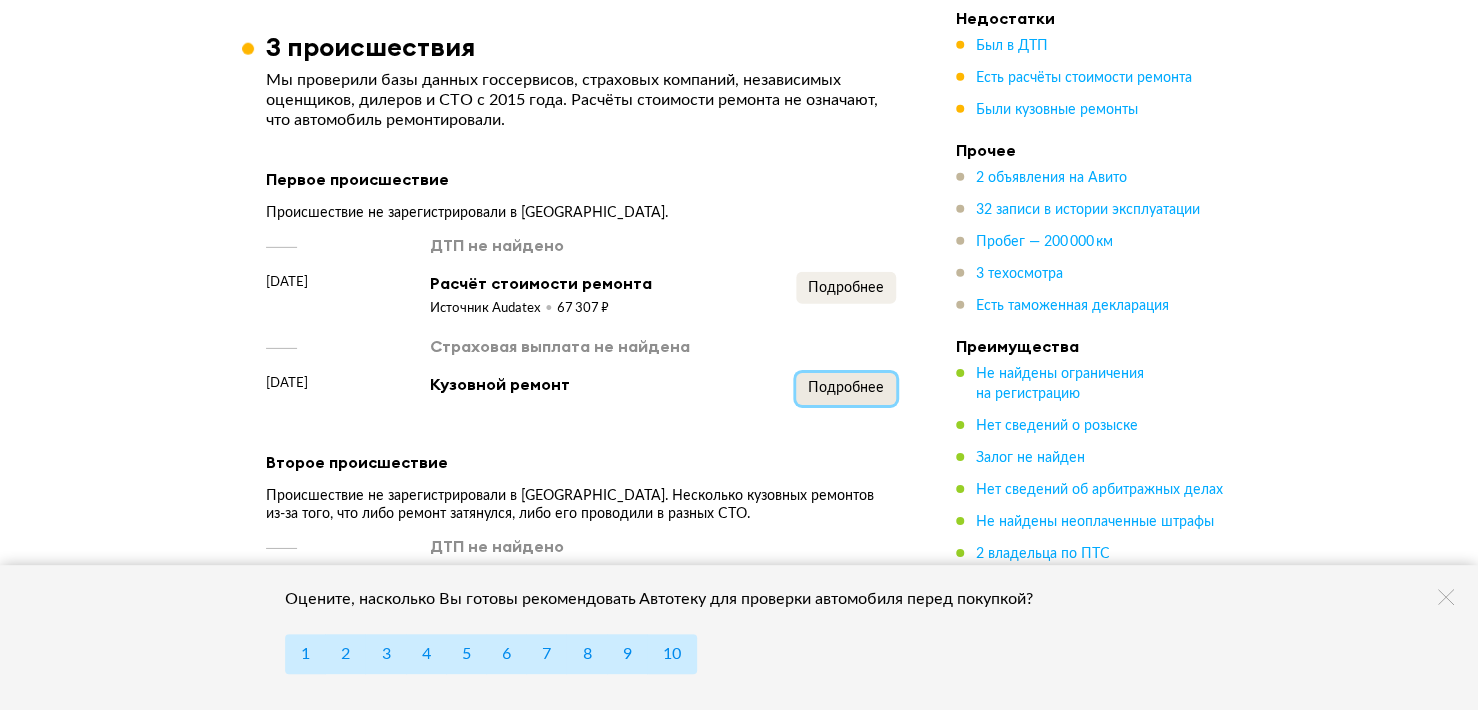 click on "Подробнее" at bounding box center [846, 388] 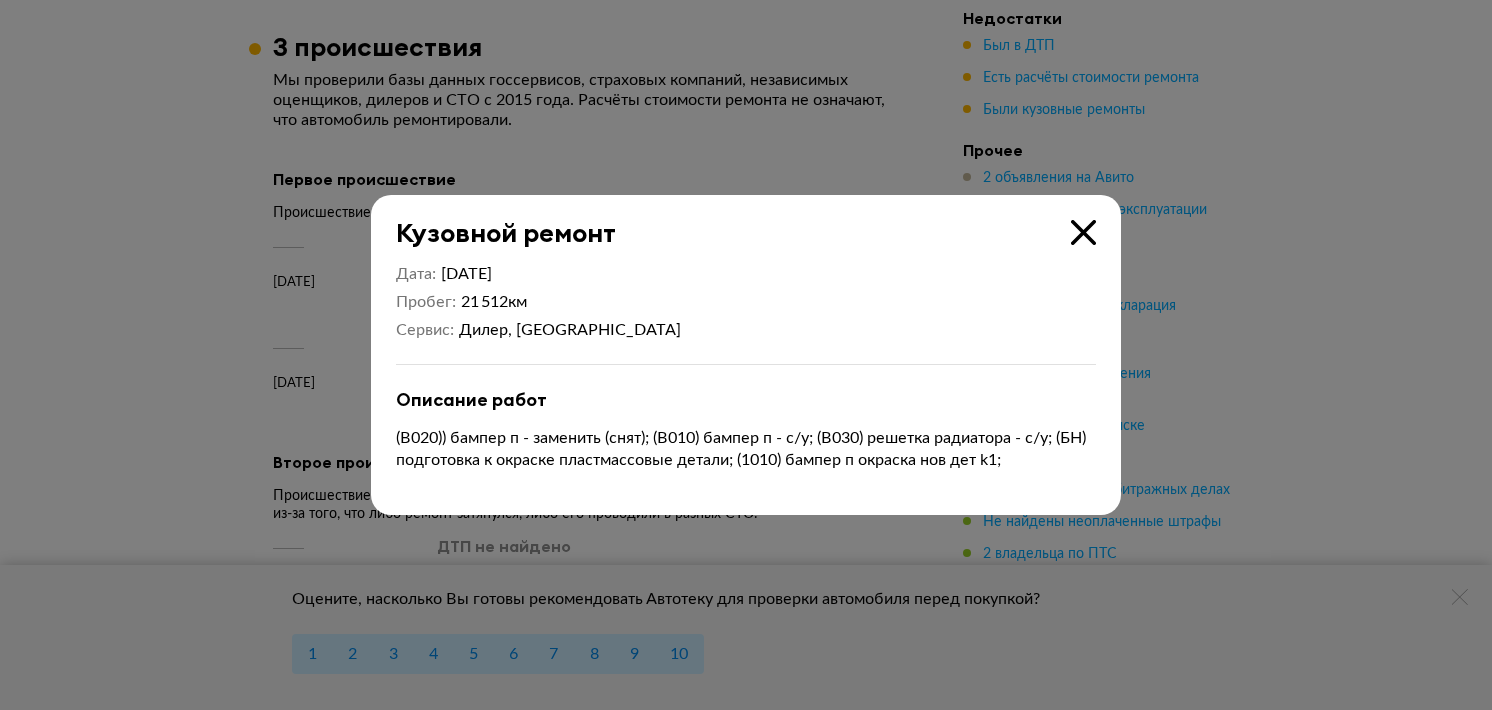 click at bounding box center [1083, 232] 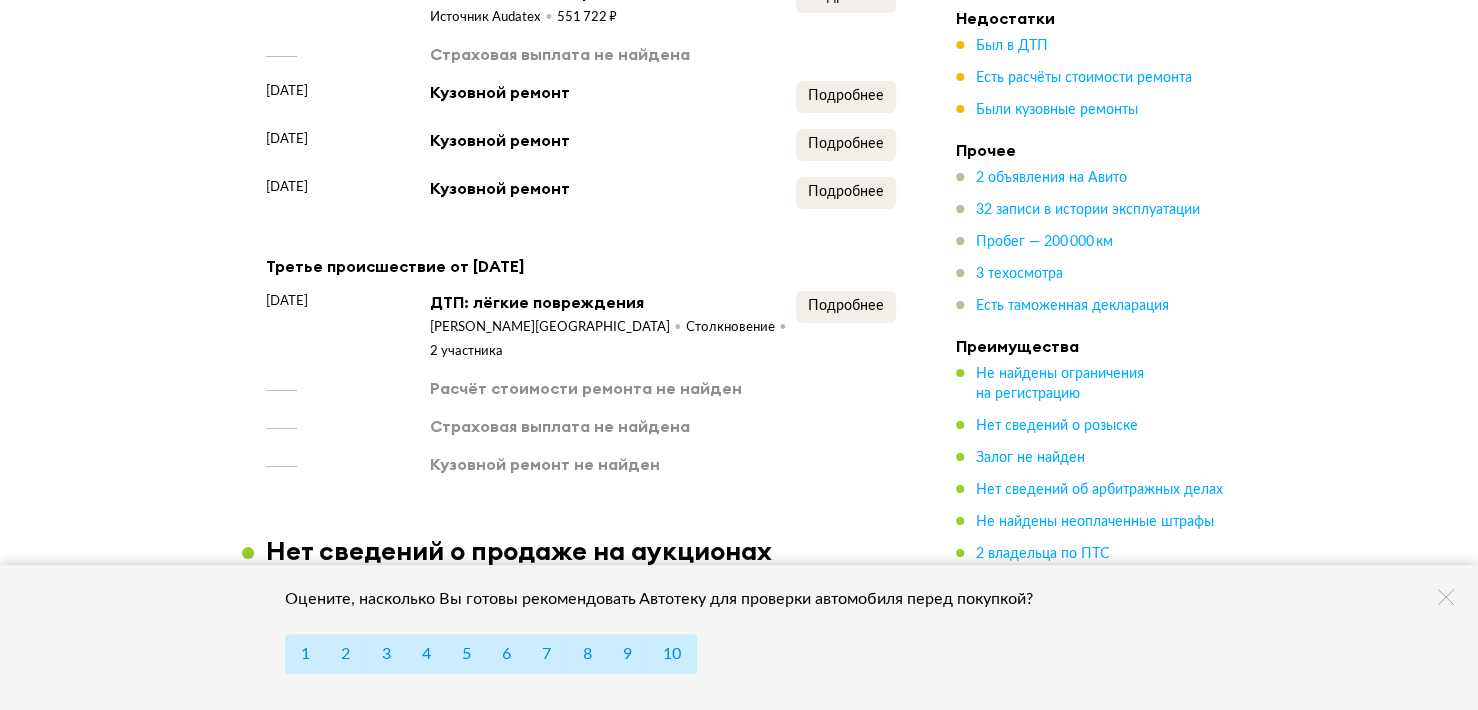 scroll, scrollTop: 3500, scrollLeft: 0, axis: vertical 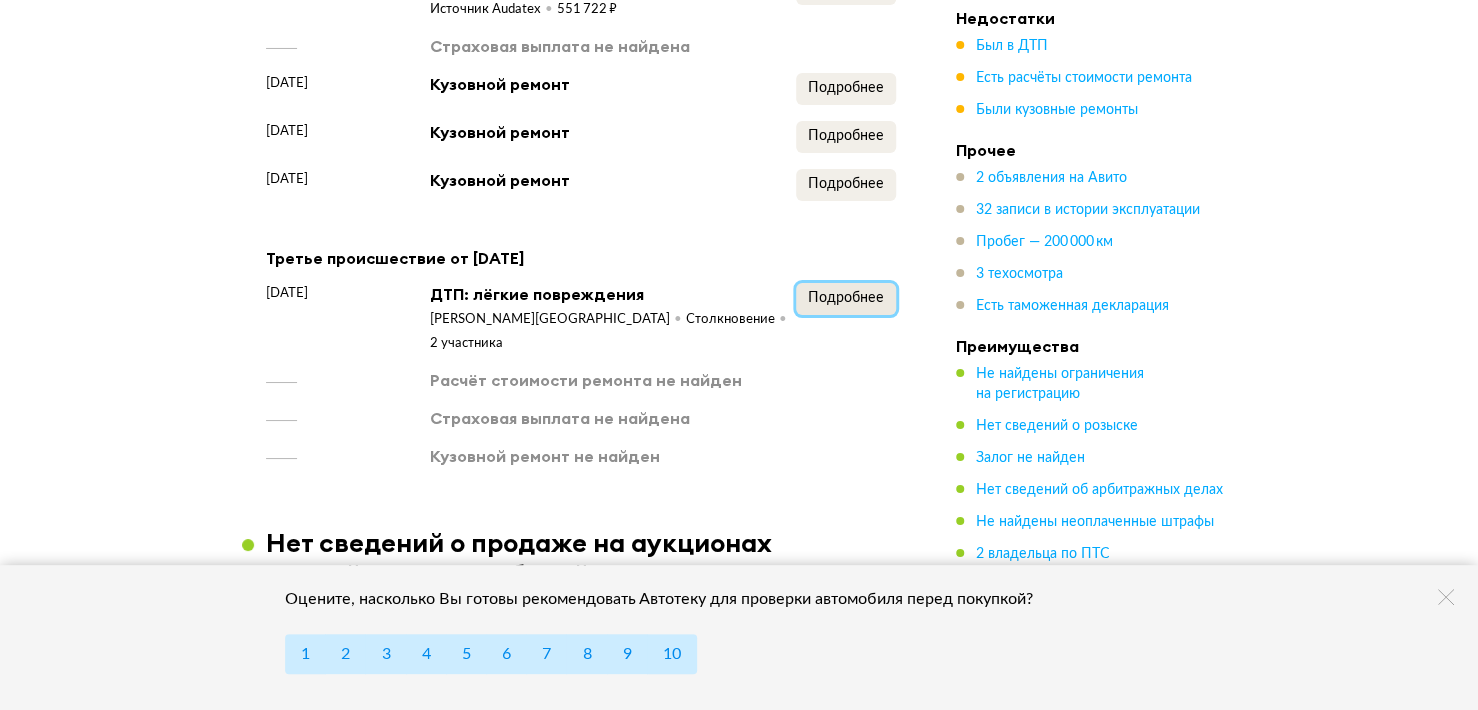 click on "Подробнее" at bounding box center [846, 298] 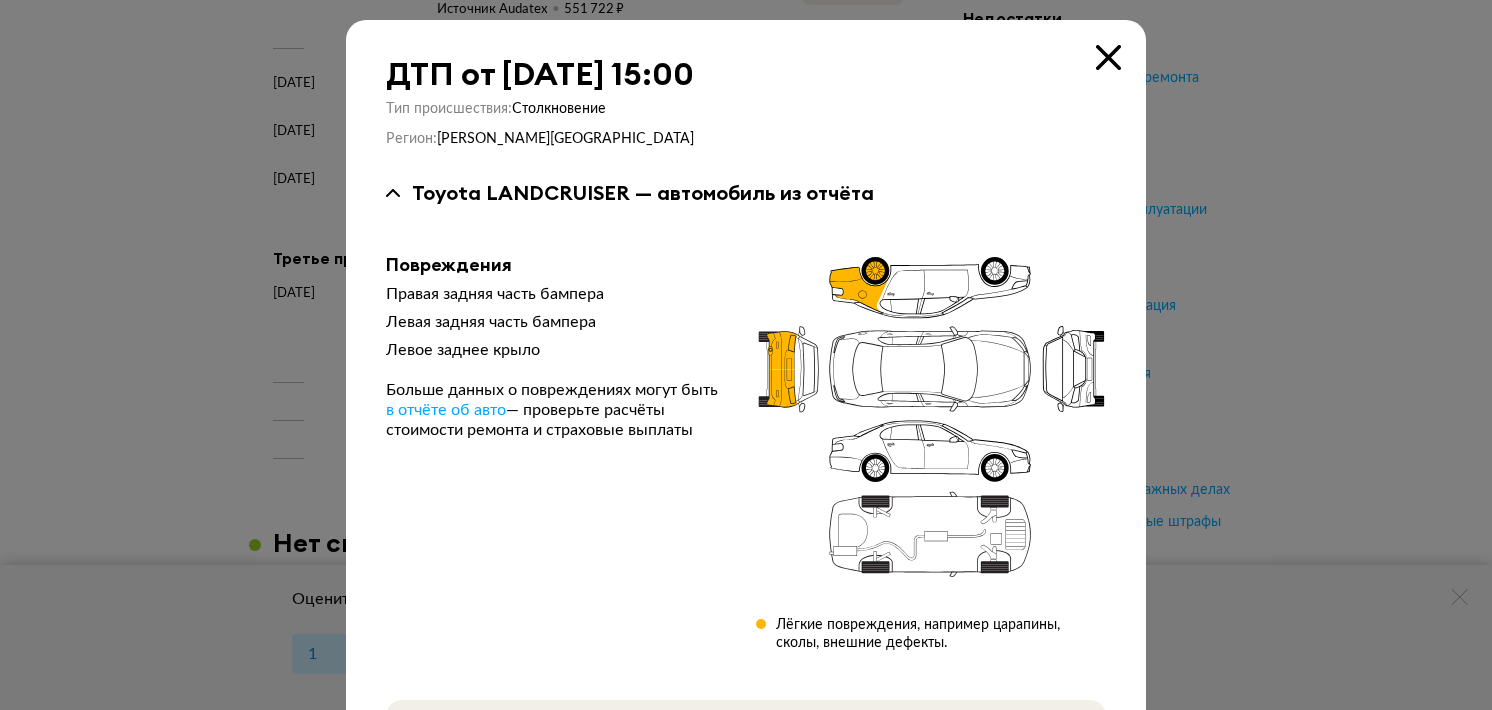 click at bounding box center [1108, 57] 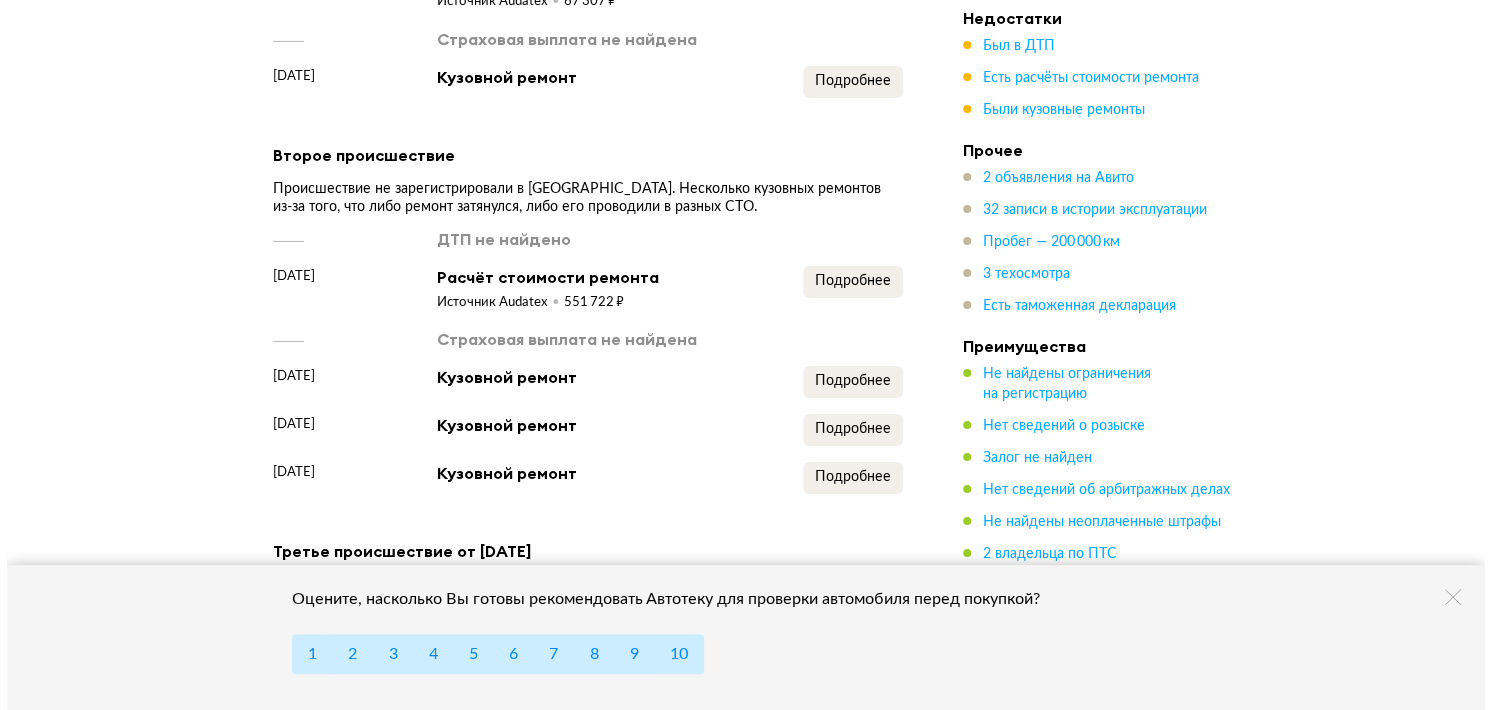 scroll, scrollTop: 3200, scrollLeft: 0, axis: vertical 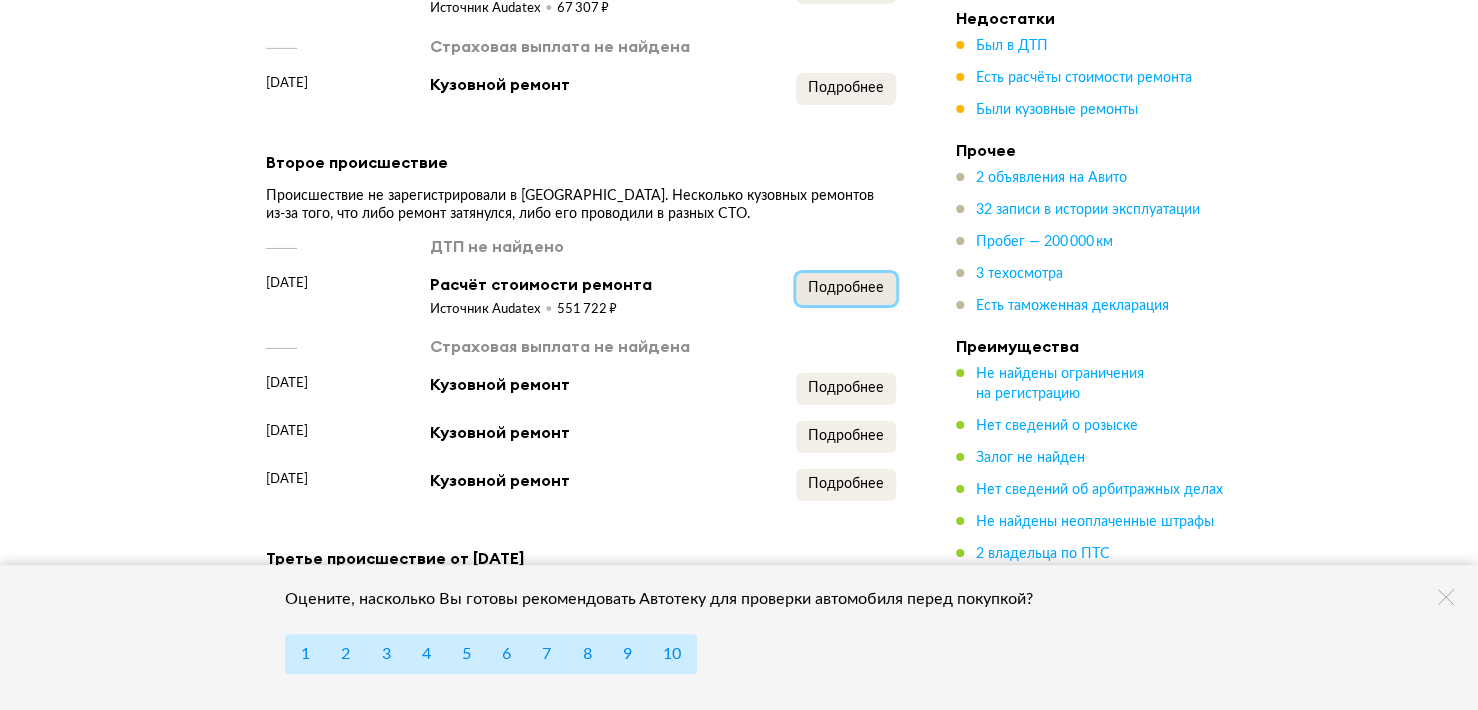 click on "Подробнее" at bounding box center [846, 288] 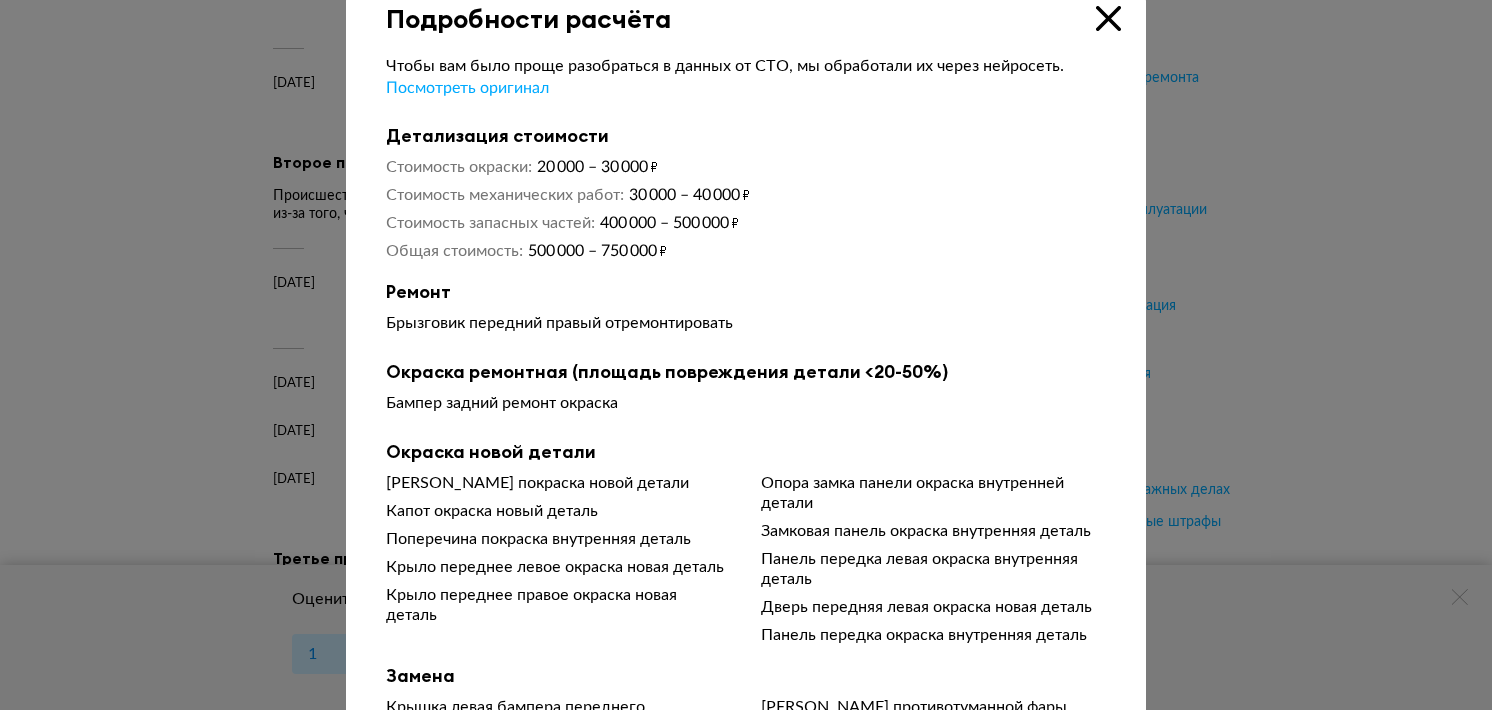 scroll, scrollTop: 0, scrollLeft: 0, axis: both 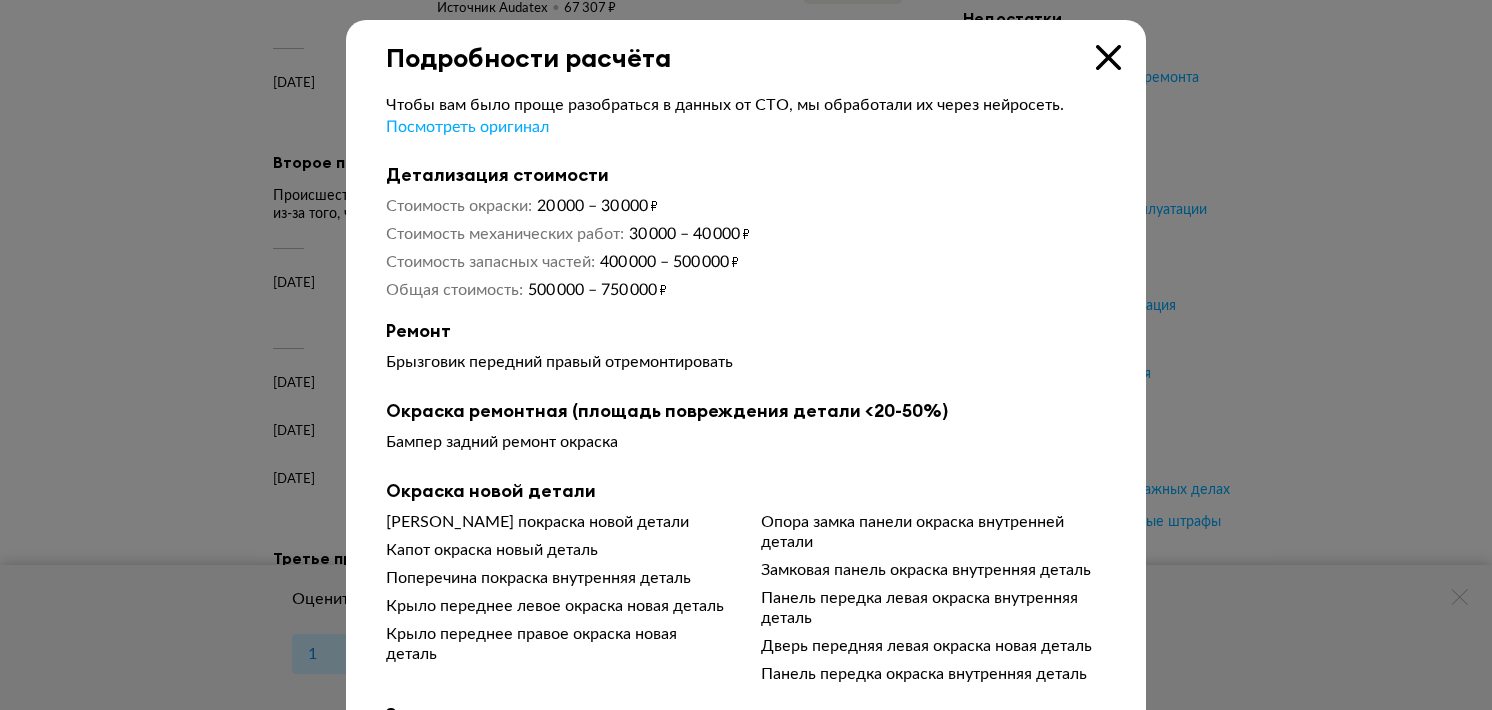 click at bounding box center [1108, 57] 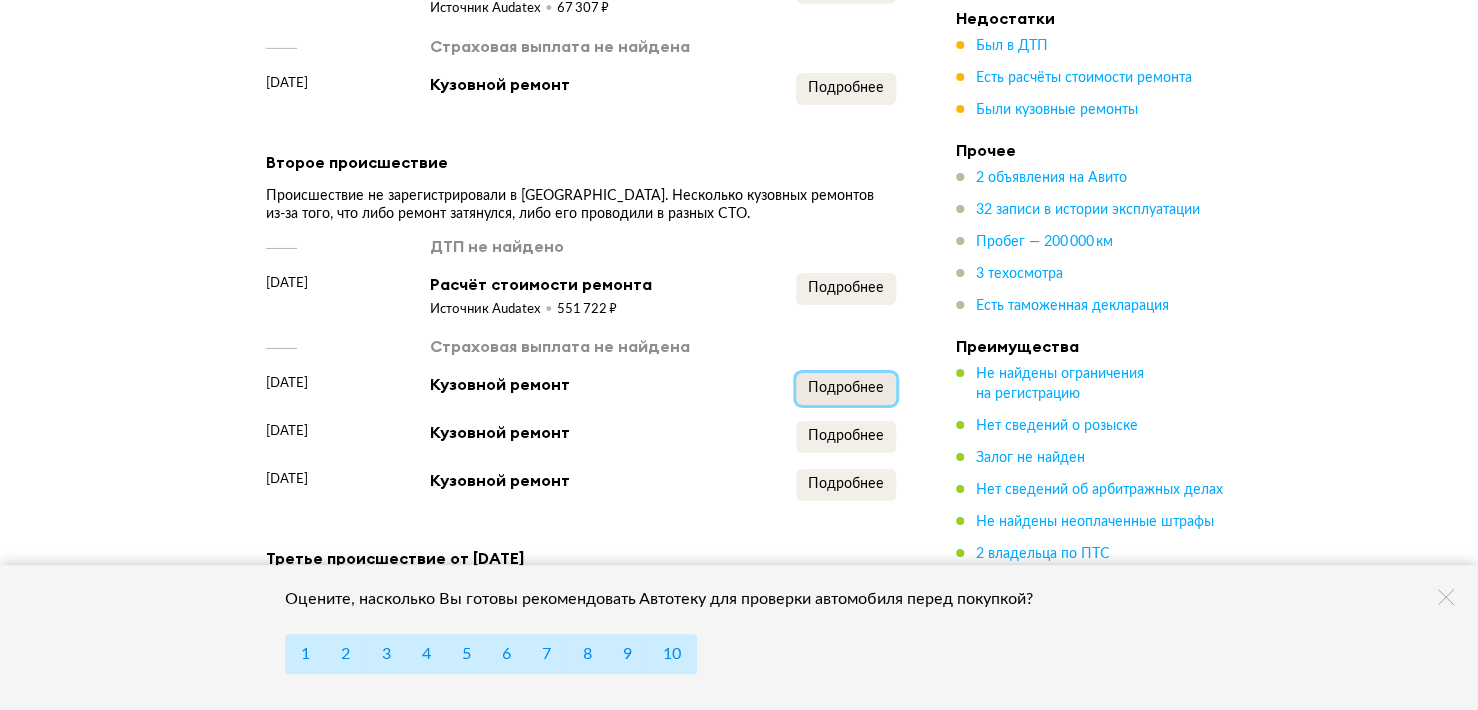 click on "Подробнее" at bounding box center (846, 388) 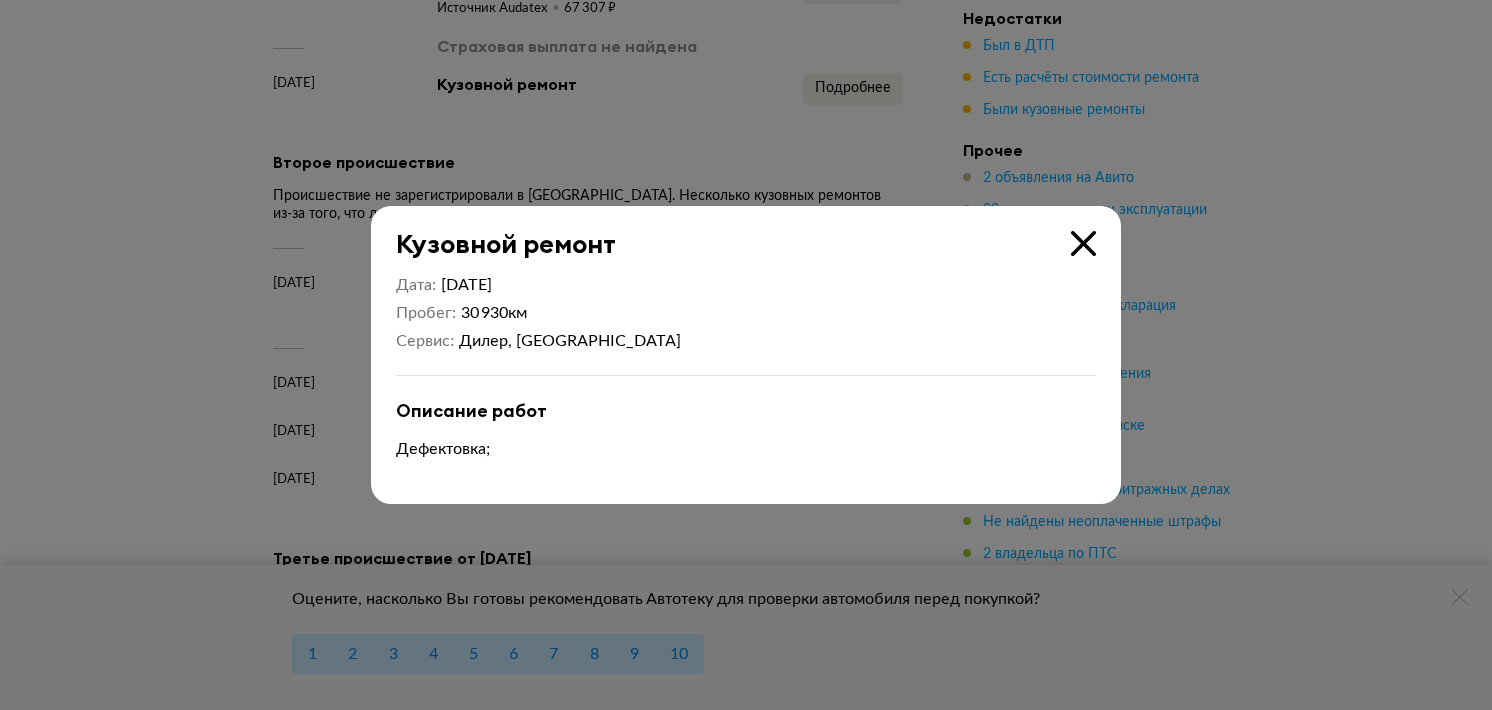 click at bounding box center (1083, 243) 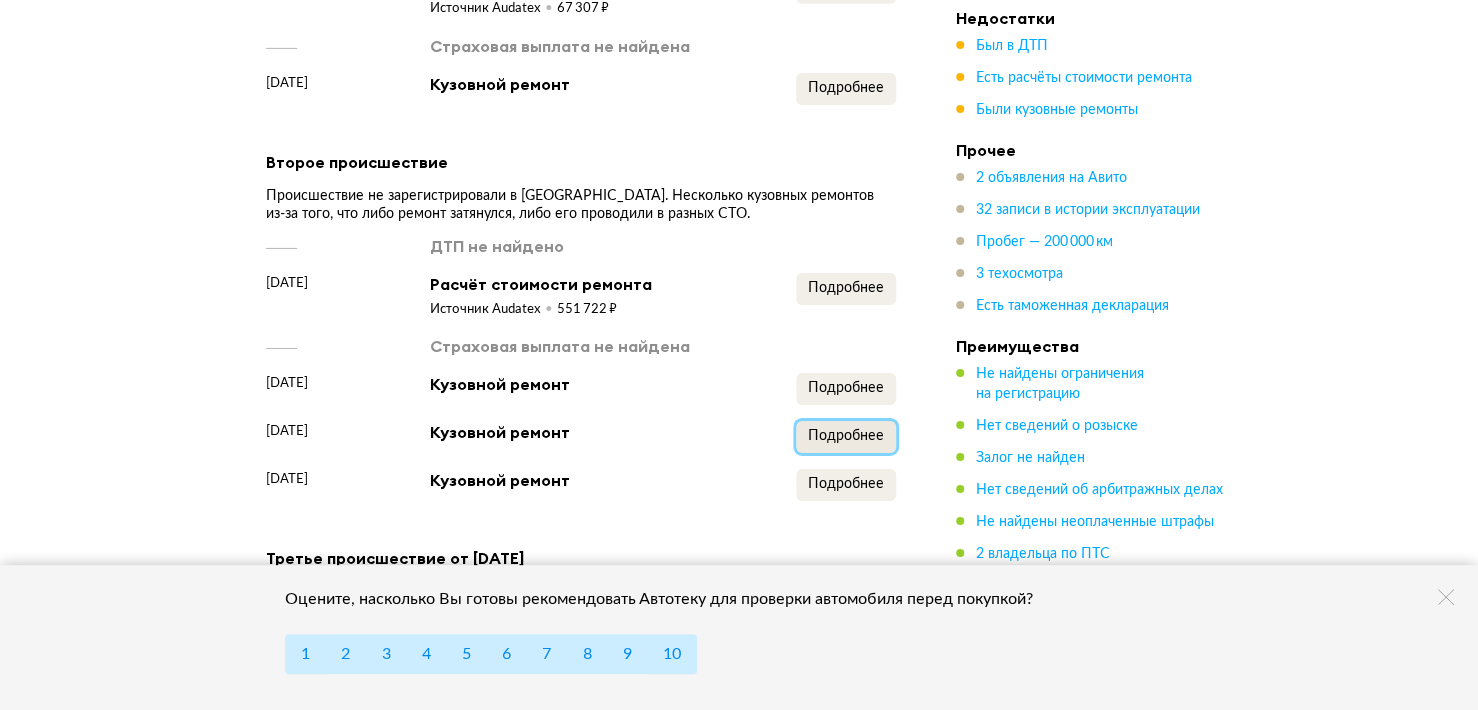 click on "Подробнее" at bounding box center (846, 436) 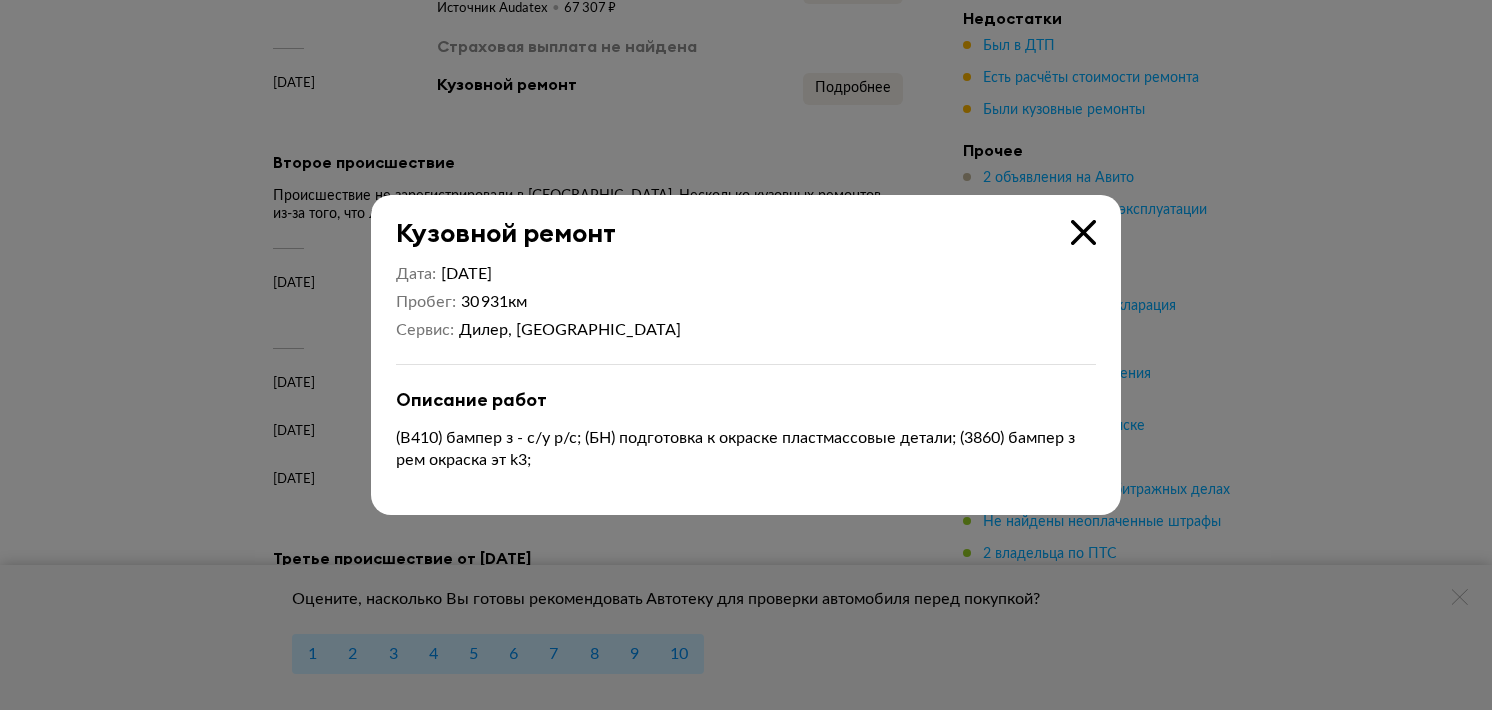 click at bounding box center [1083, 232] 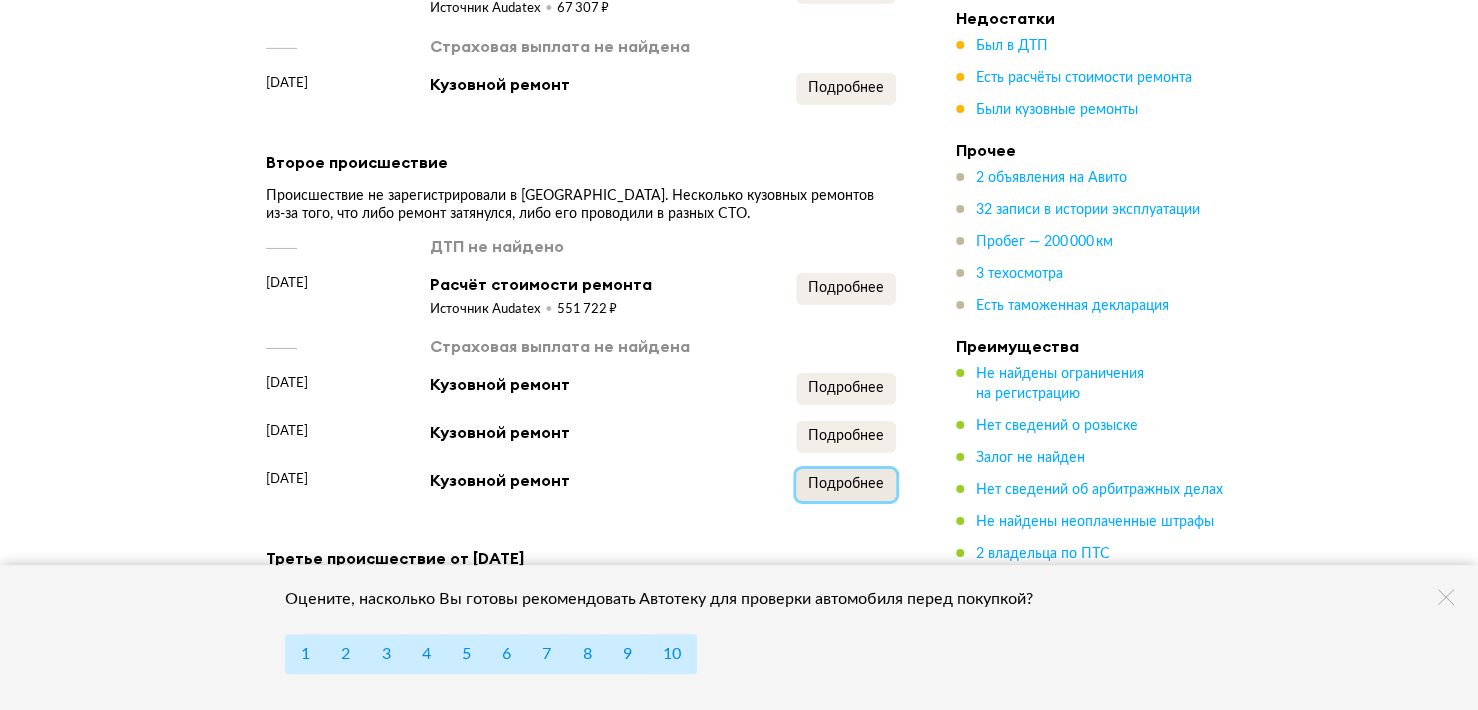click on "Подробнее" at bounding box center (846, 484) 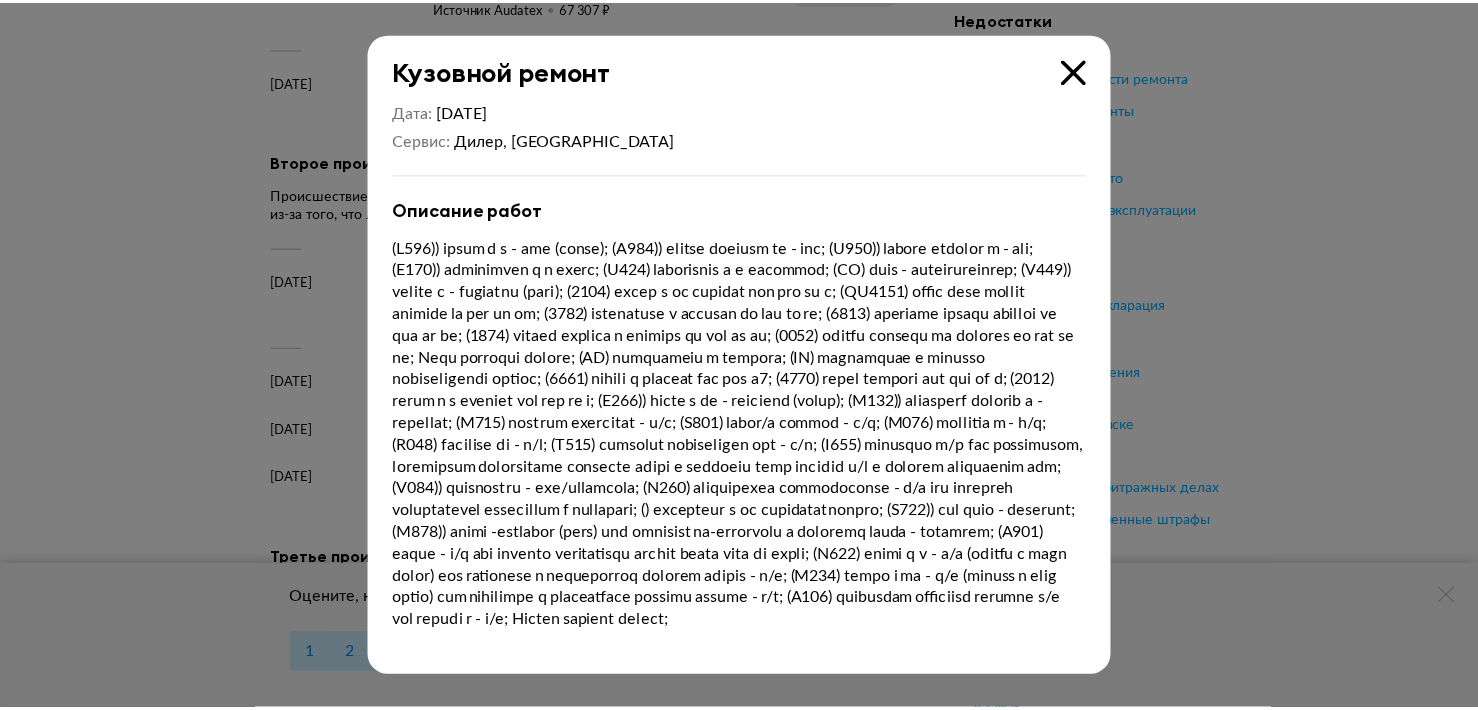 scroll, scrollTop: 17, scrollLeft: 0, axis: vertical 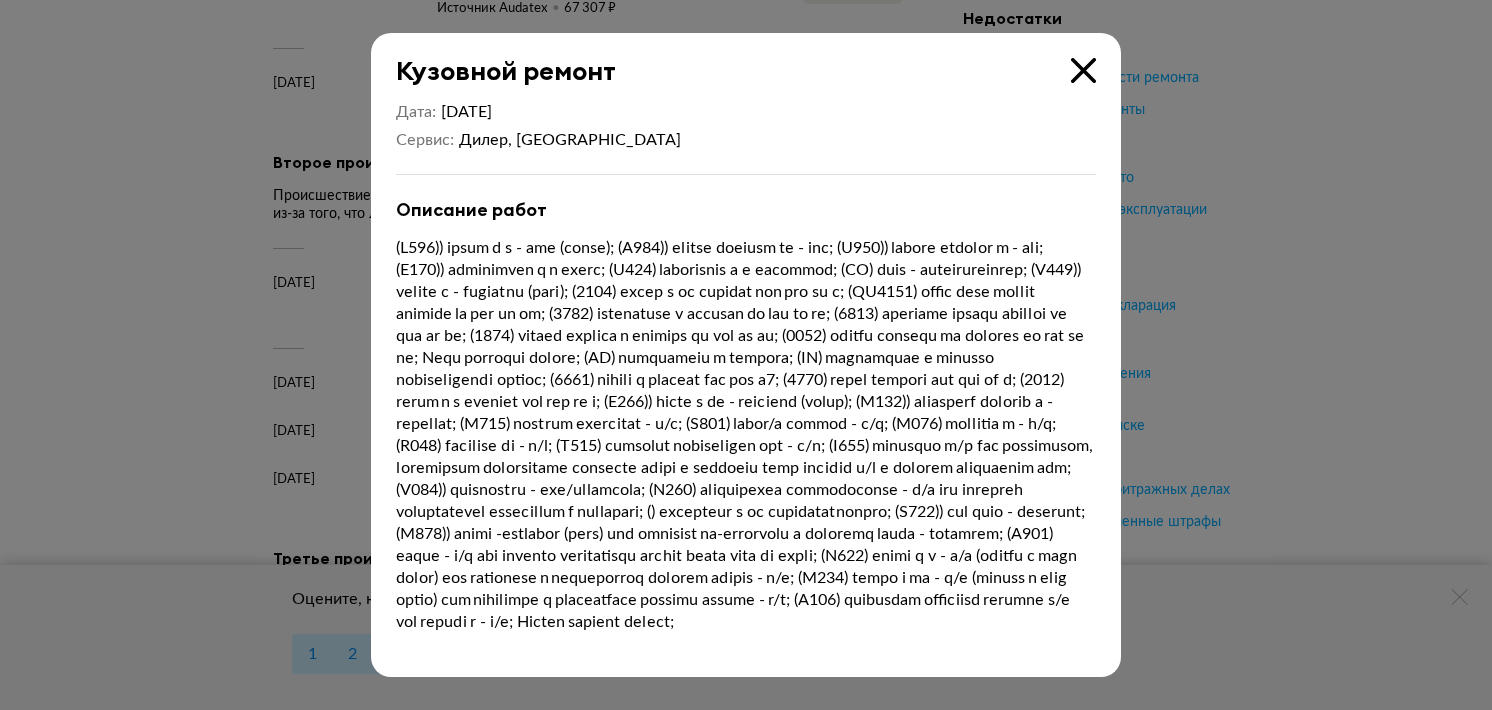 click at bounding box center (1083, 70) 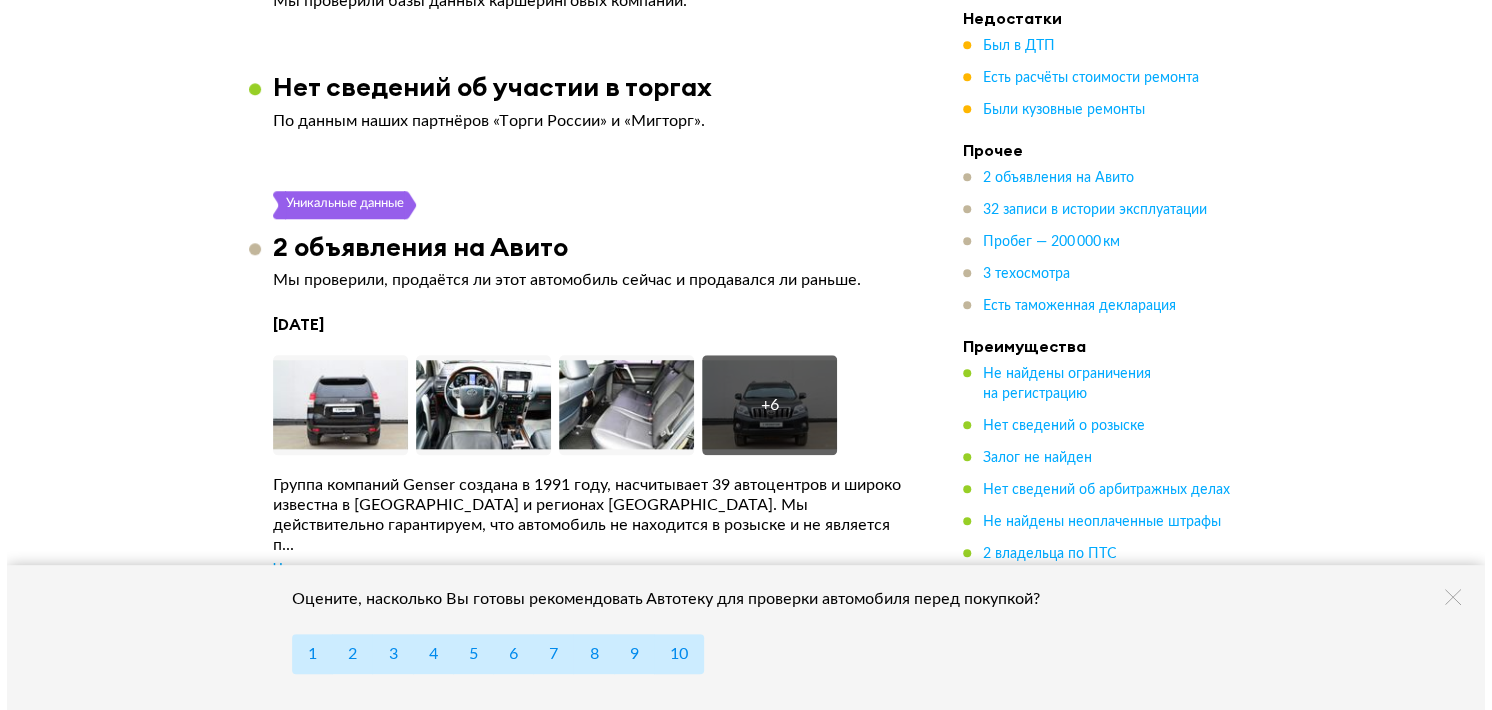 scroll, scrollTop: 4500, scrollLeft: 0, axis: vertical 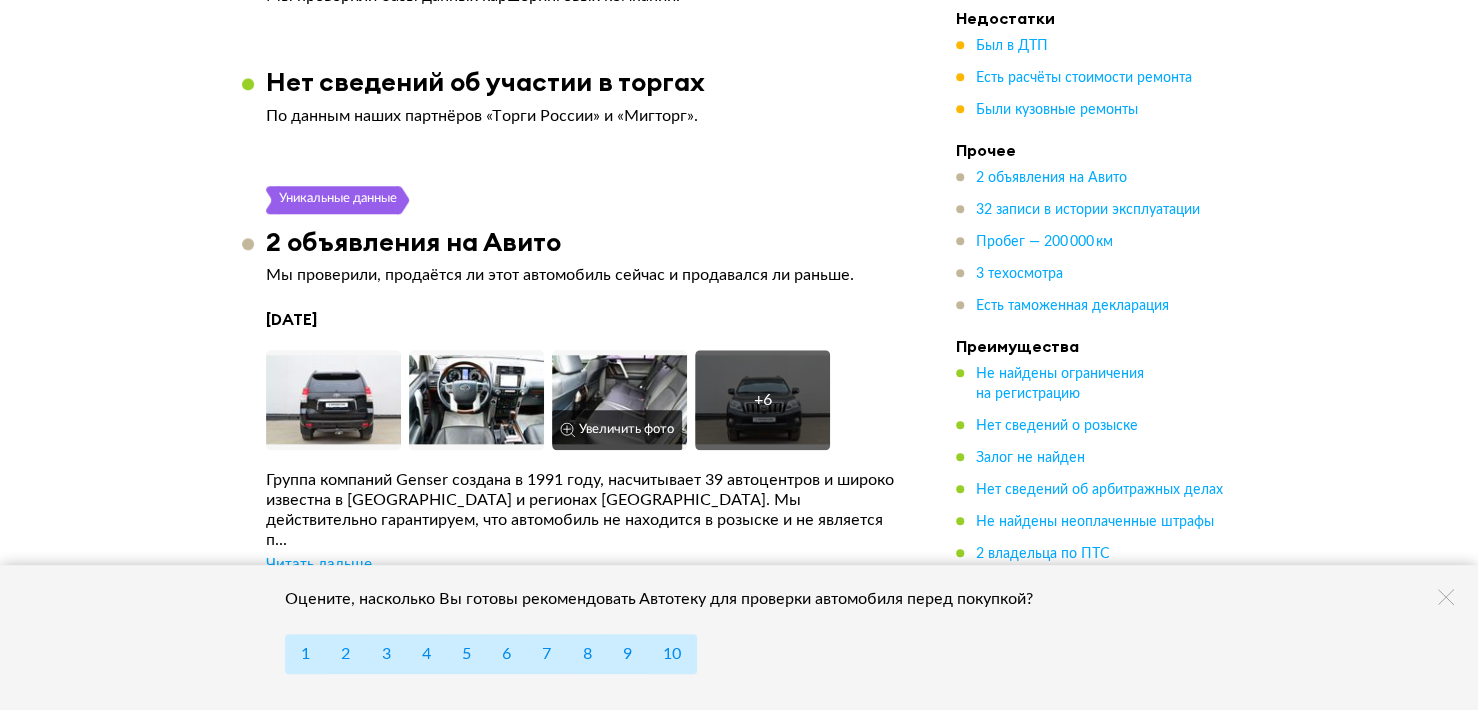 click at bounding box center (619, 400) 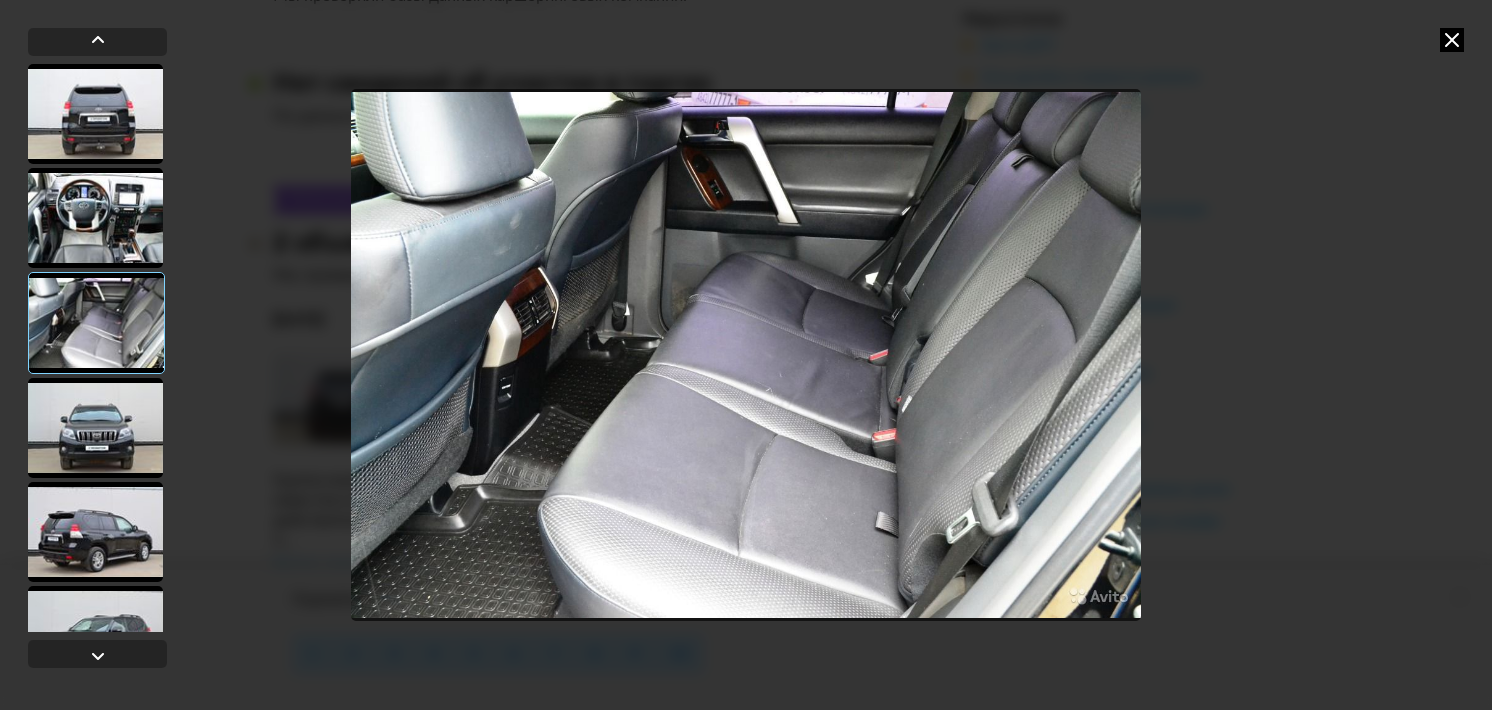 click at bounding box center [95, 428] 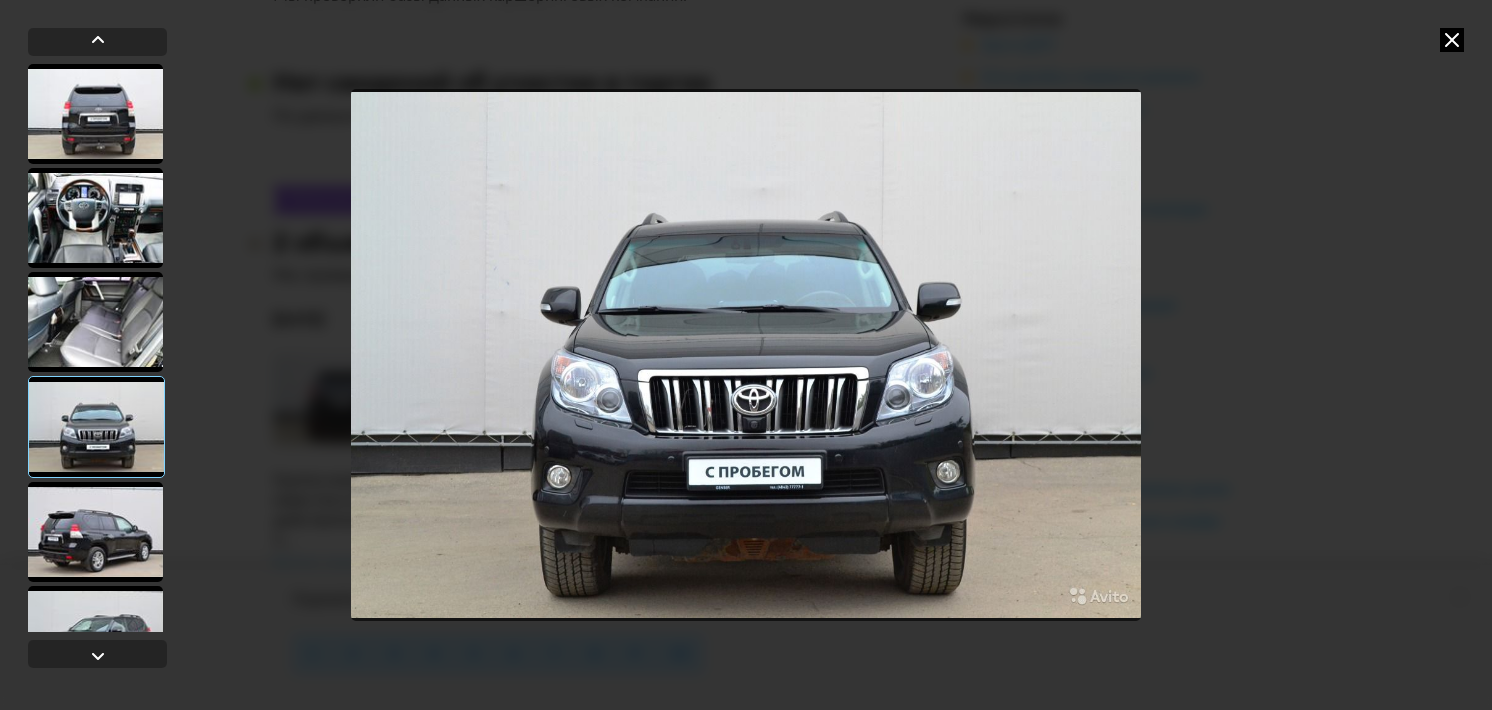 click at bounding box center [95, 532] 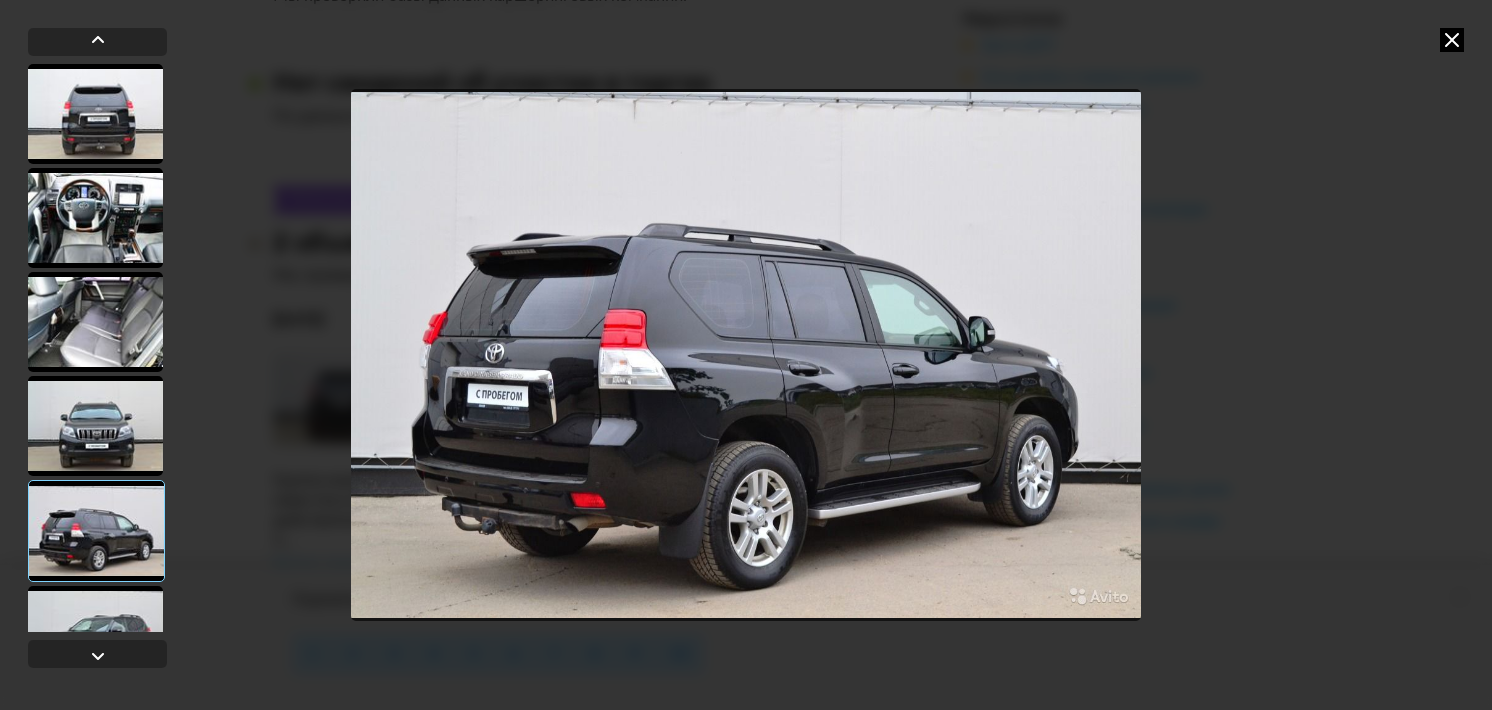 click at bounding box center (96, 531) 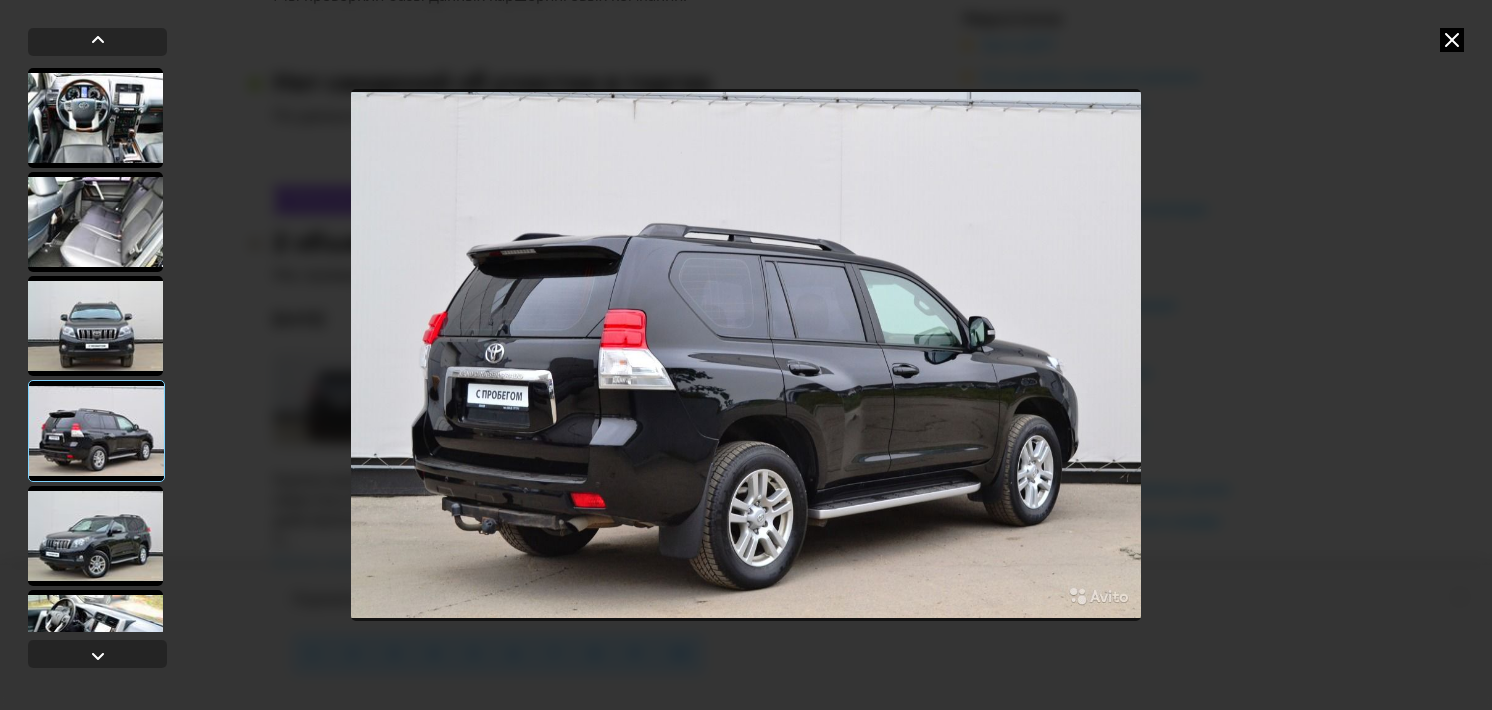click at bounding box center [95, 536] 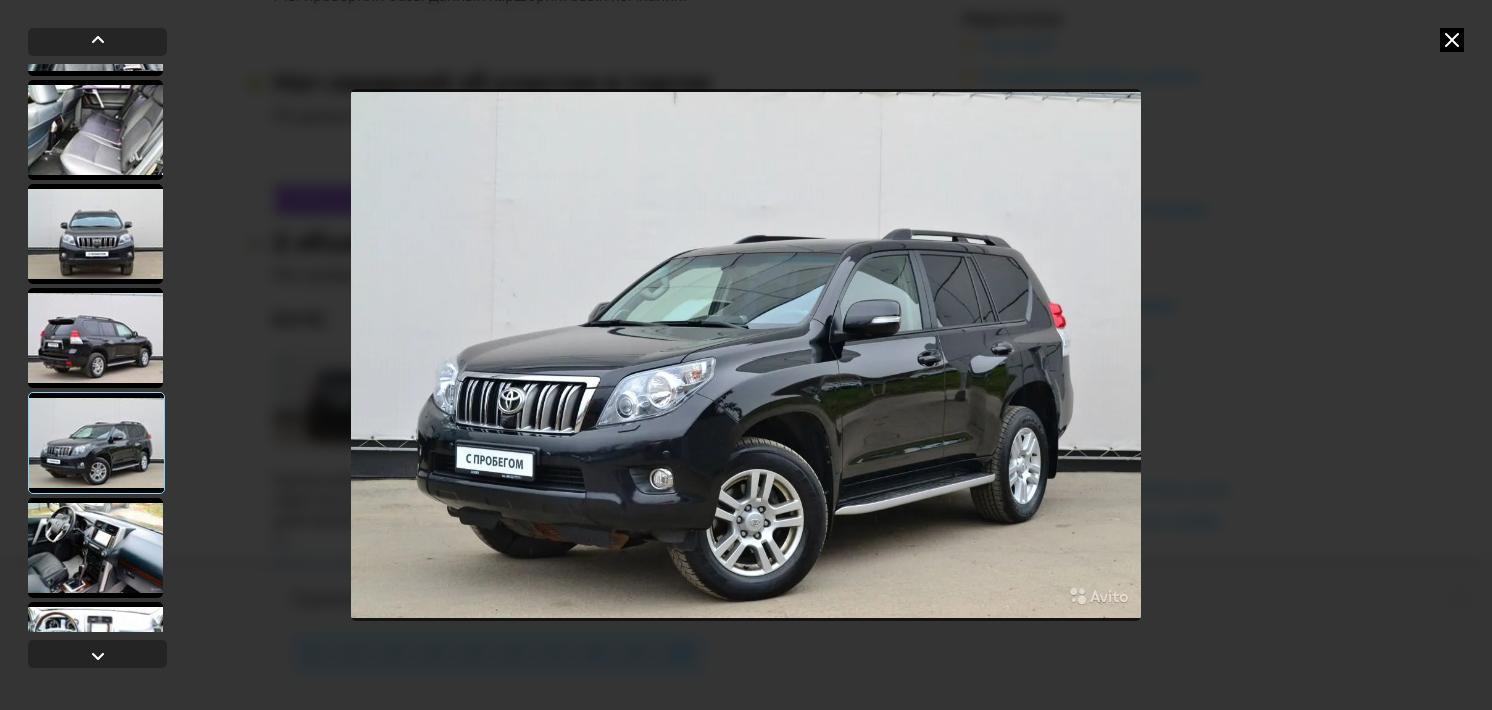 scroll, scrollTop: 200, scrollLeft: 0, axis: vertical 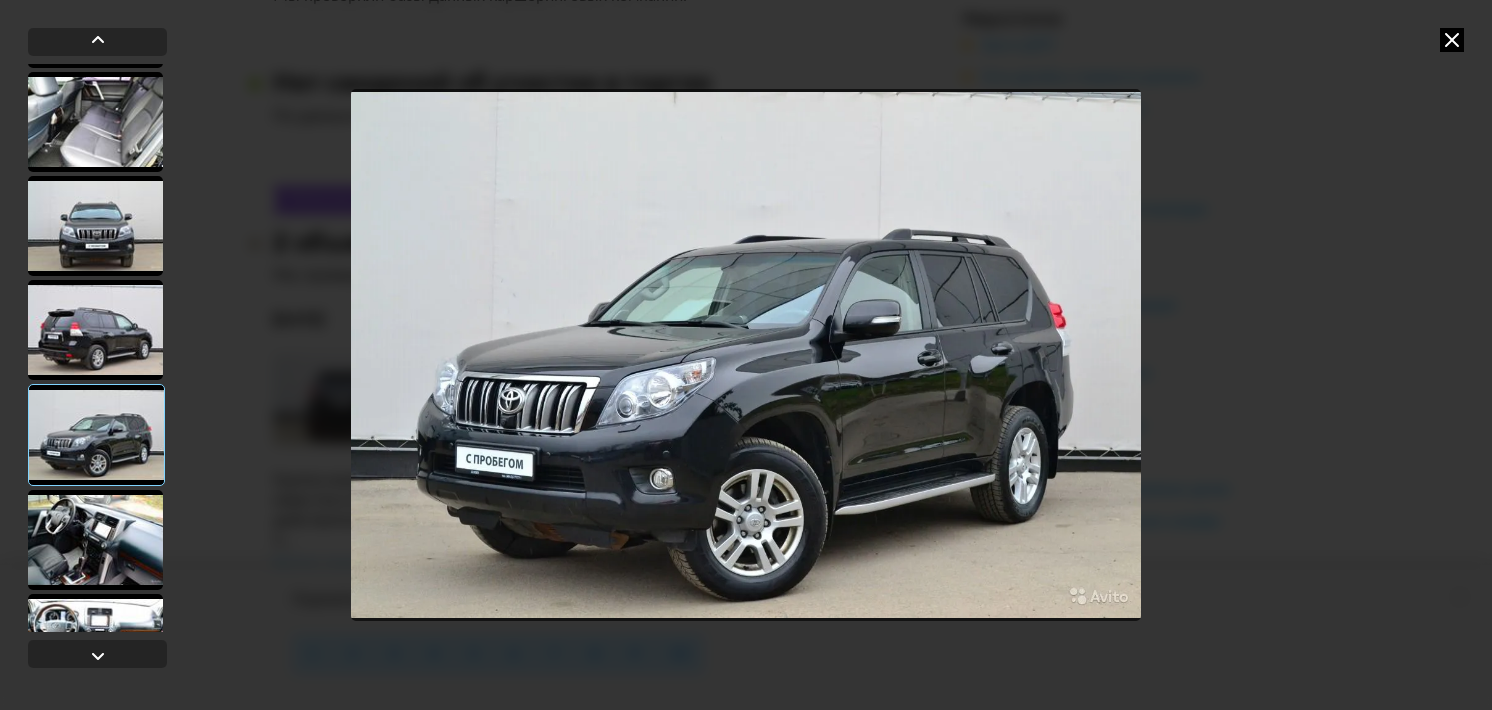 click at bounding box center (95, 540) 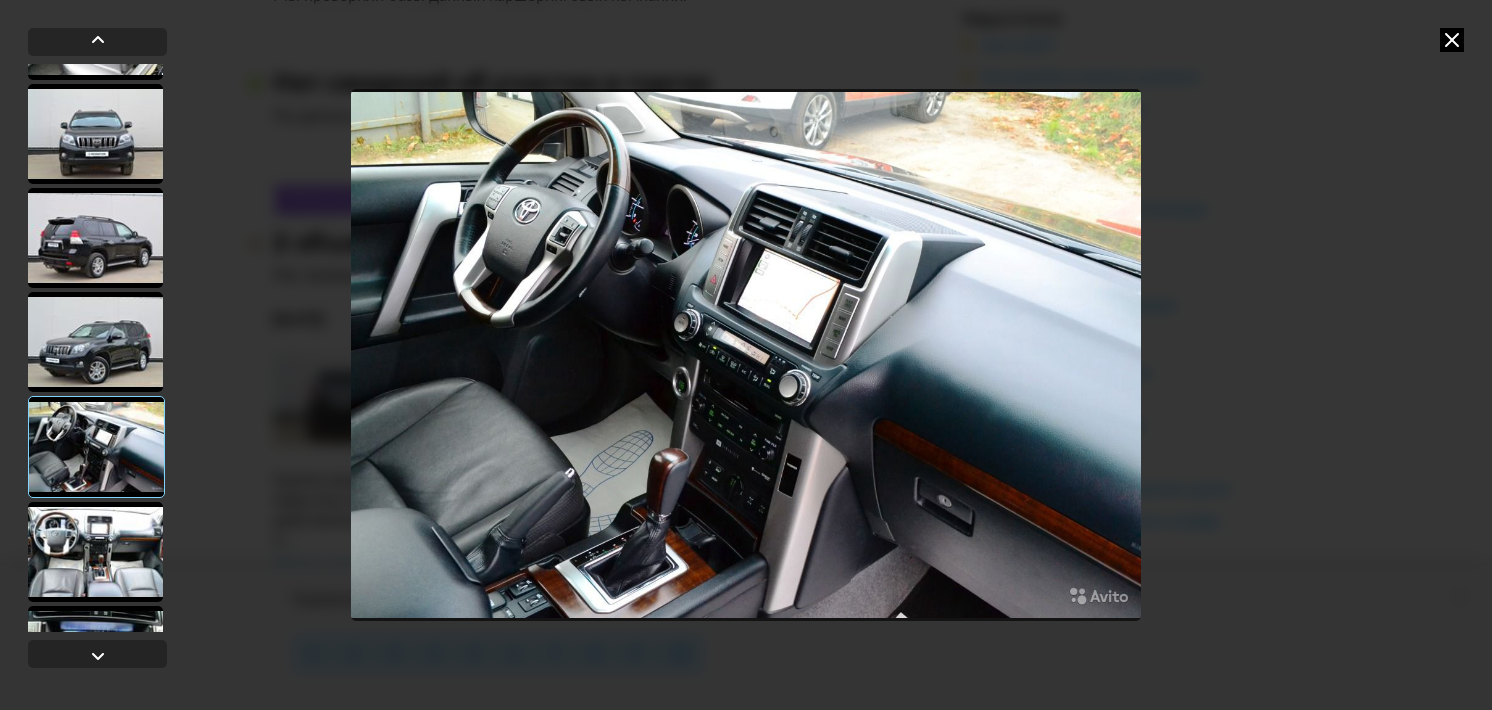 scroll, scrollTop: 300, scrollLeft: 0, axis: vertical 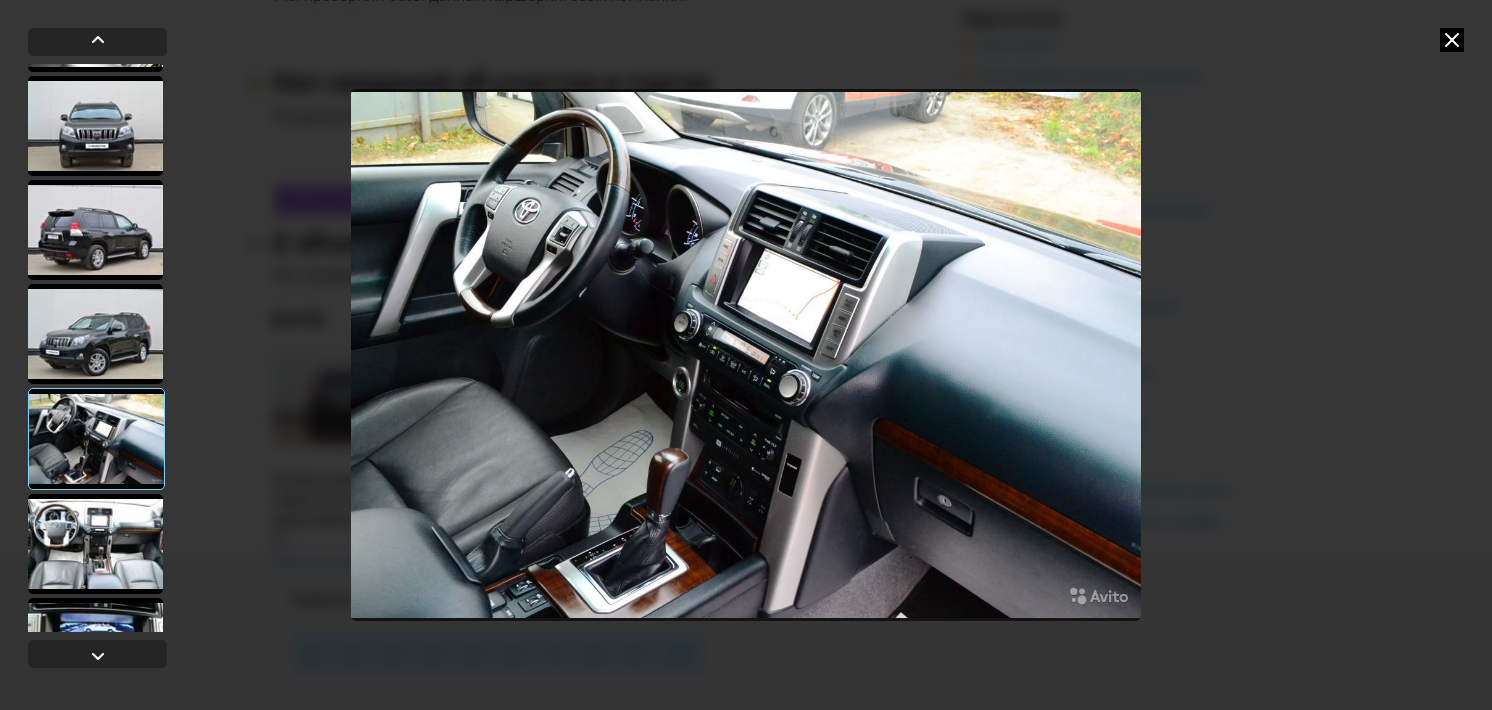 click at bounding box center [95, 544] 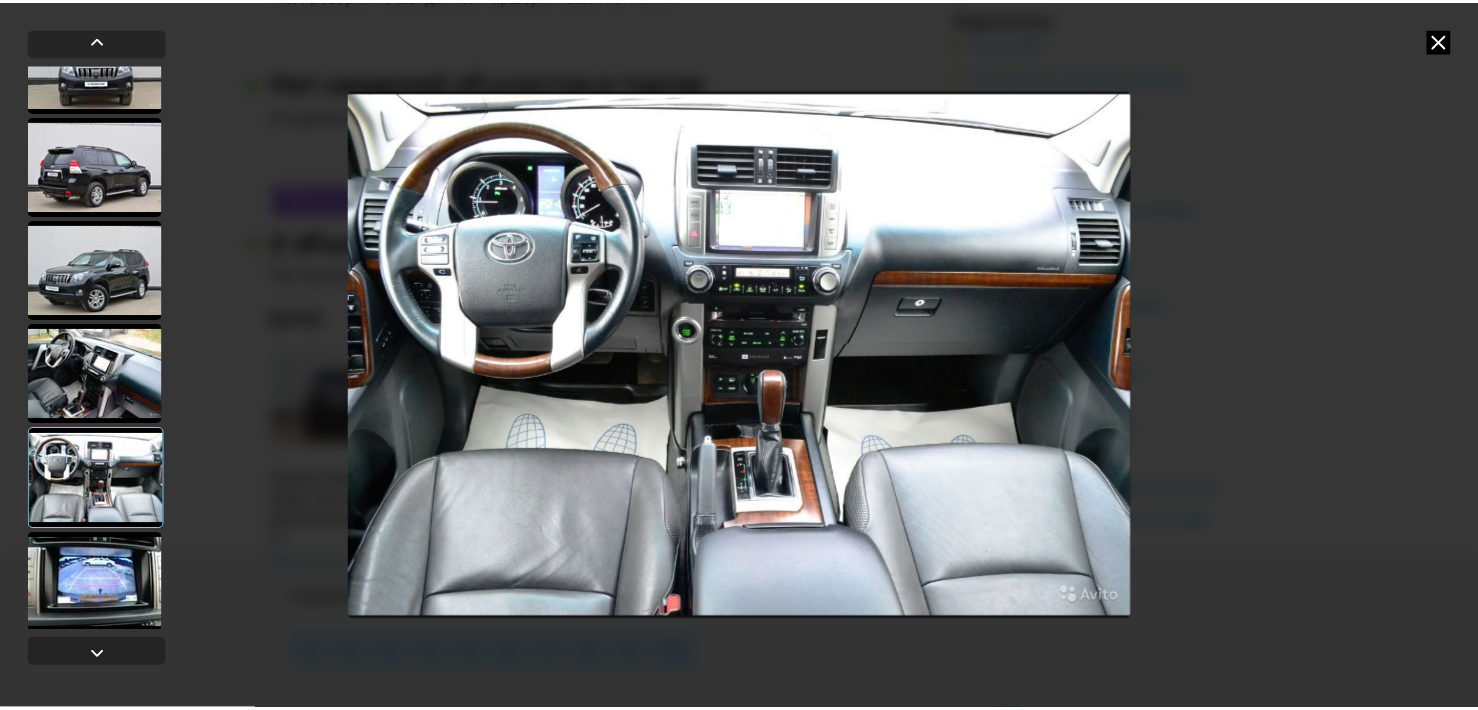 scroll, scrollTop: 369, scrollLeft: 0, axis: vertical 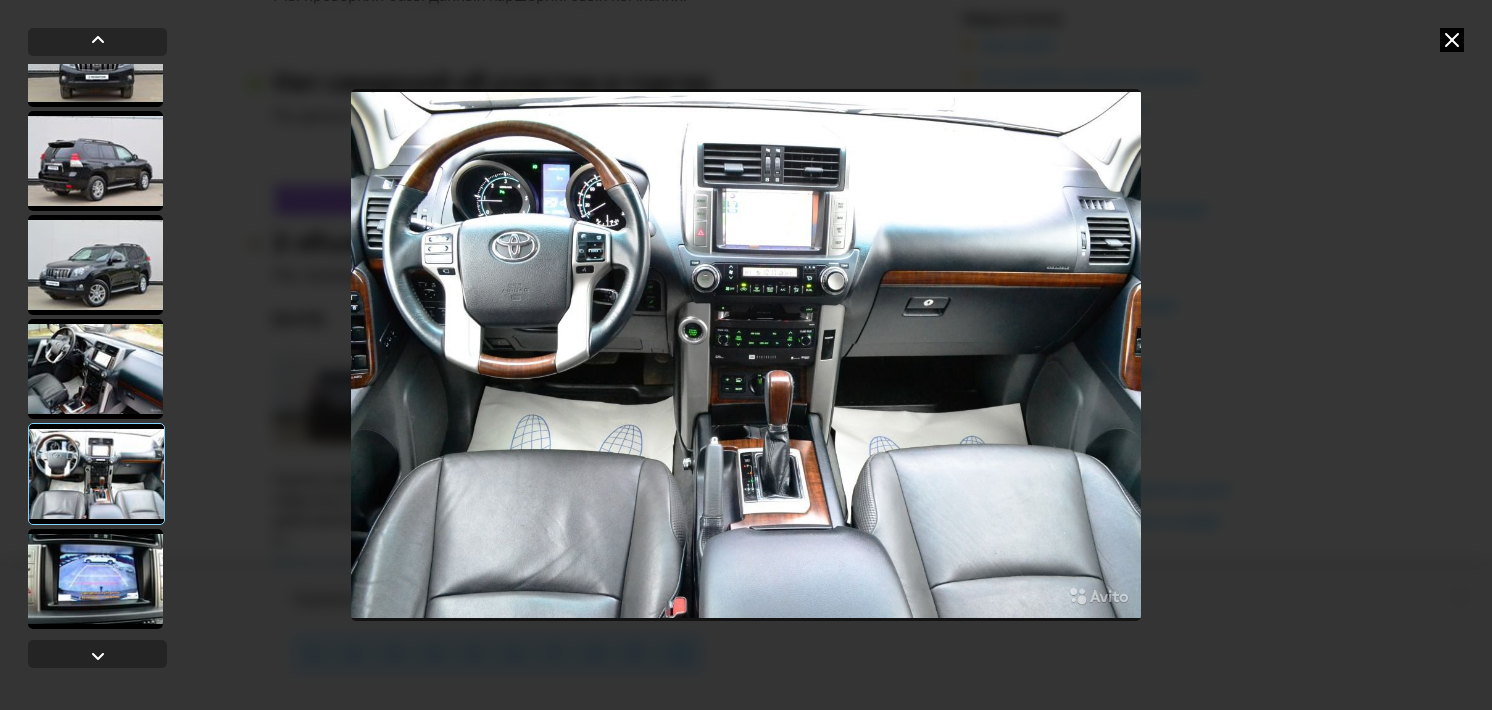 click at bounding box center (95, 579) 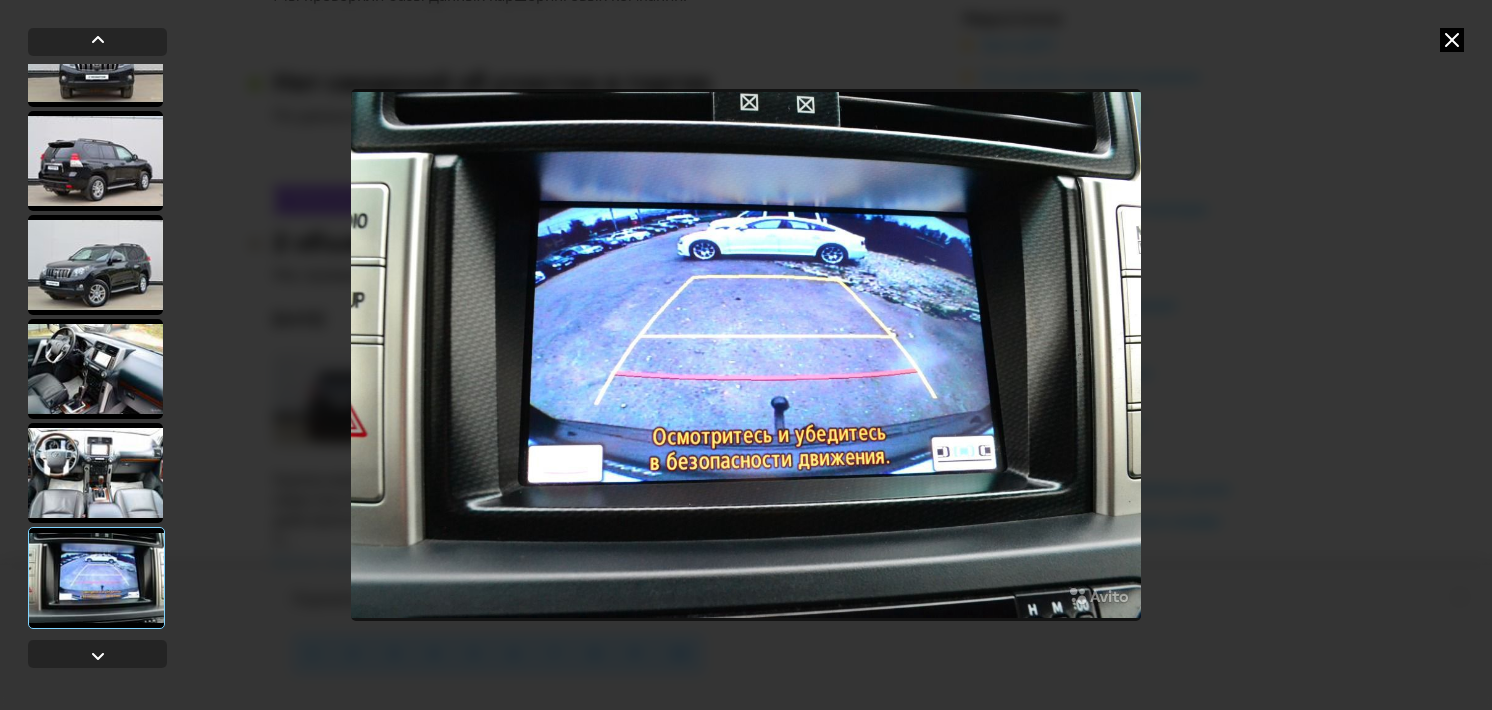 click at bounding box center [1452, 40] 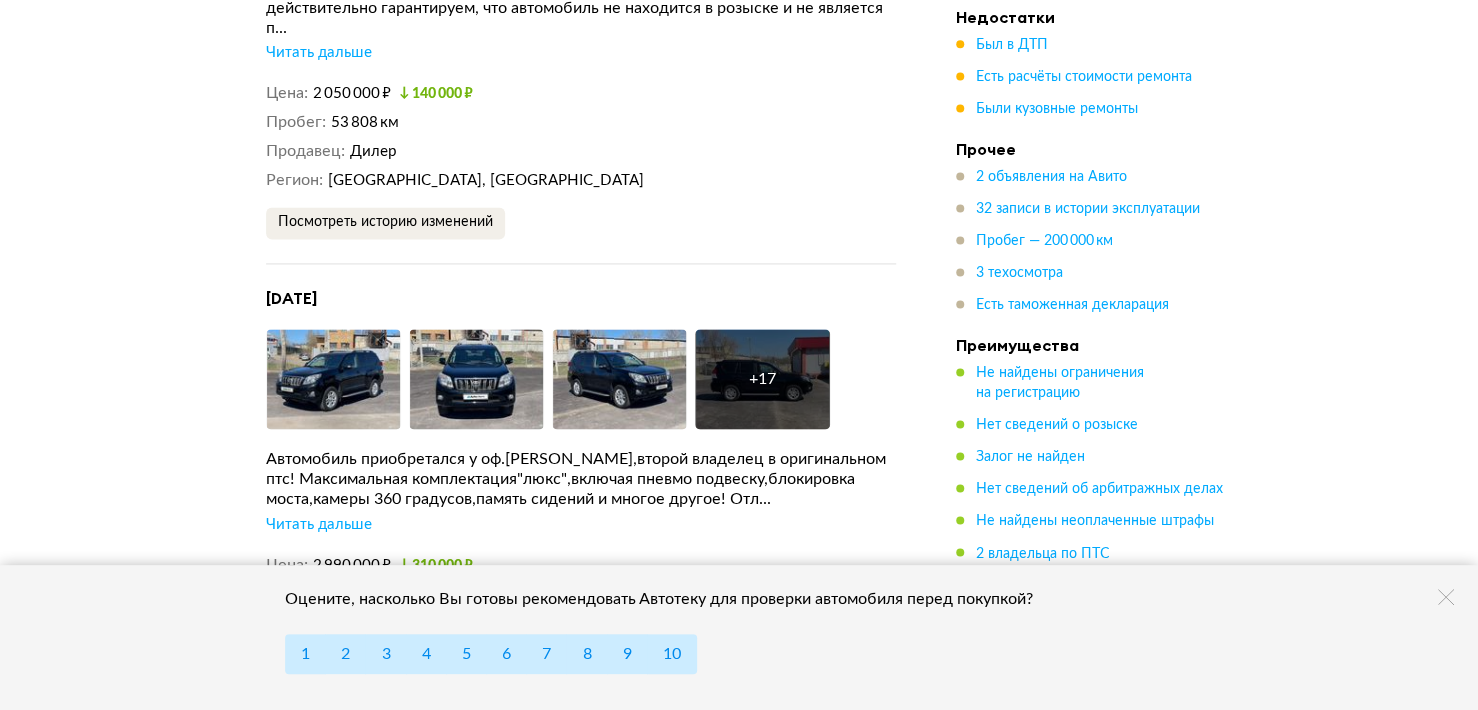 scroll, scrollTop: 5100, scrollLeft: 0, axis: vertical 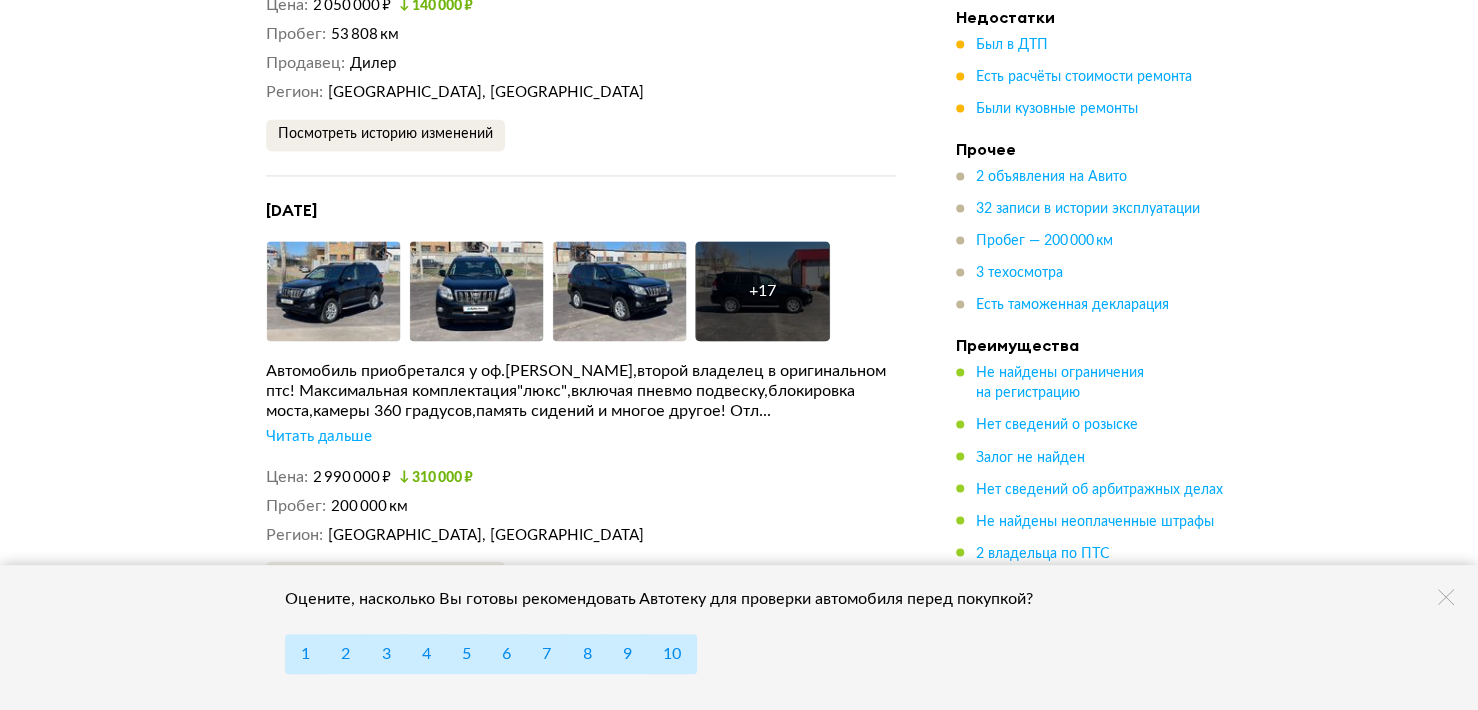 click on "Читать дальше" at bounding box center (319, 436) 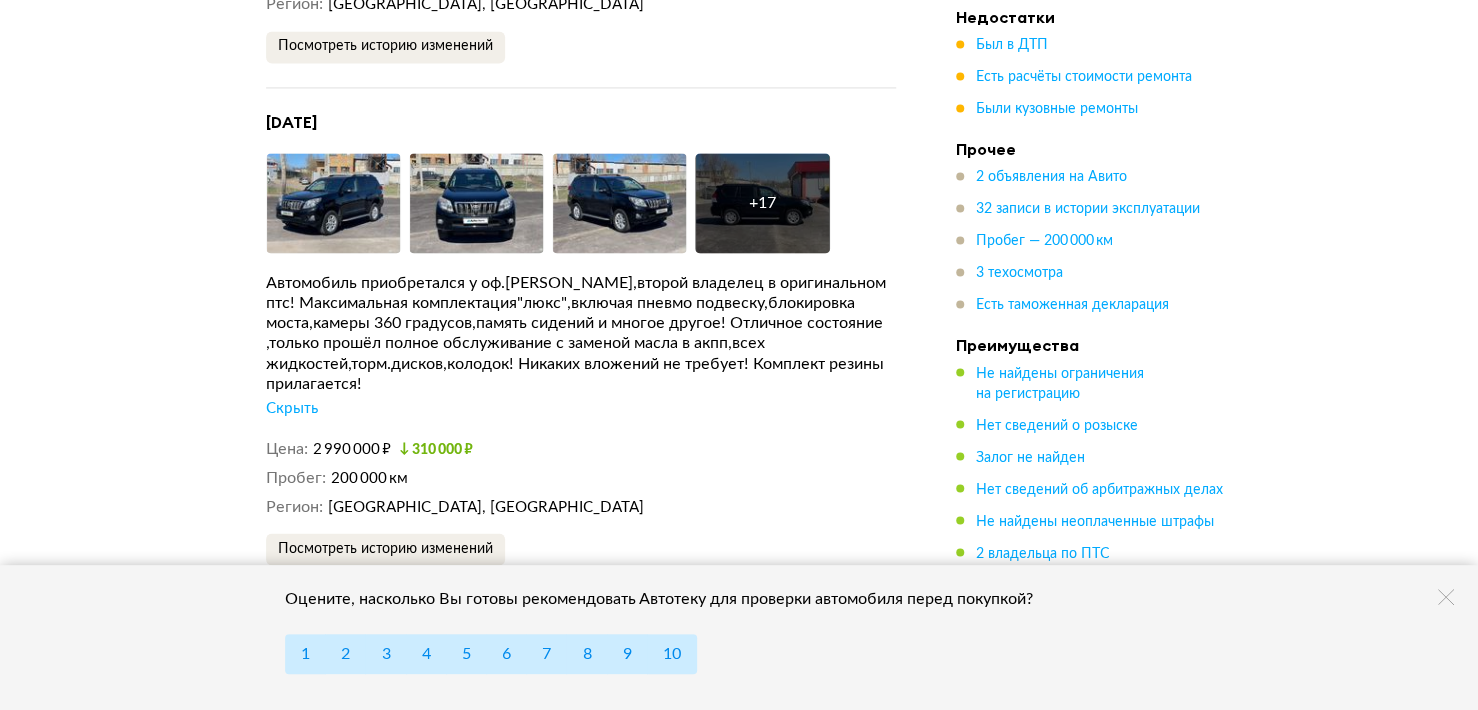 scroll, scrollTop: 5100, scrollLeft: 0, axis: vertical 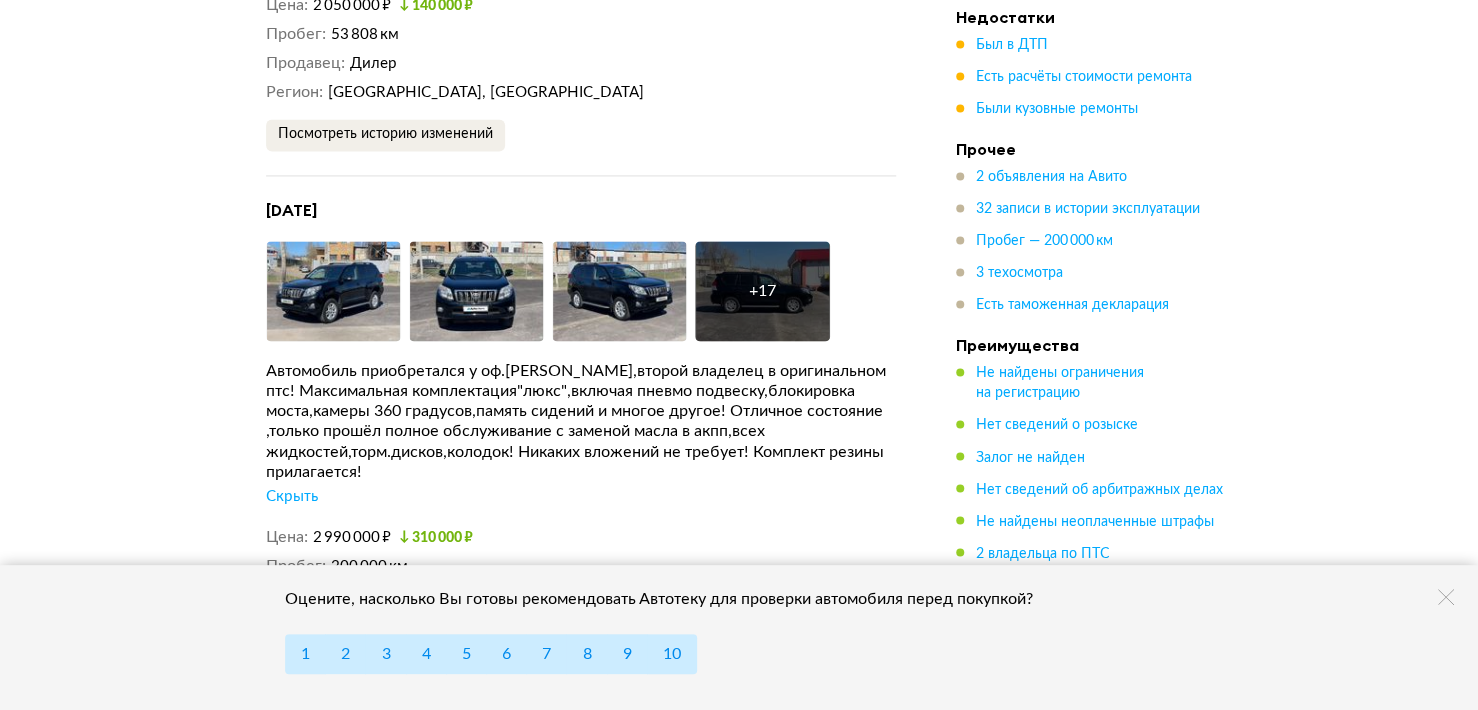 click on "Скрыть" at bounding box center (292, 496) 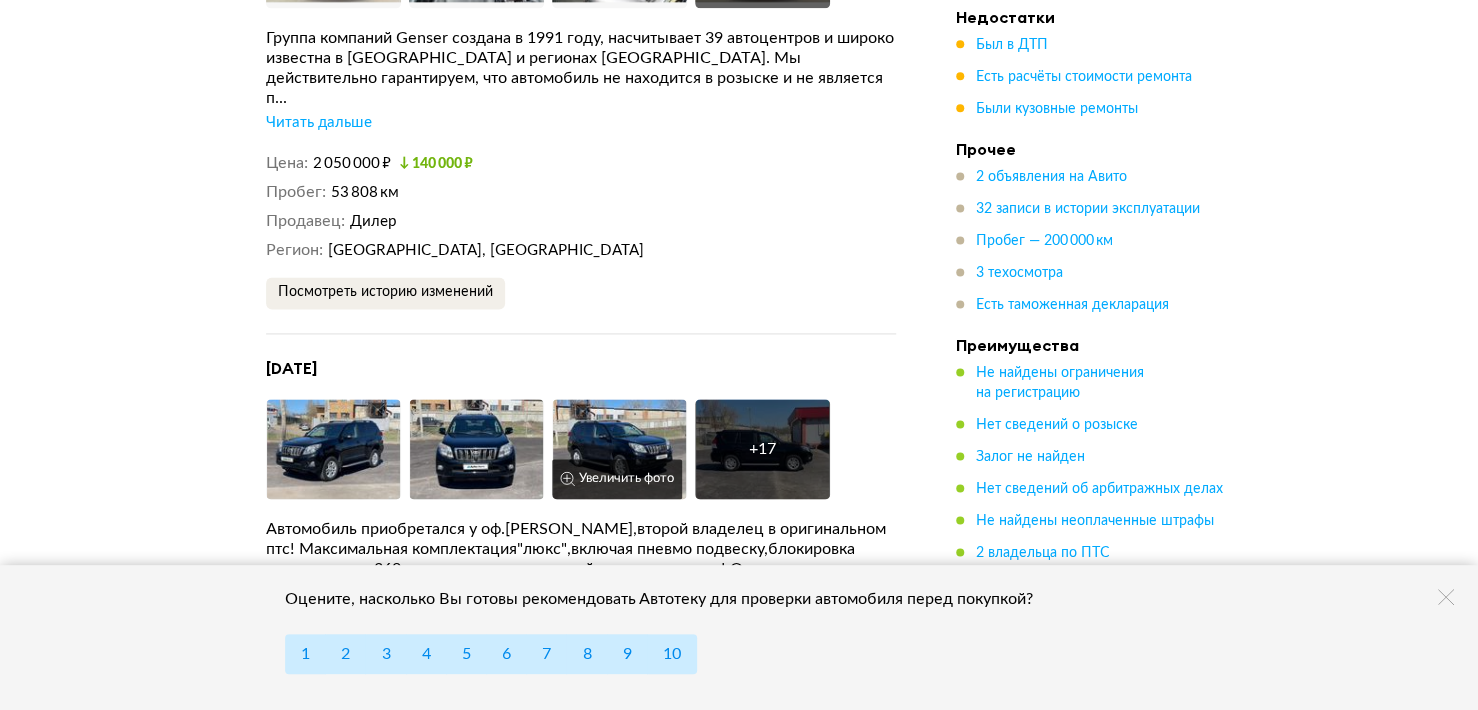 scroll, scrollTop: 5000, scrollLeft: 0, axis: vertical 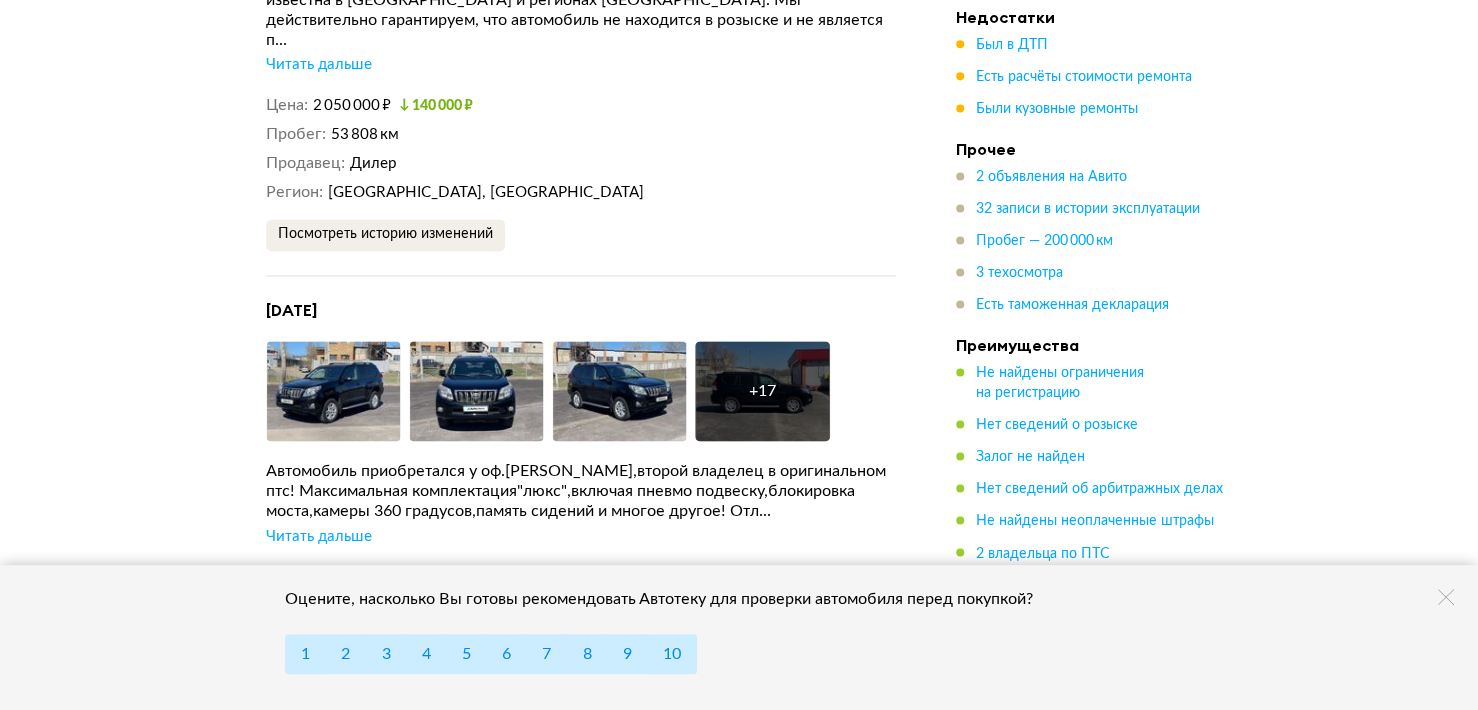 click on "Читать дальше" at bounding box center (319, 536) 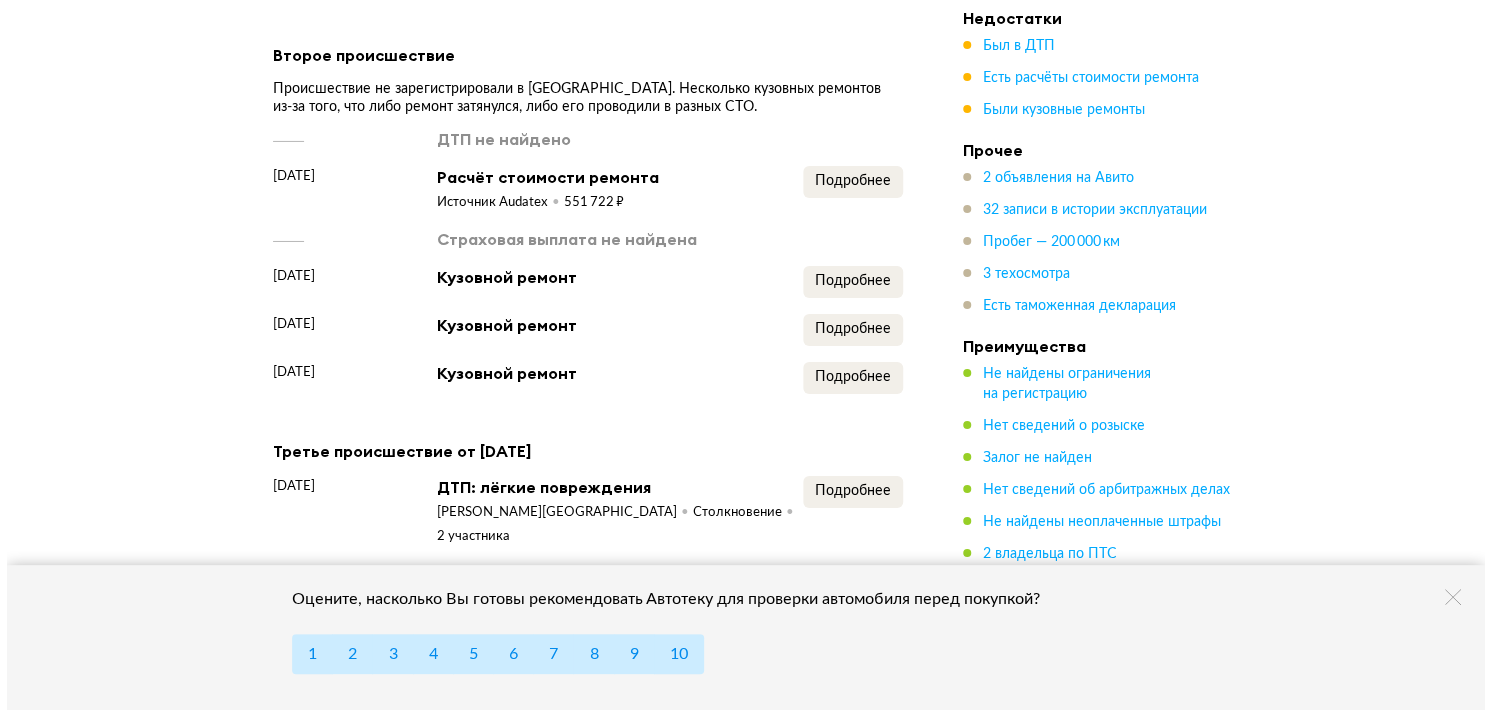 scroll, scrollTop: 3300, scrollLeft: 0, axis: vertical 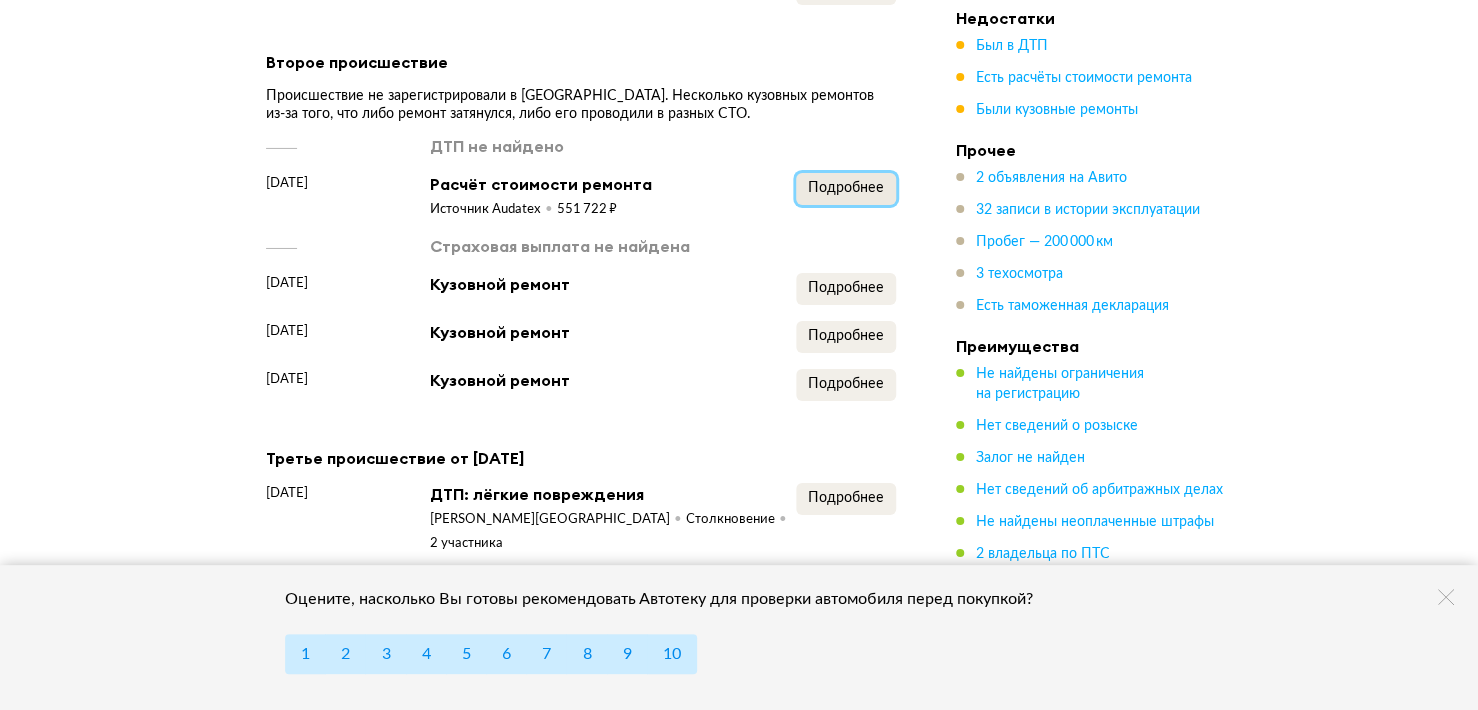 click on "Подробнее" at bounding box center (846, 188) 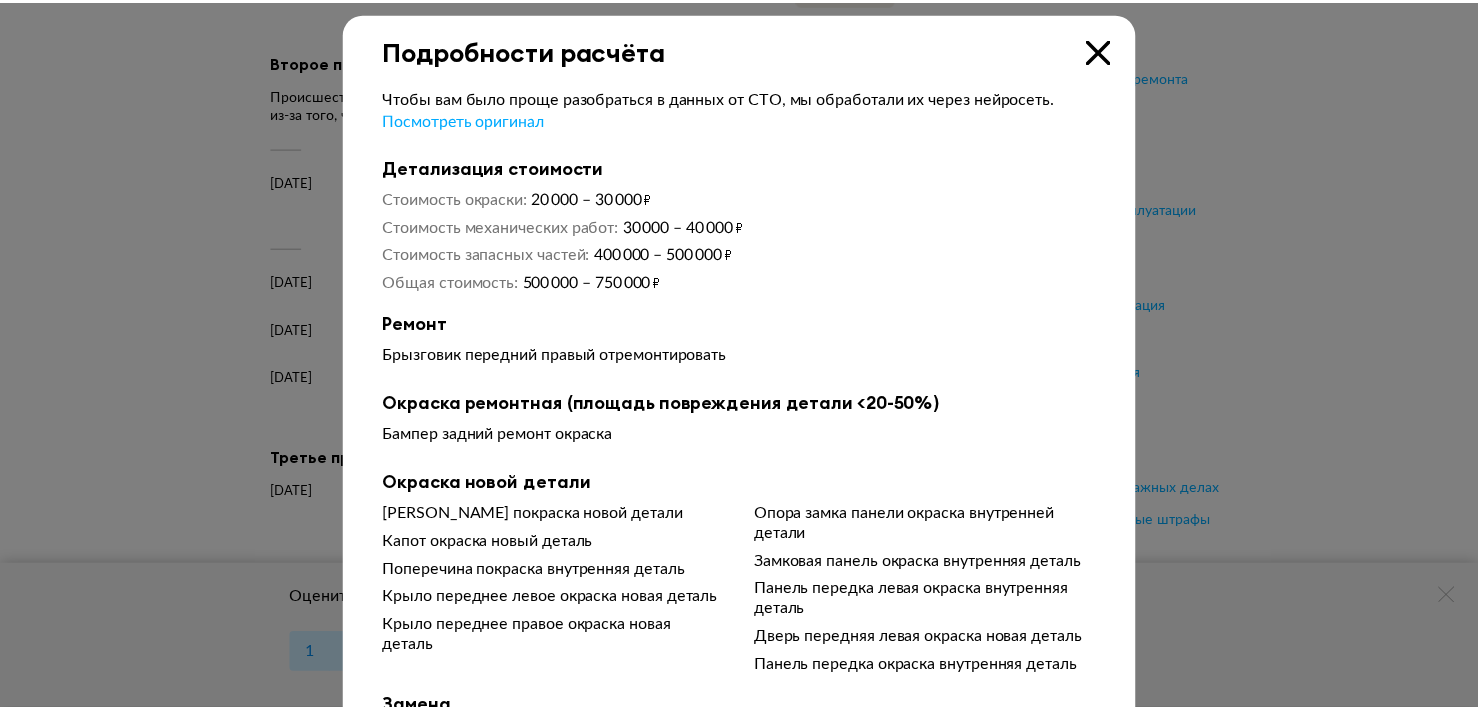 scroll, scrollTop: 0, scrollLeft: 0, axis: both 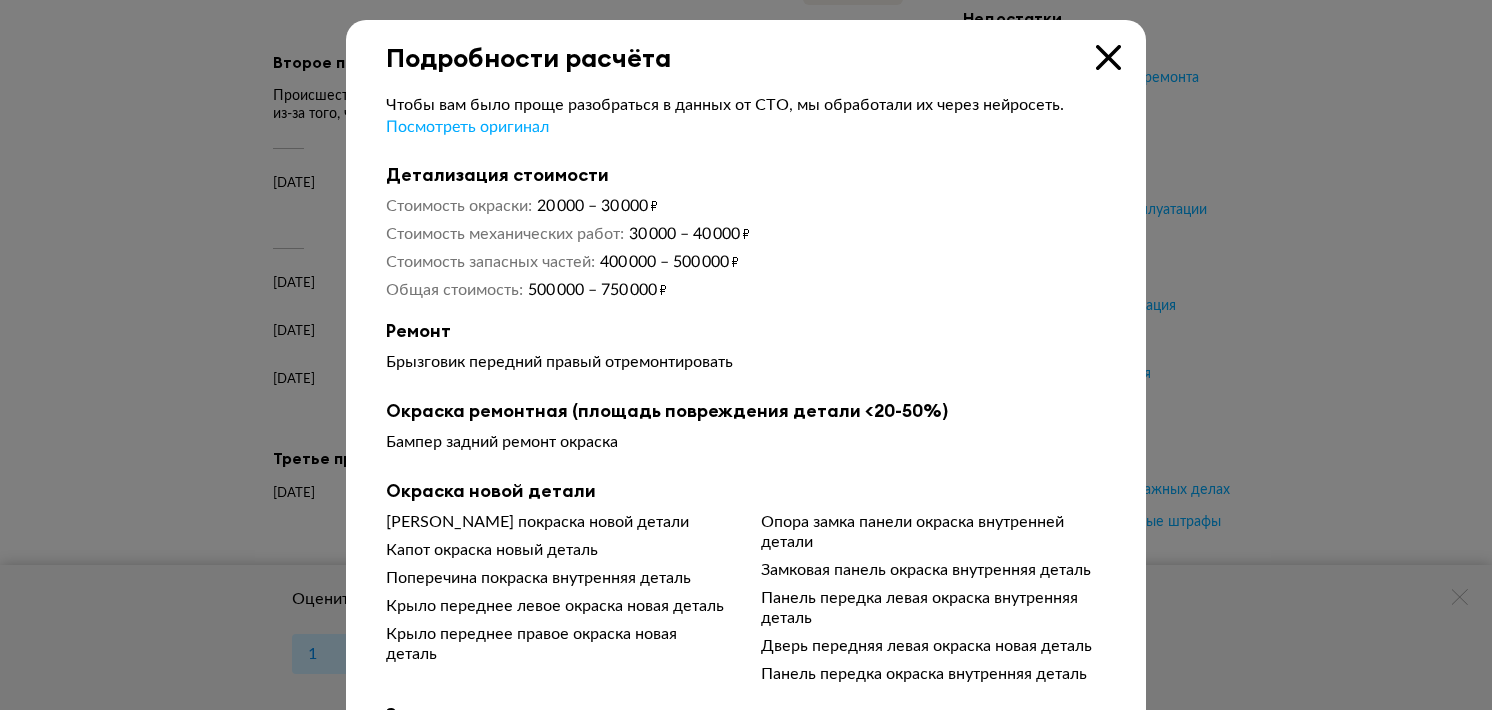 click at bounding box center [1108, 57] 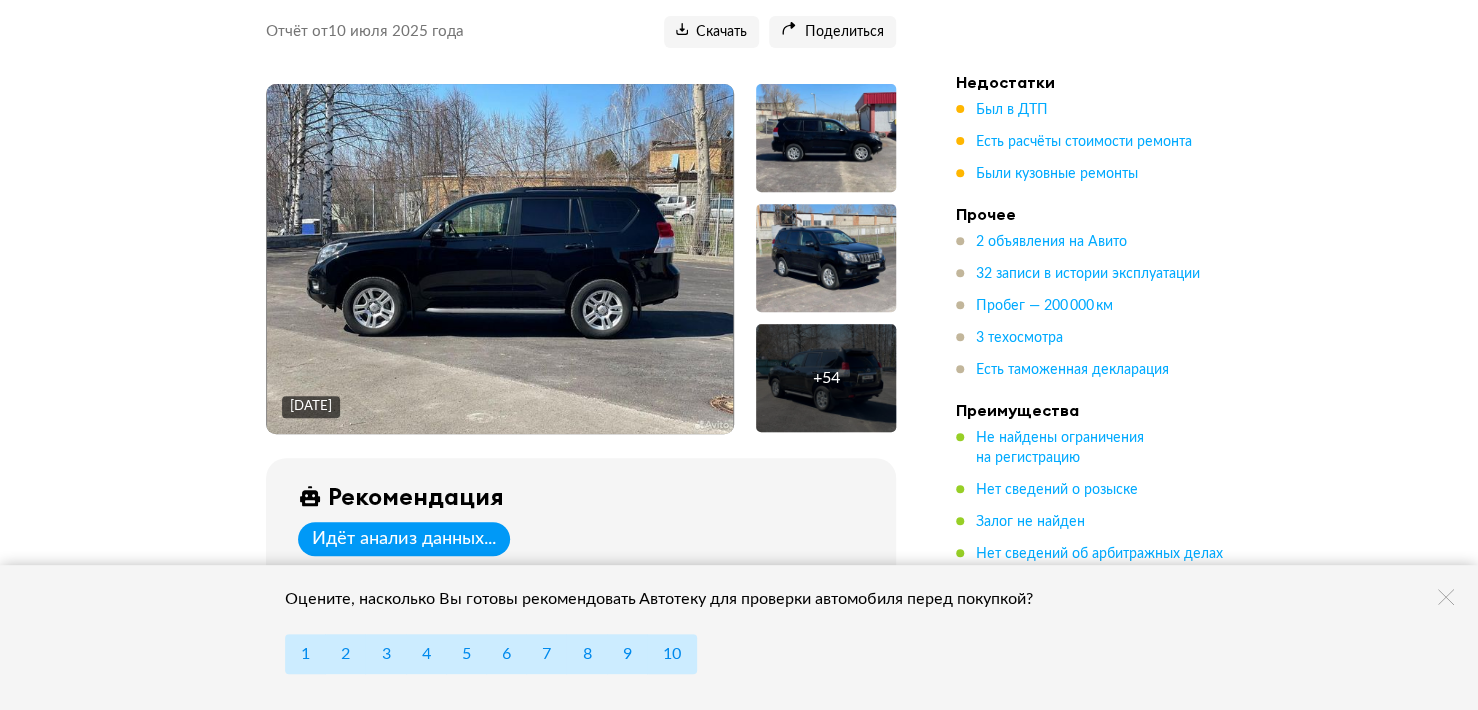 scroll, scrollTop: 200, scrollLeft: 0, axis: vertical 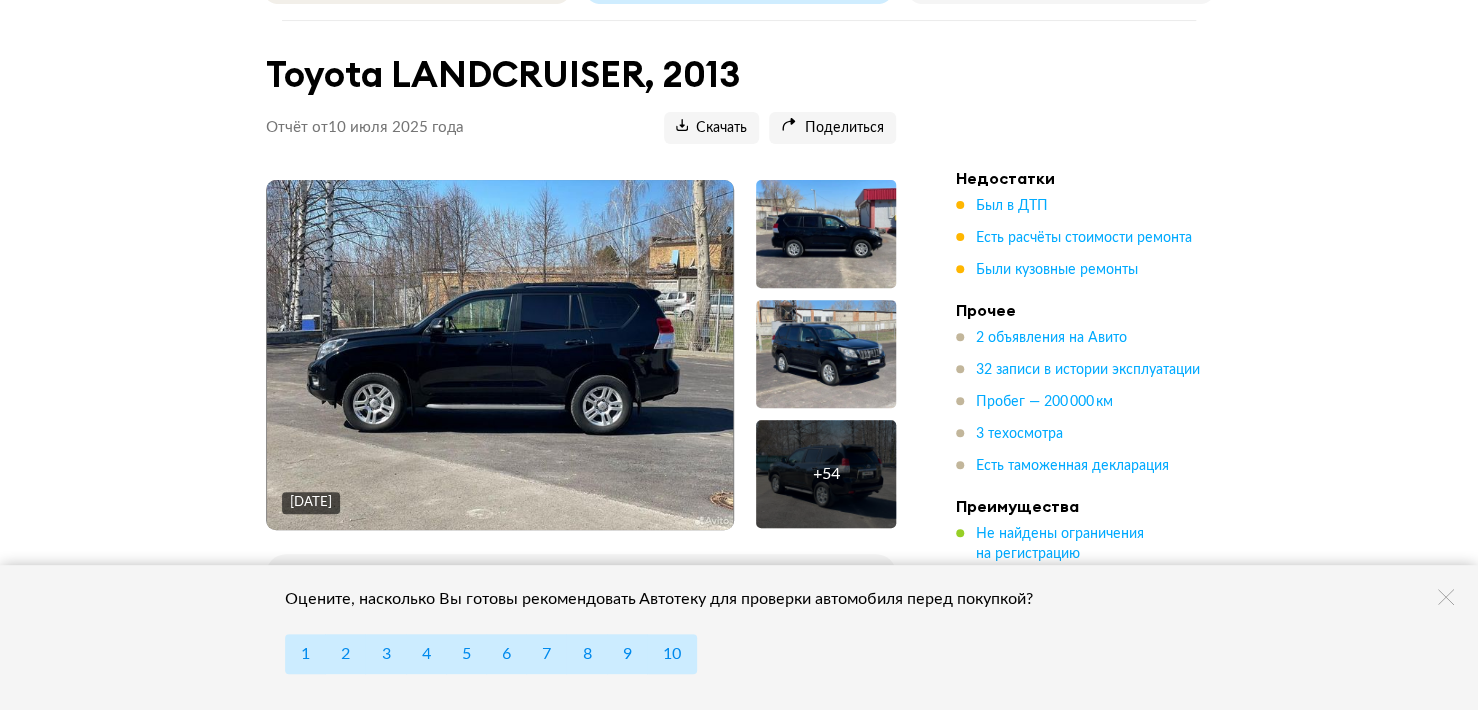 click at bounding box center (826, 354) 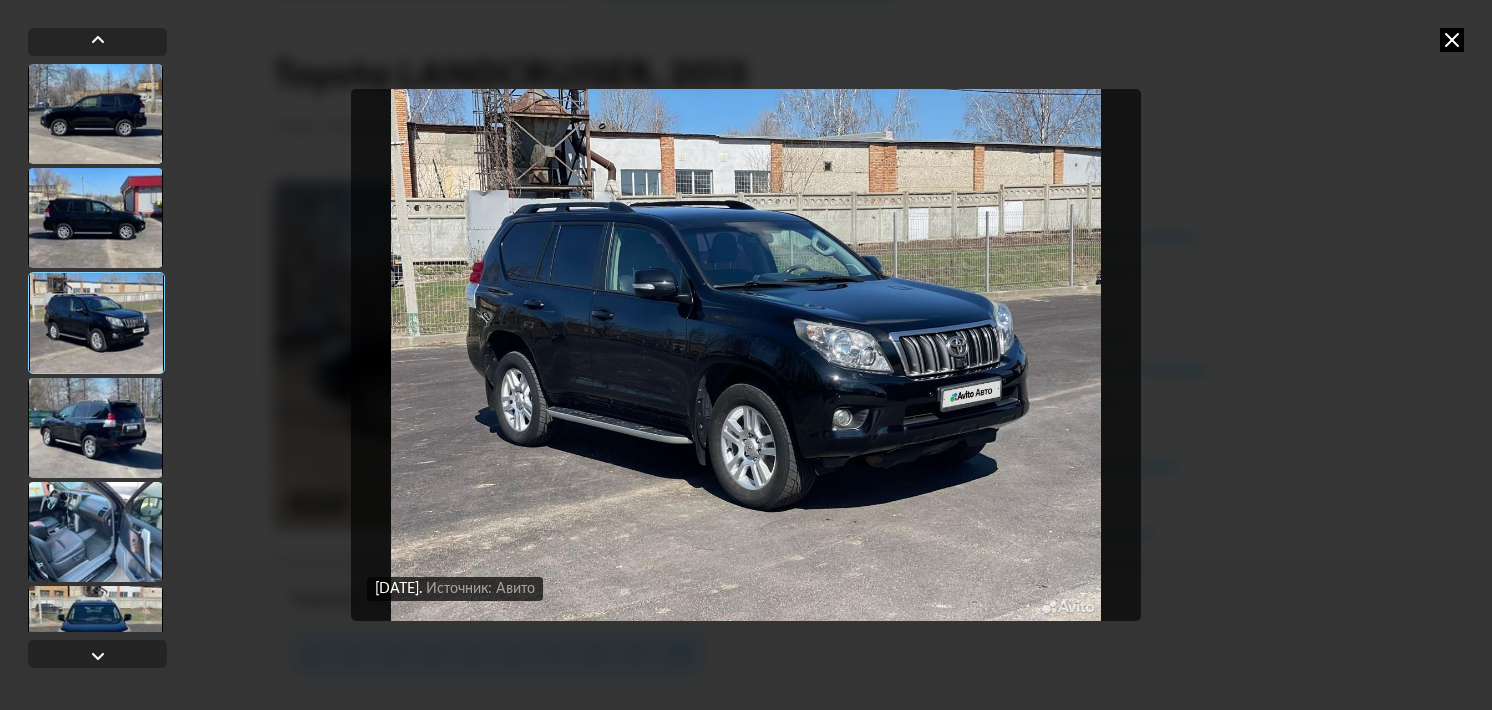 click at bounding box center (746, 355) 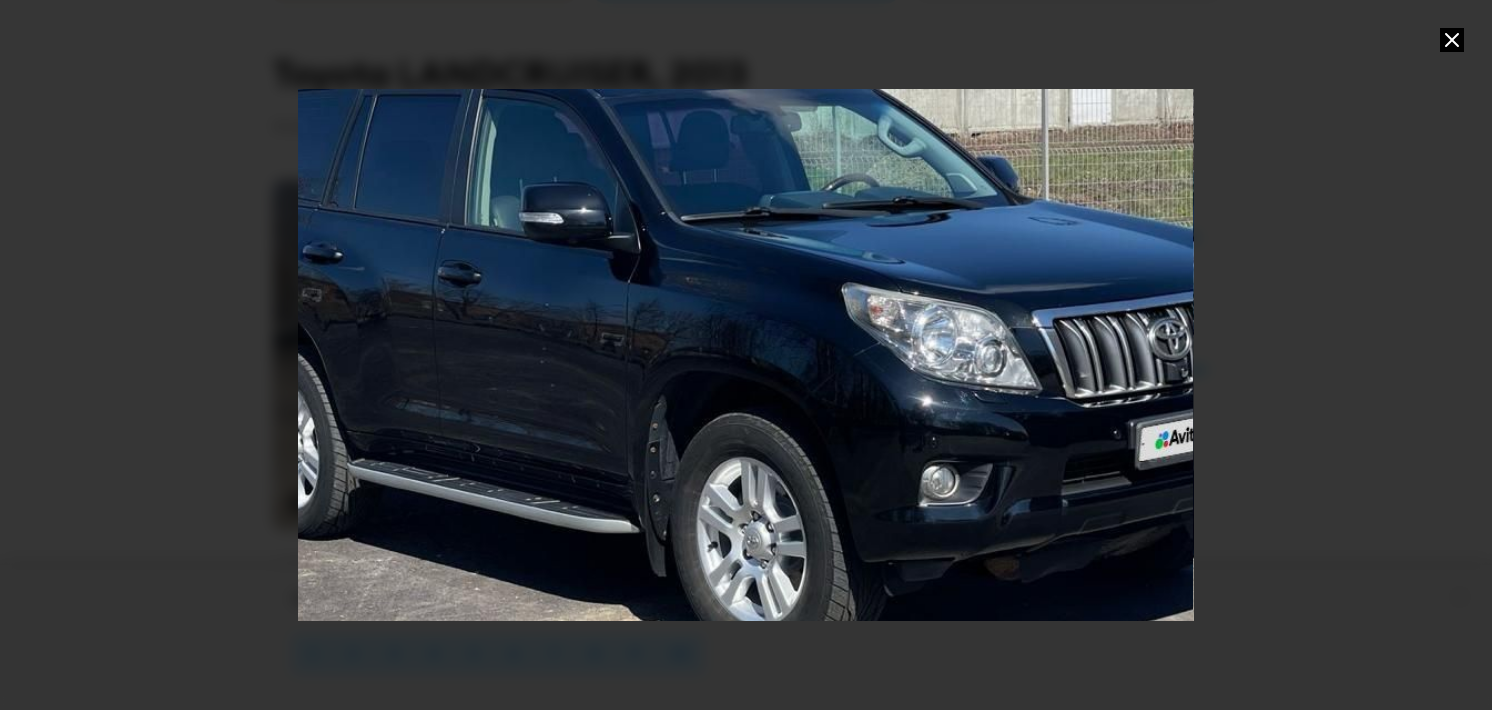 click at bounding box center (746, 354) 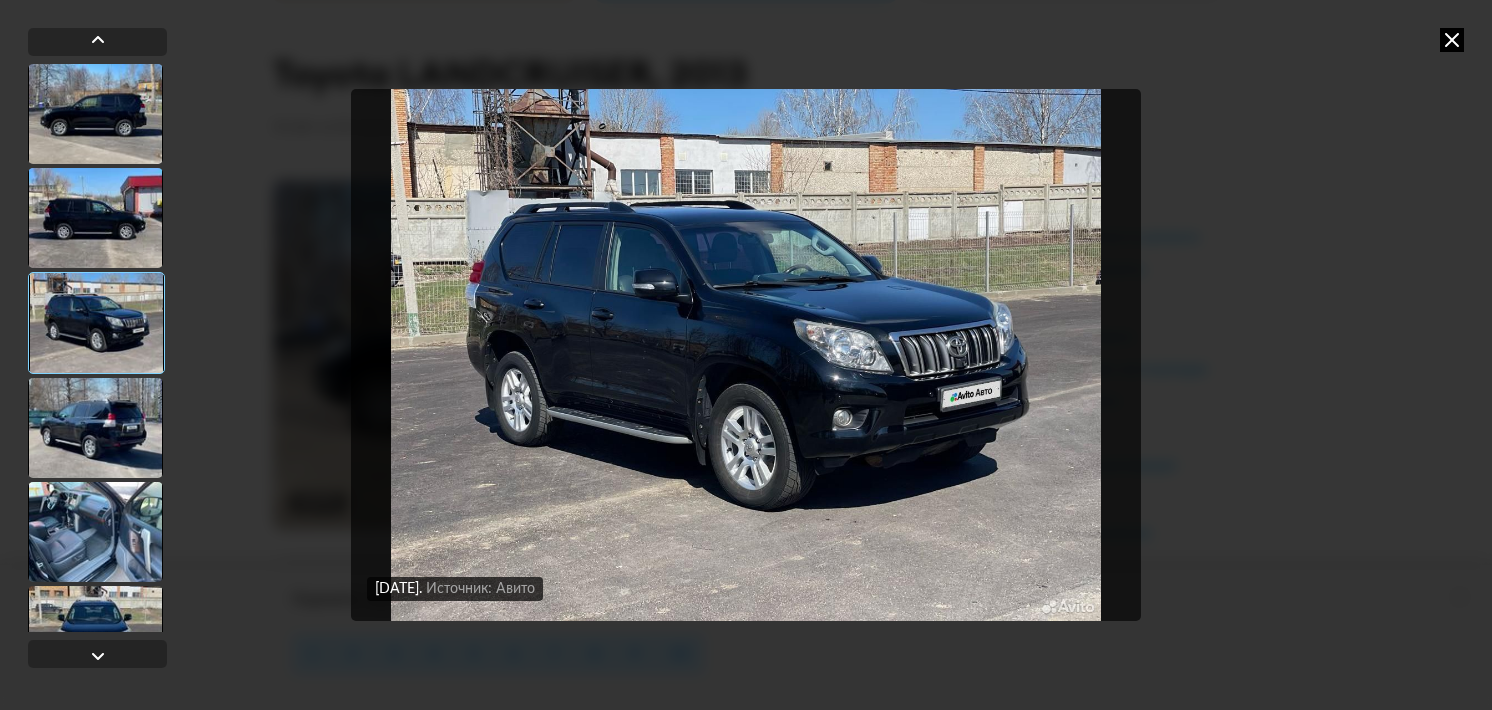 click on "[DATE] Источник: Авито [DATE] Источник: Авито [DATE] Источник: Авито [DATE] Источник: Авито" at bounding box center [746, 355] 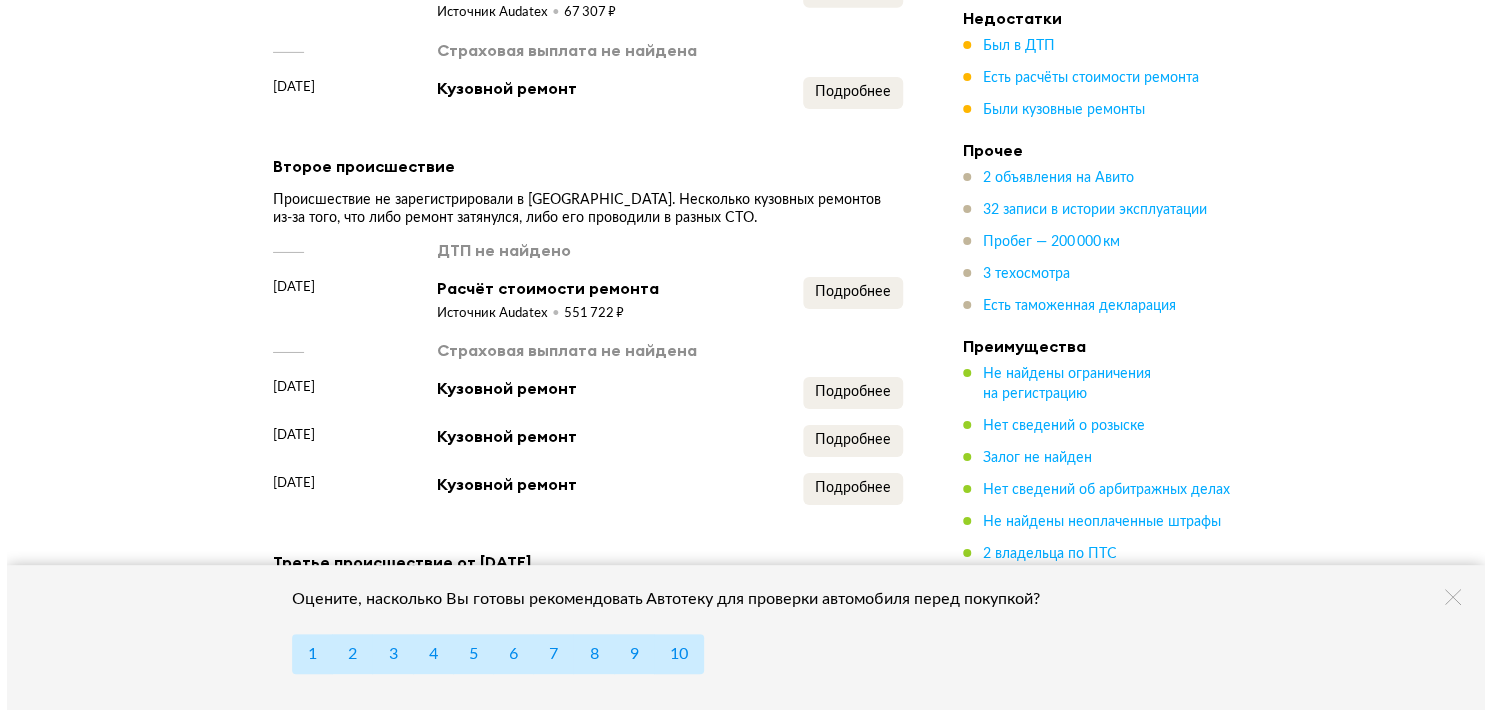 scroll, scrollTop: 3200, scrollLeft: 0, axis: vertical 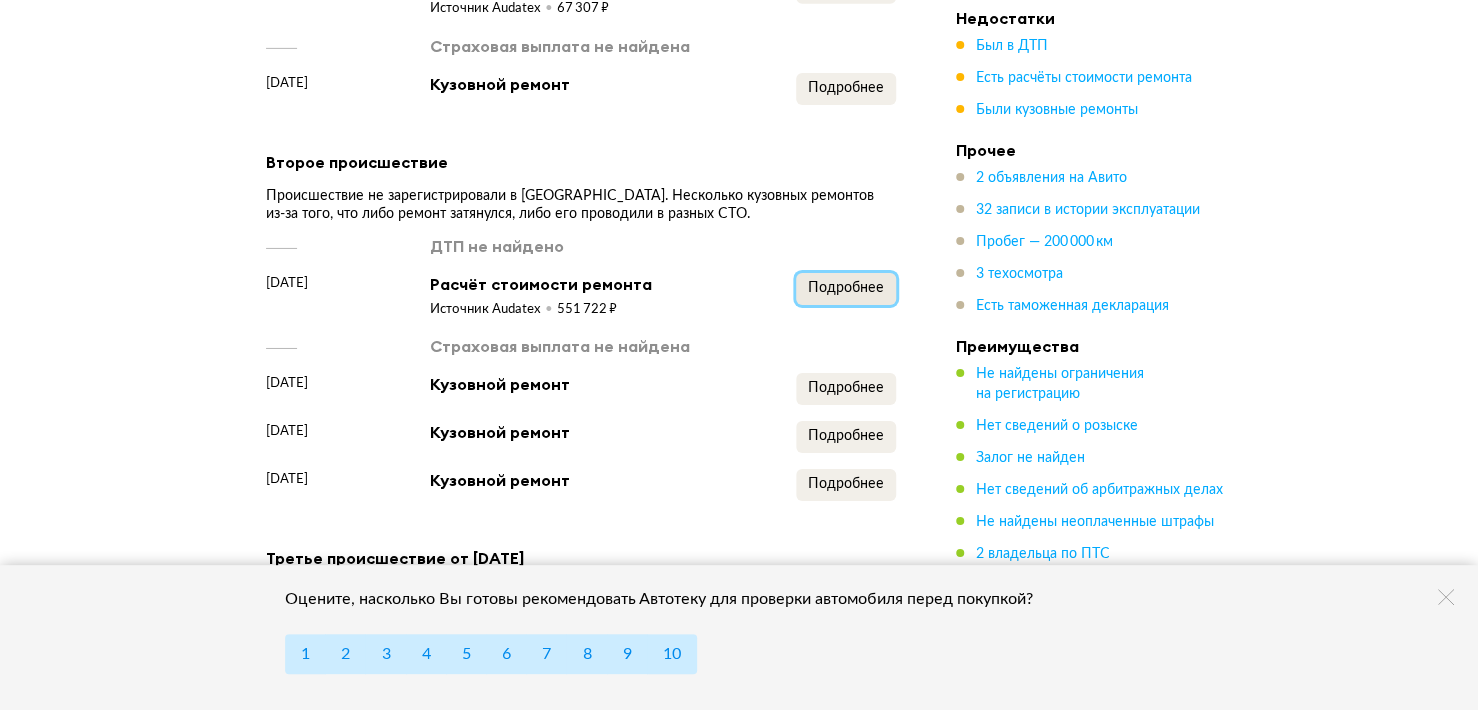 click on "Подробнее" at bounding box center [846, 288] 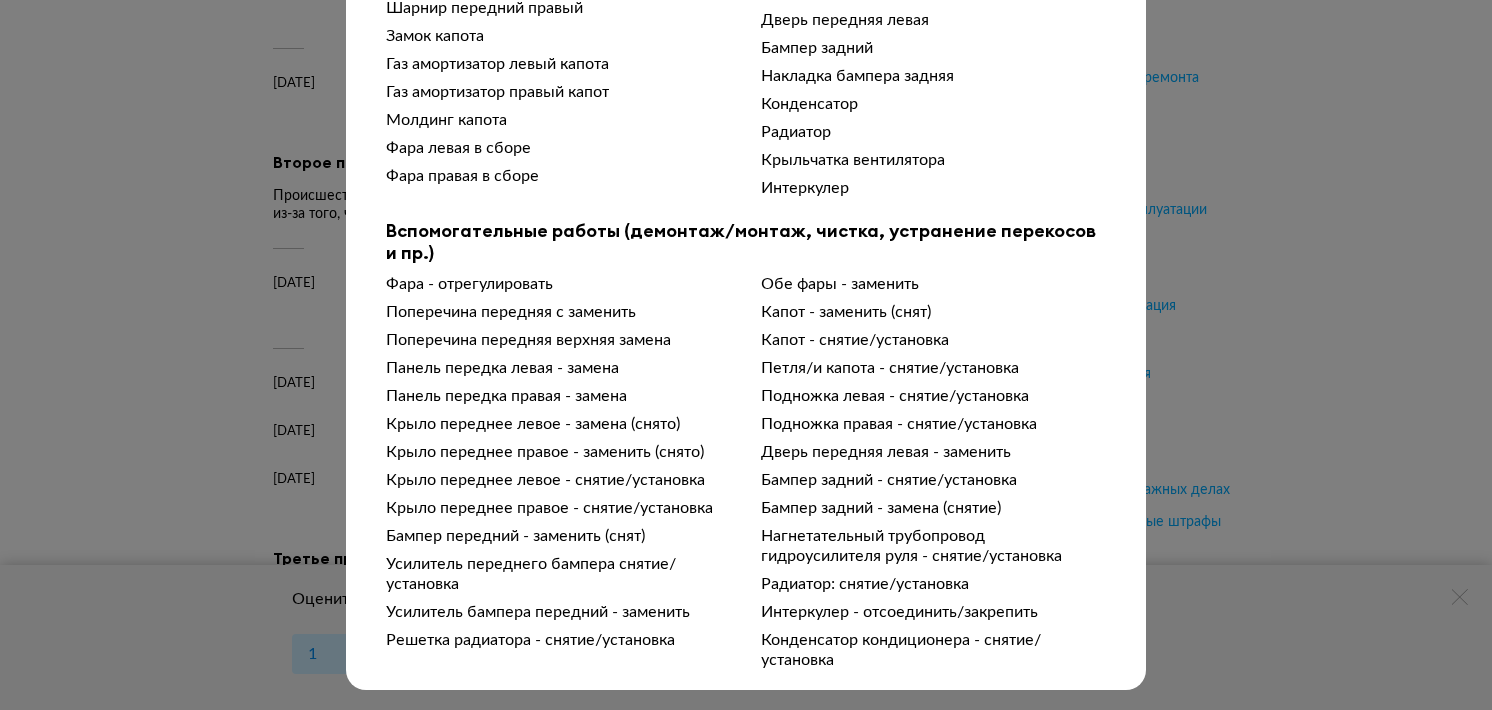 scroll, scrollTop: 1024, scrollLeft: 0, axis: vertical 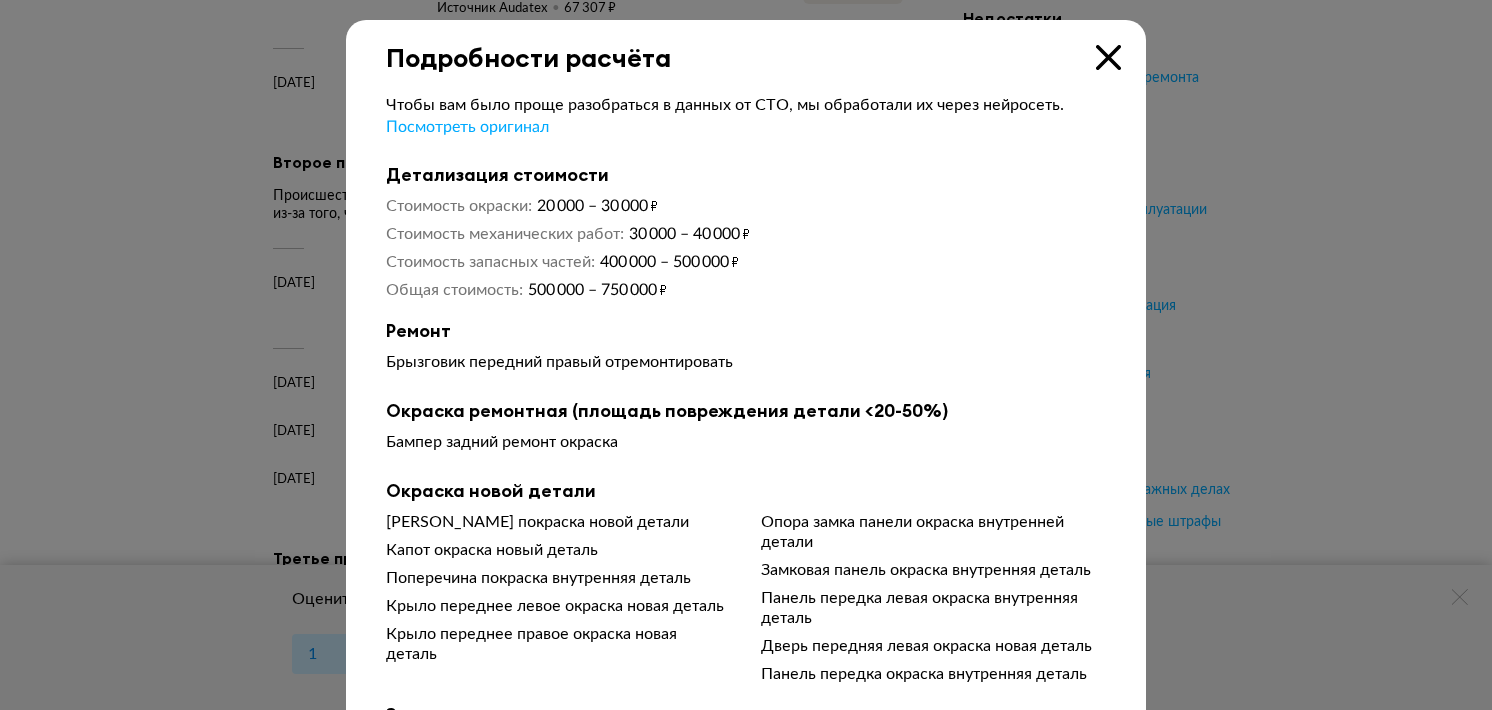 click at bounding box center [1108, 57] 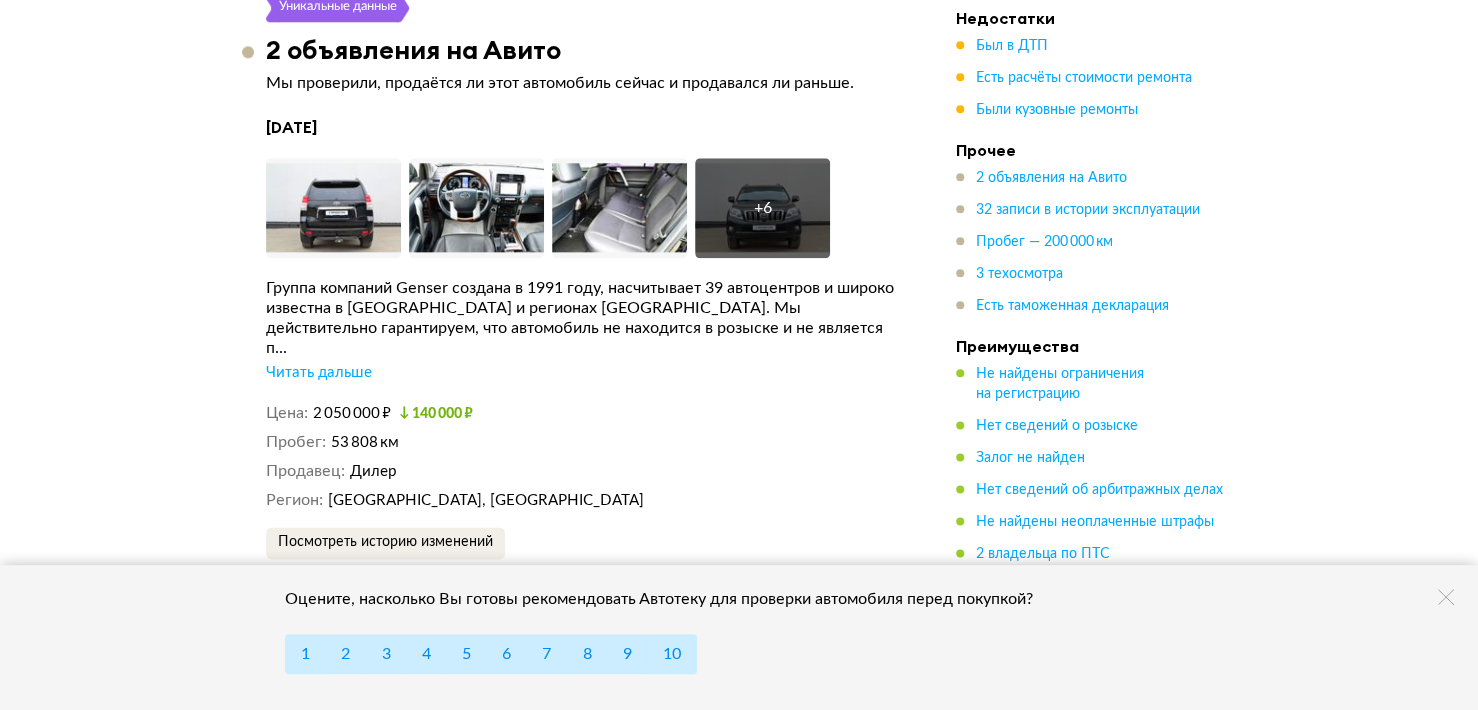 scroll, scrollTop: 4700, scrollLeft: 0, axis: vertical 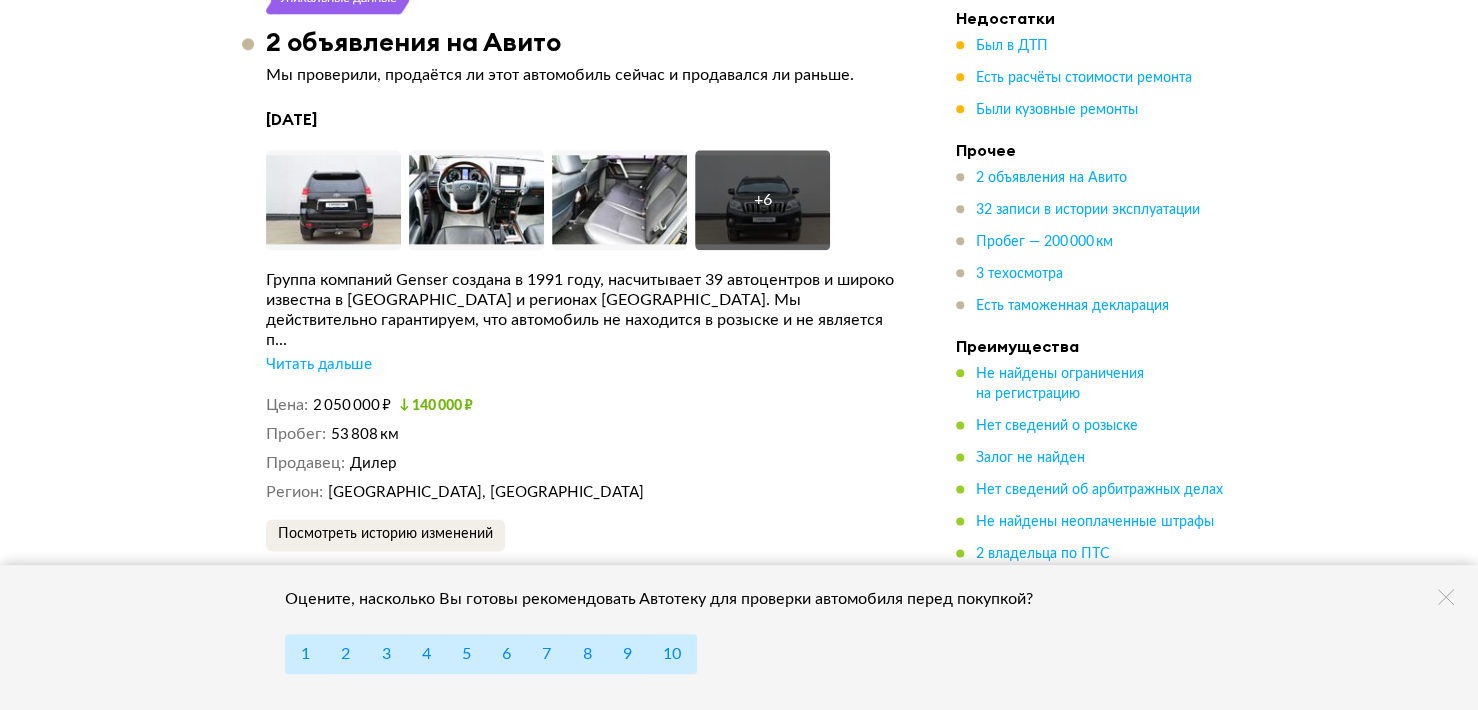 click on "Читать дальше" at bounding box center (319, 365) 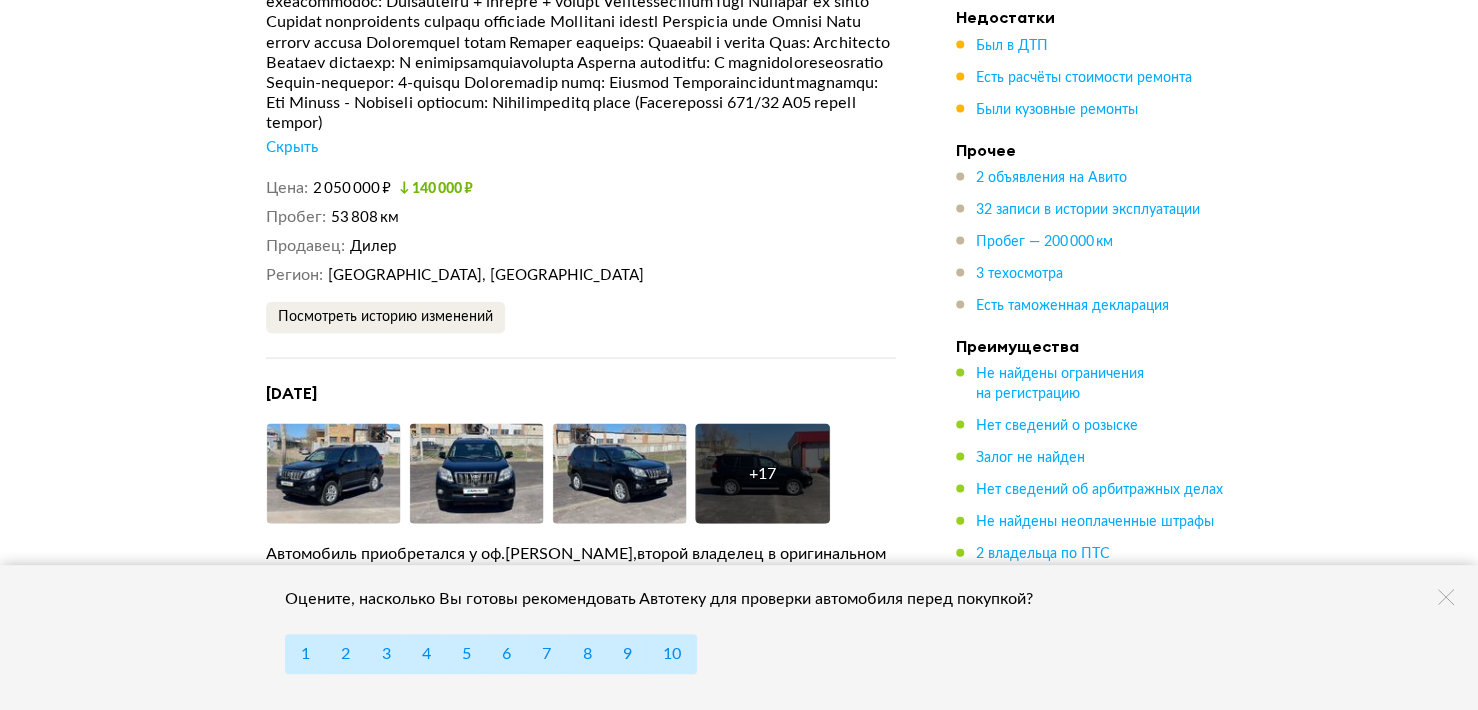 scroll, scrollTop: 5500, scrollLeft: 0, axis: vertical 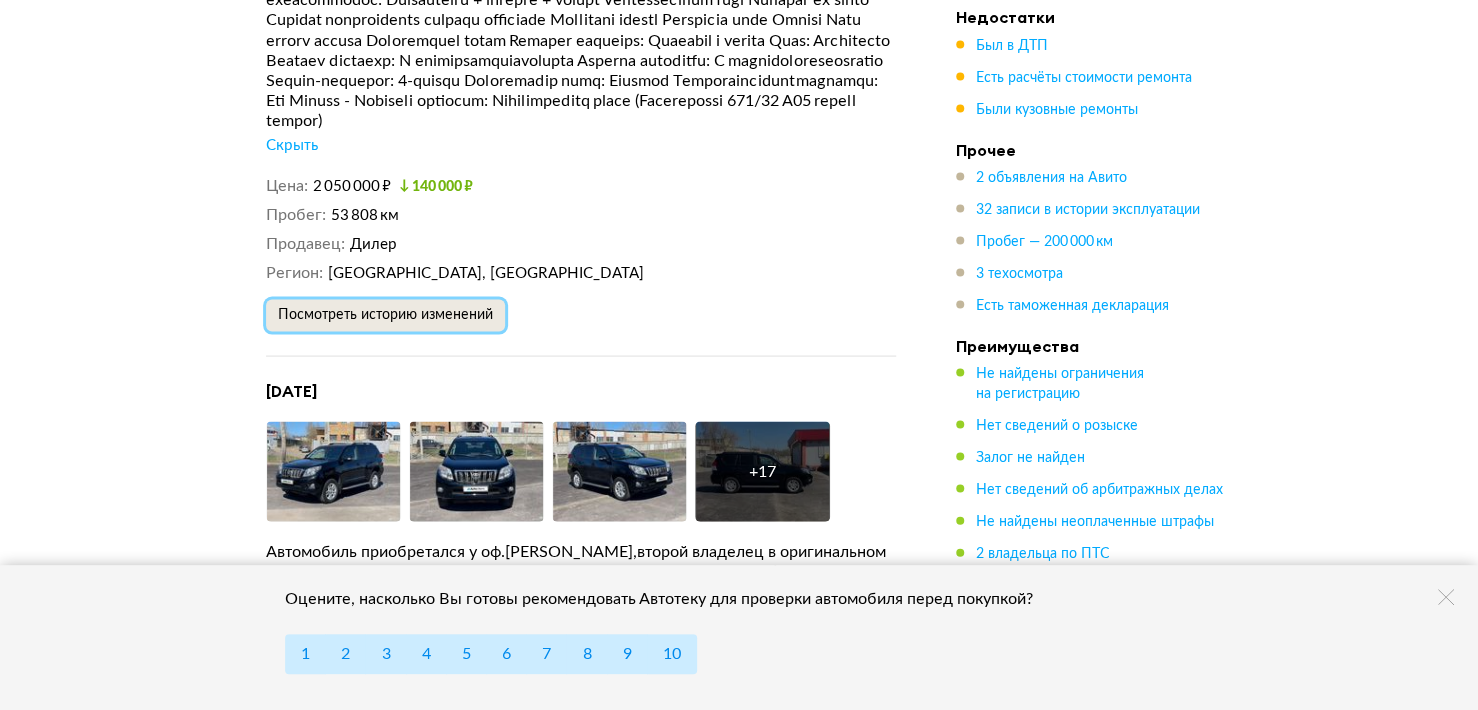 click on "Посмотреть историю изменений" at bounding box center (385, 314) 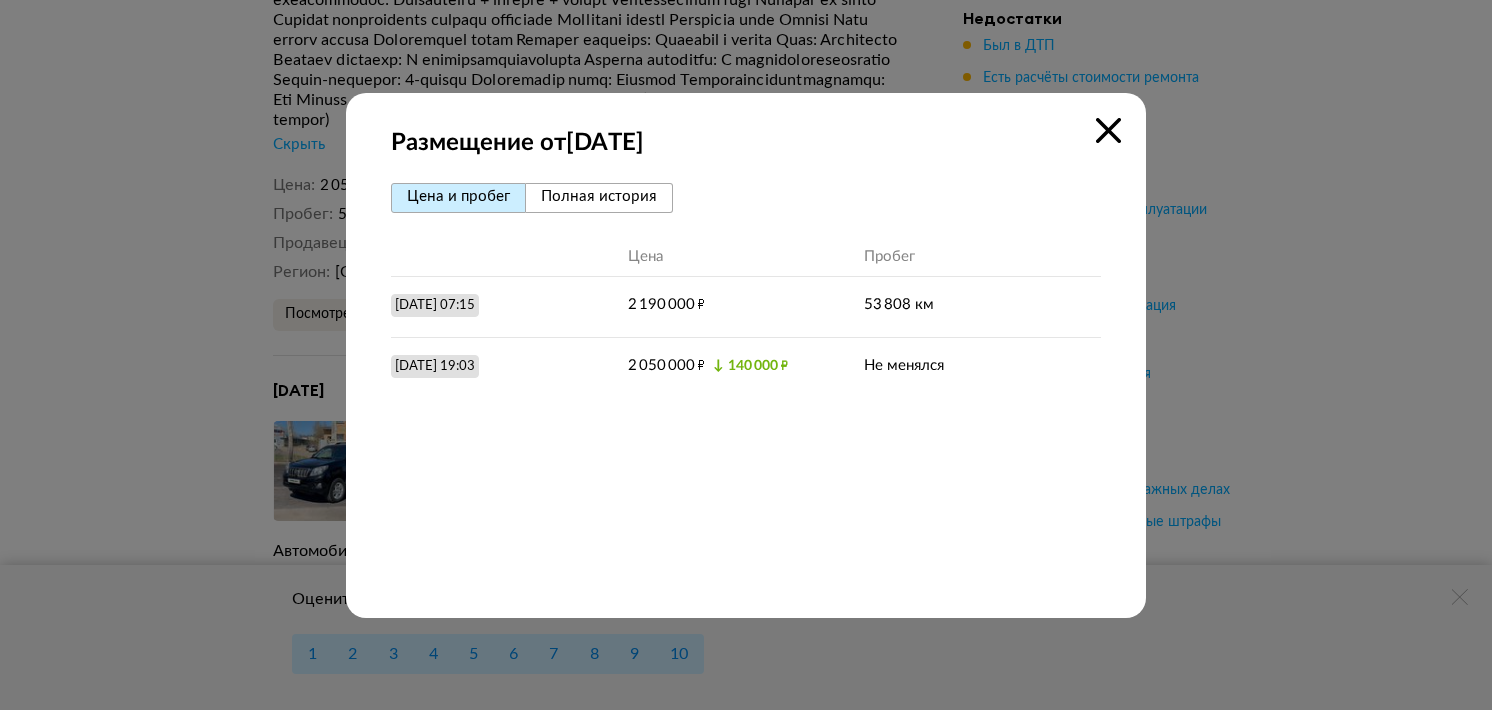 click at bounding box center (1108, 130) 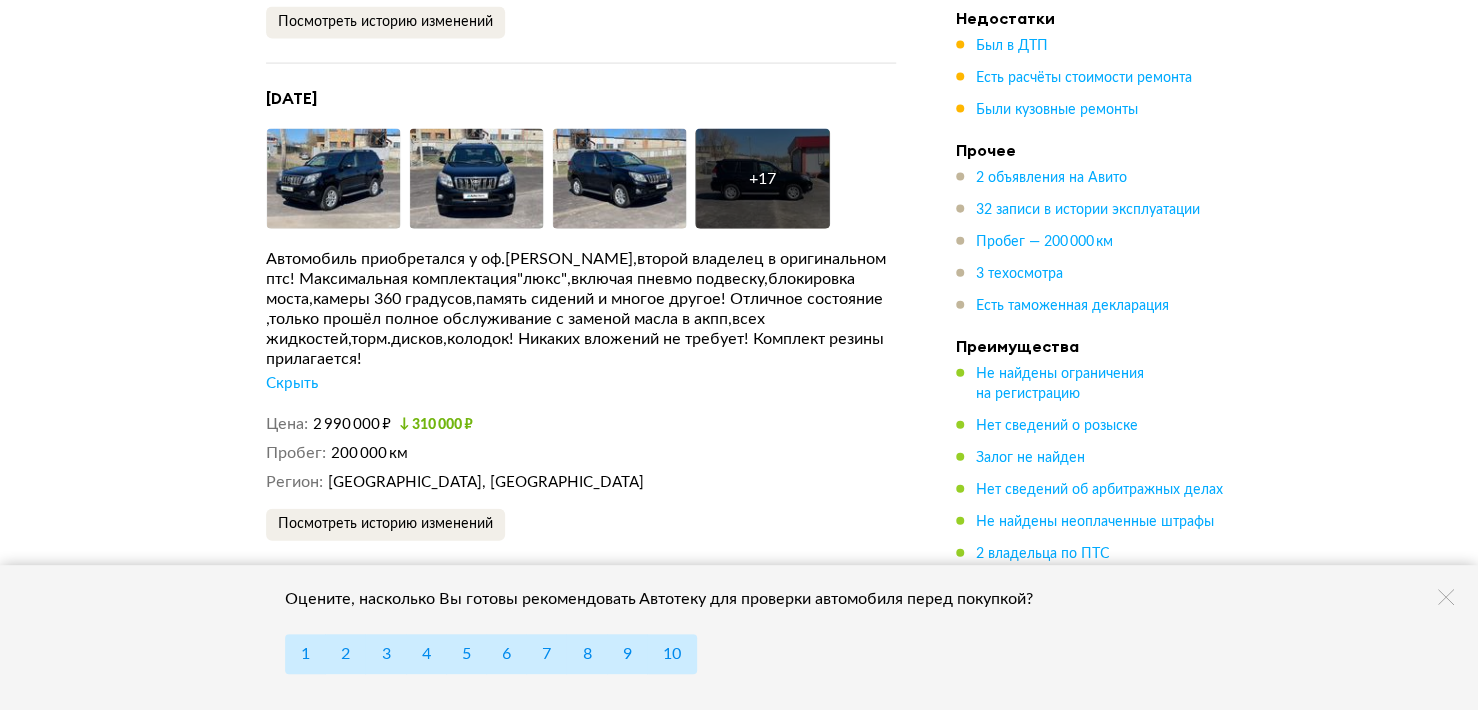 scroll, scrollTop: 5800, scrollLeft: 0, axis: vertical 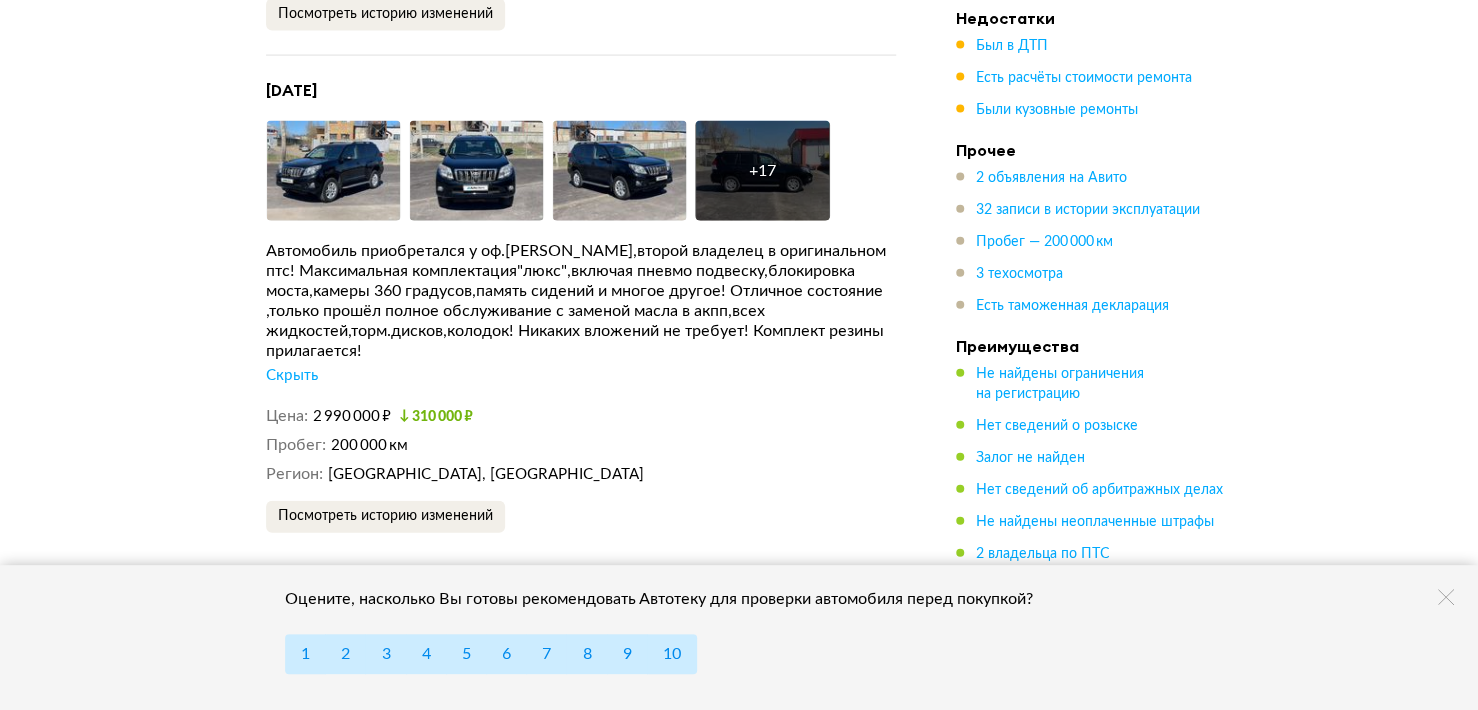 click on "Скрыть" at bounding box center [292, 376] 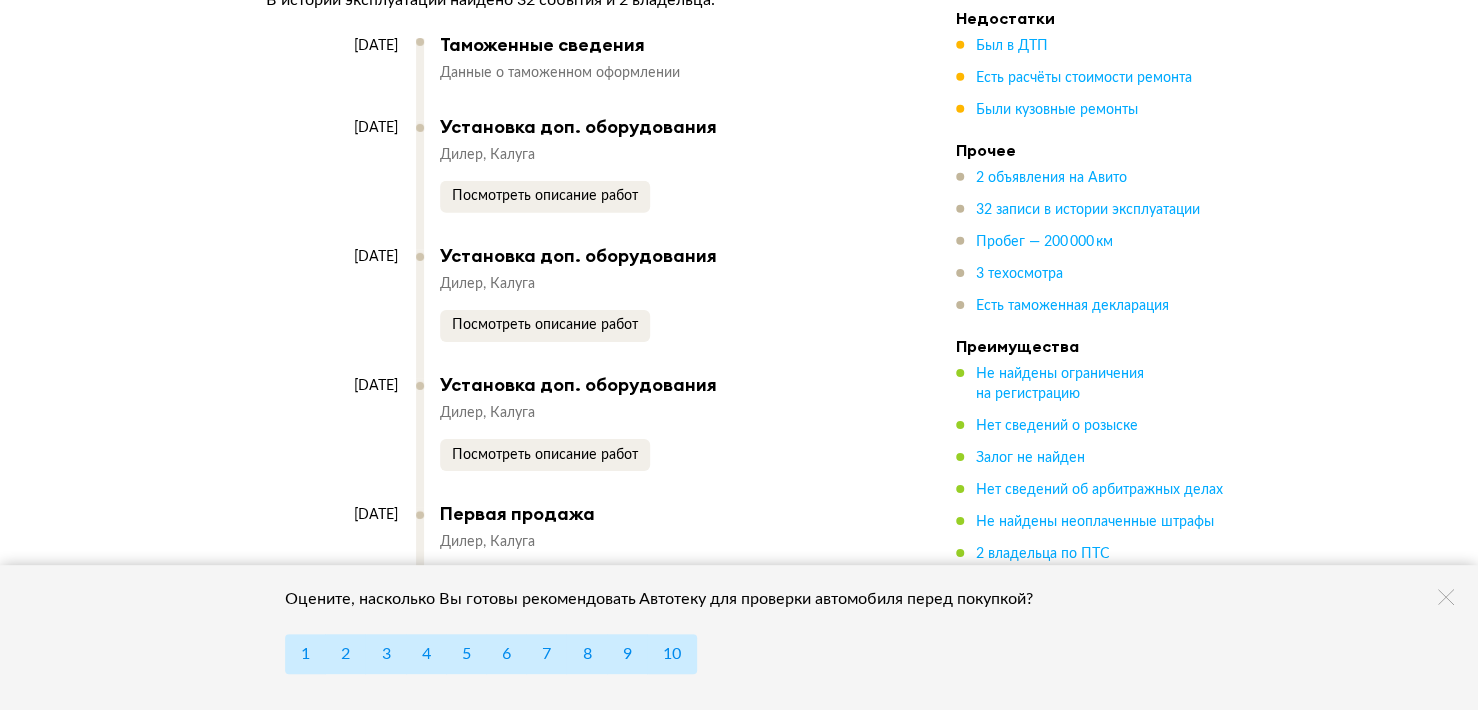 scroll, scrollTop: 6700, scrollLeft: 0, axis: vertical 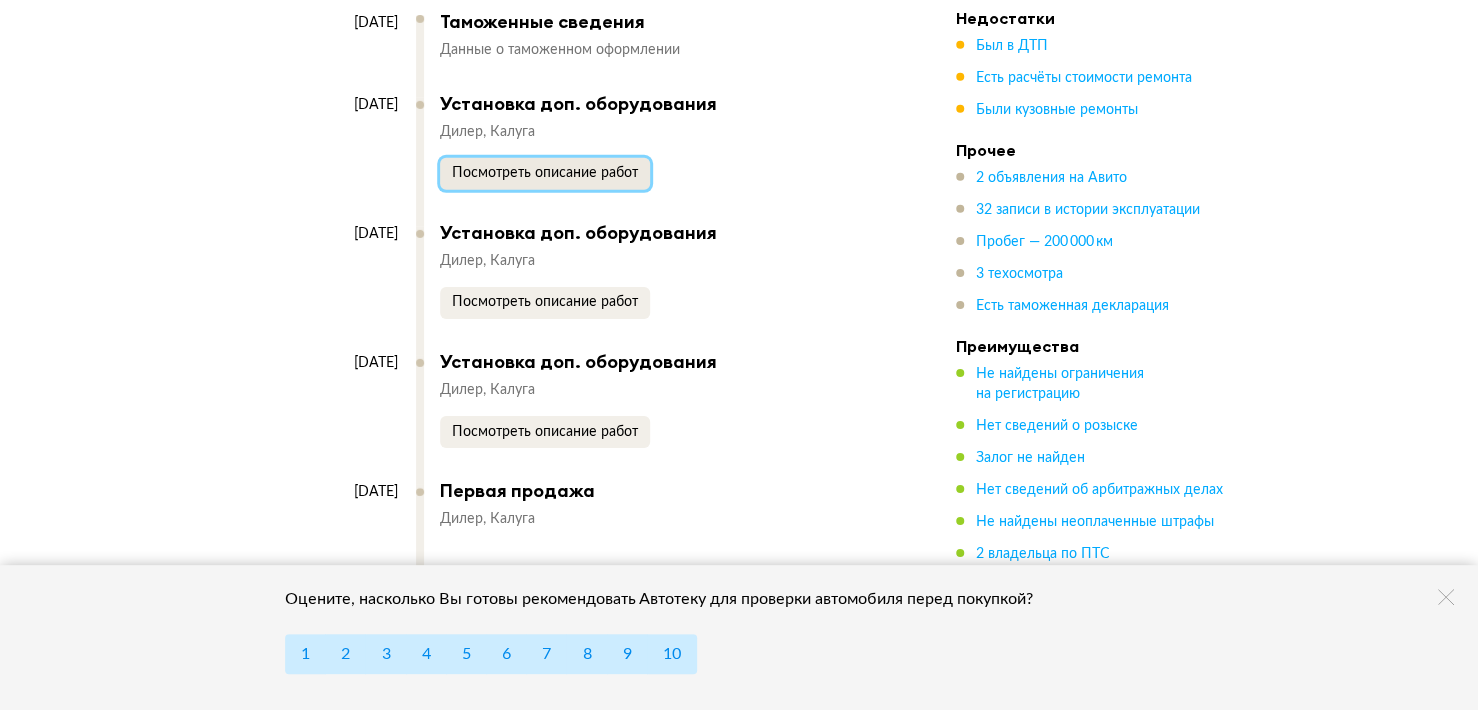 click on "Посмотреть описание работ" at bounding box center (545, 173) 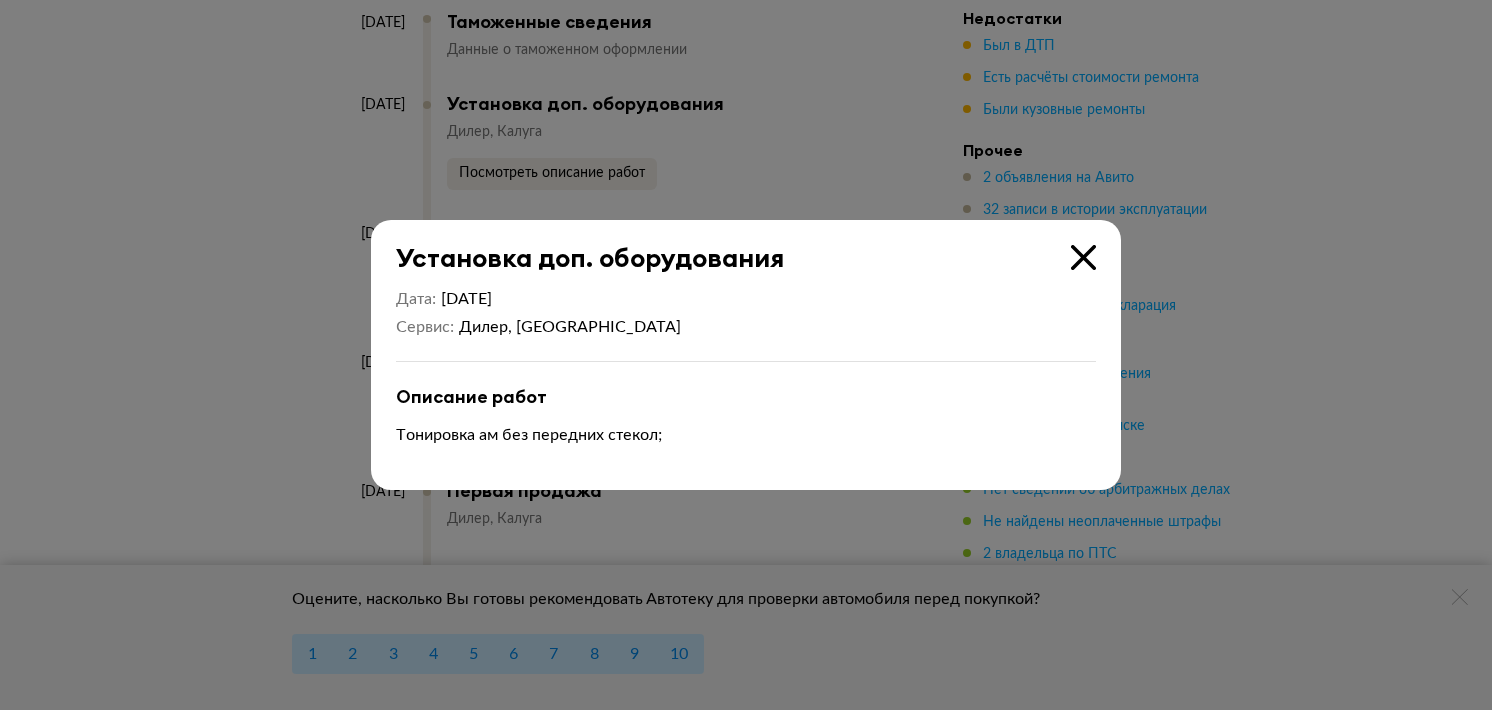 click at bounding box center [1083, 257] 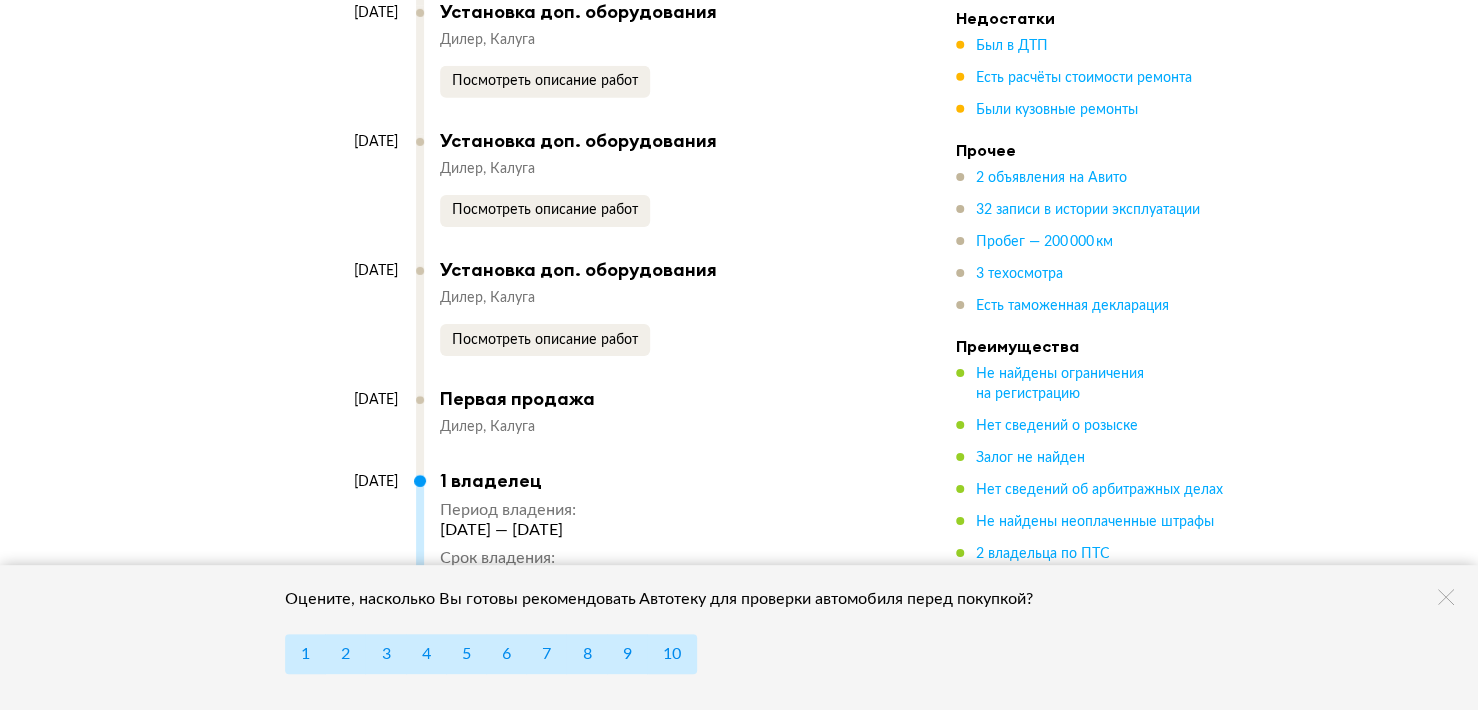 scroll, scrollTop: 6800, scrollLeft: 0, axis: vertical 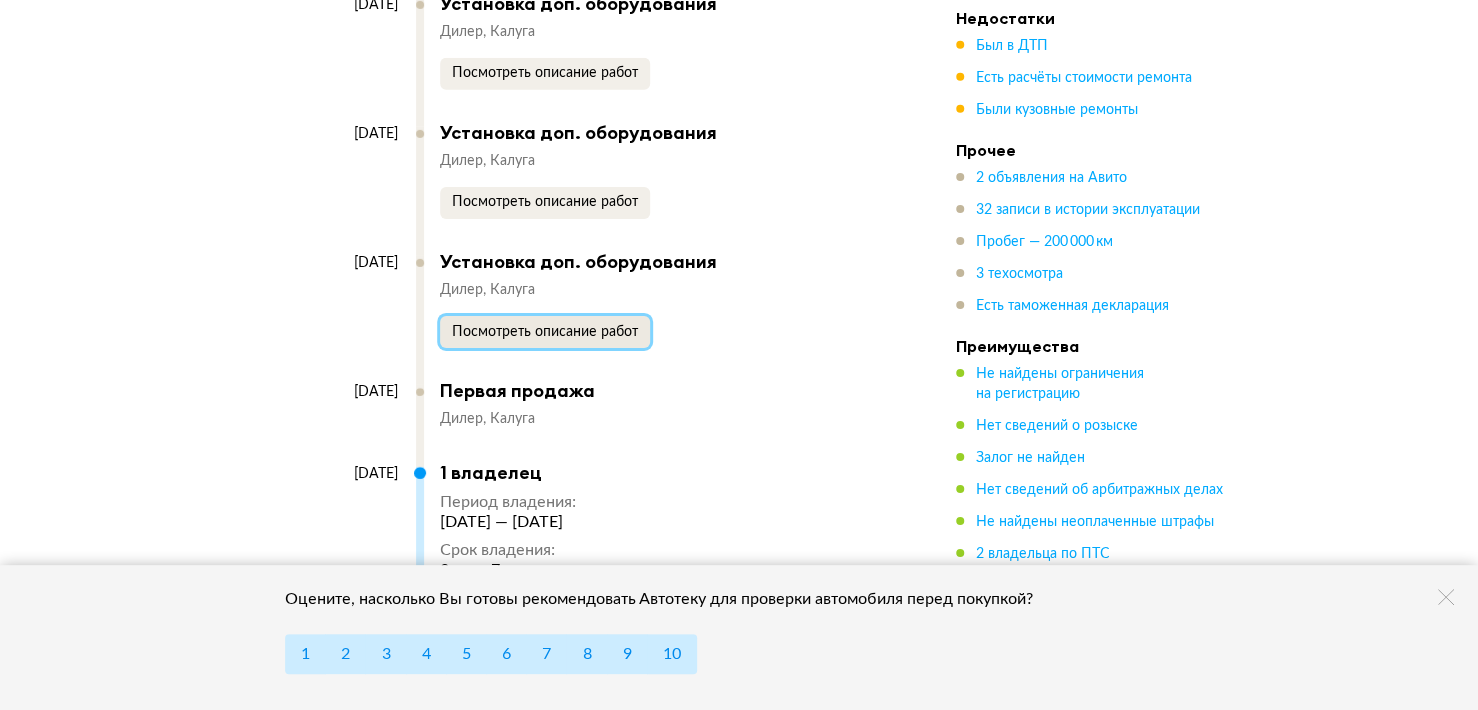 click on "Посмотреть описание работ" at bounding box center (545, 332) 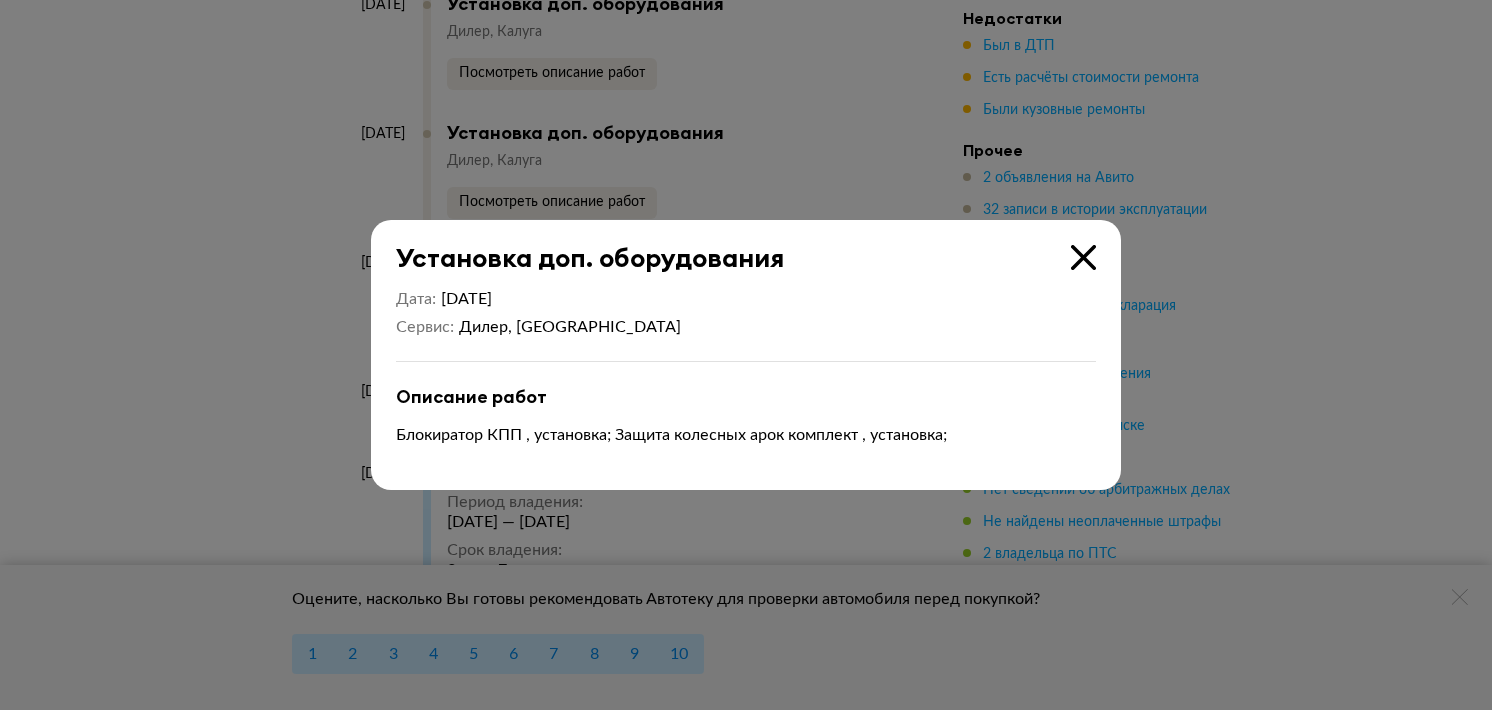 click at bounding box center (1083, 257) 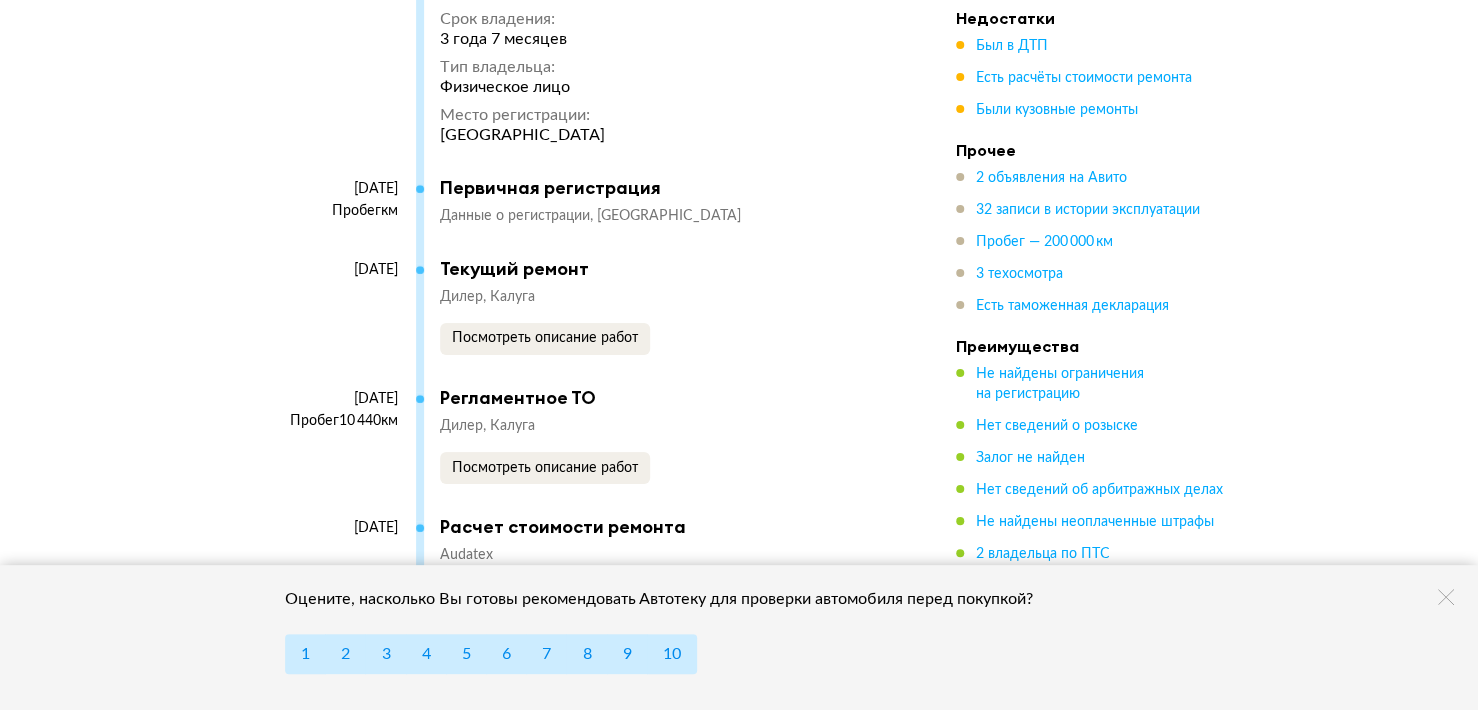scroll, scrollTop: 7400, scrollLeft: 0, axis: vertical 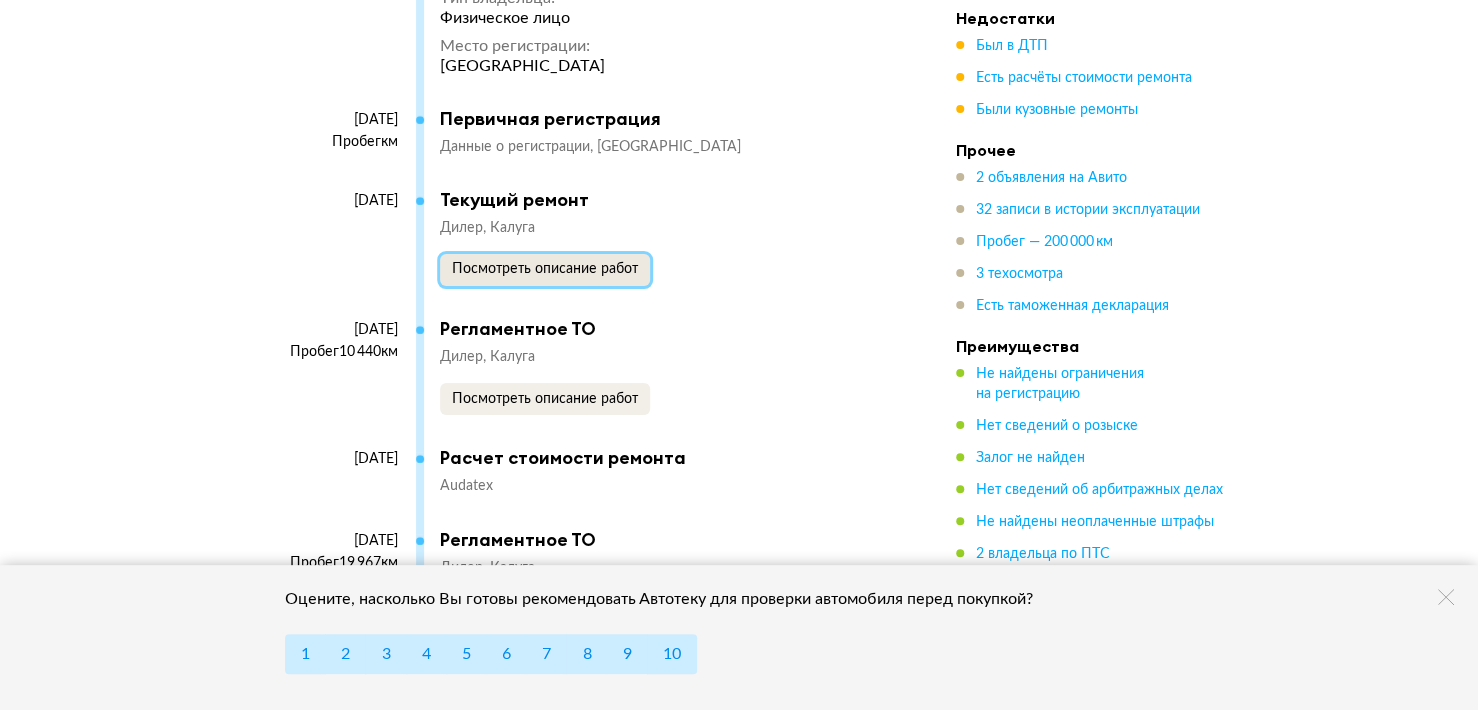 click on "Посмотреть описание работ" at bounding box center (545, 269) 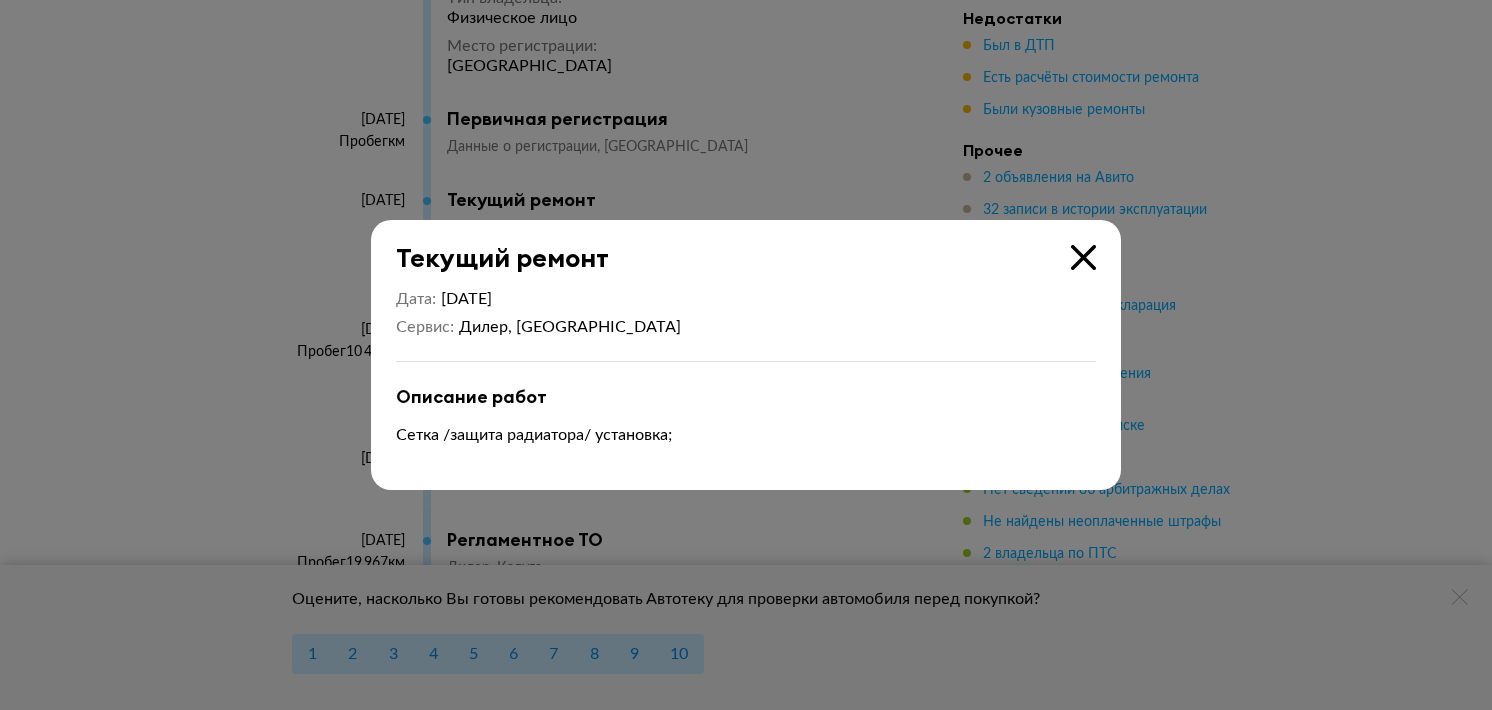 click at bounding box center (1083, 257) 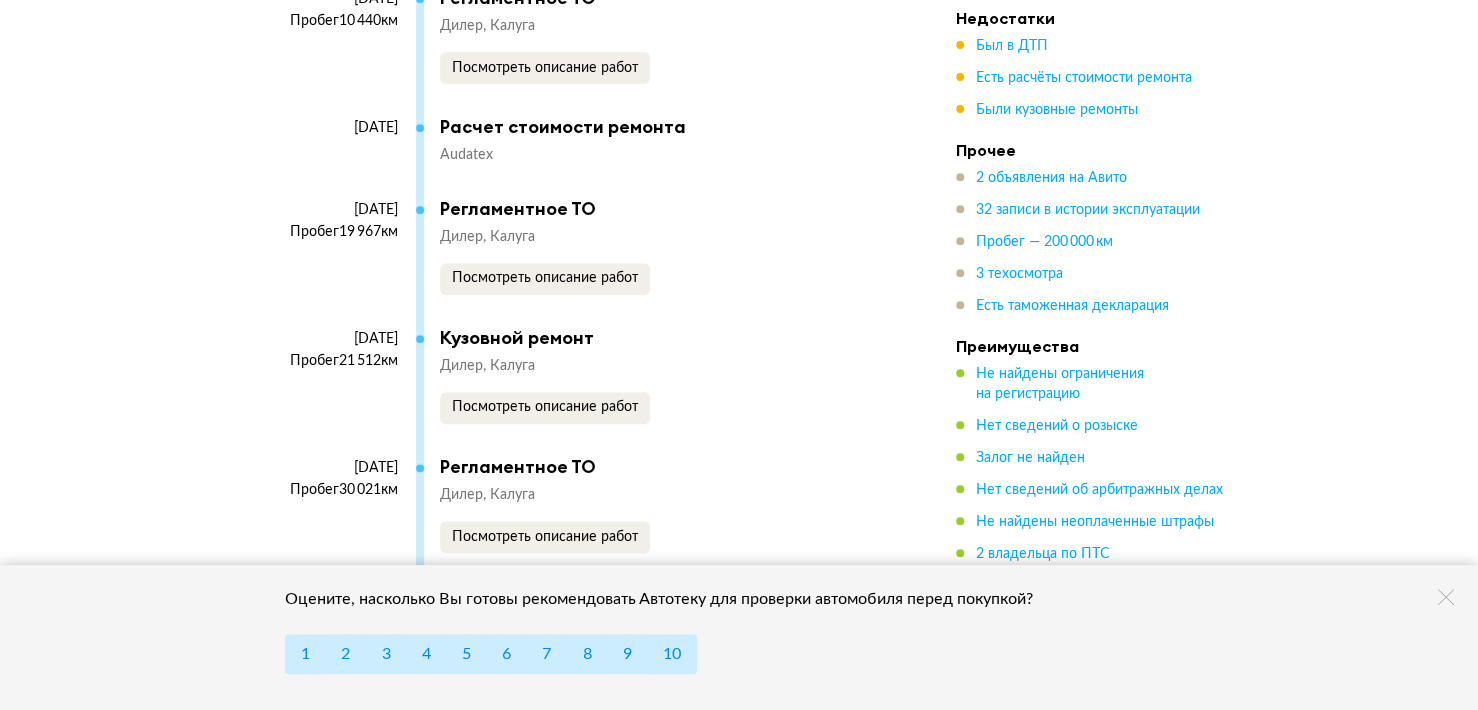 scroll, scrollTop: 7800, scrollLeft: 0, axis: vertical 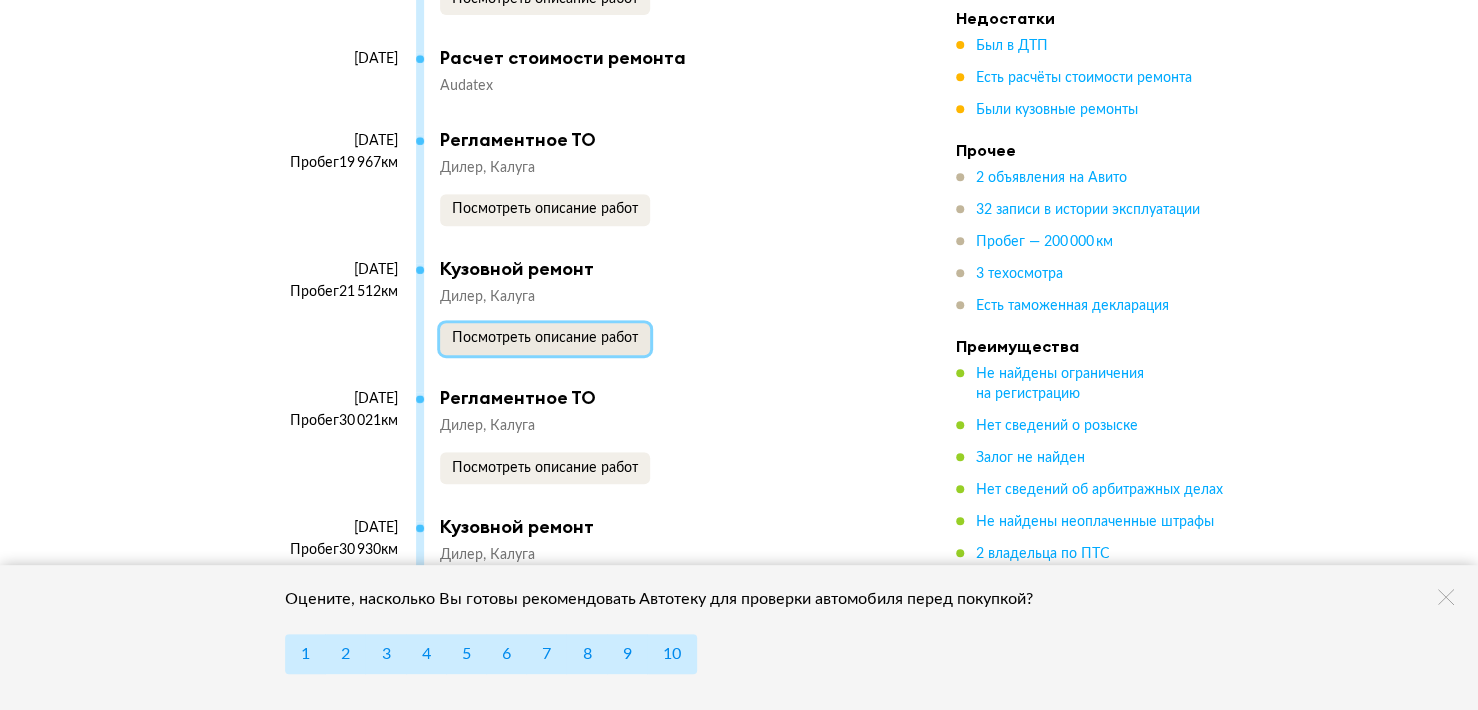 click on "Посмотреть описание работ" at bounding box center [545, 338] 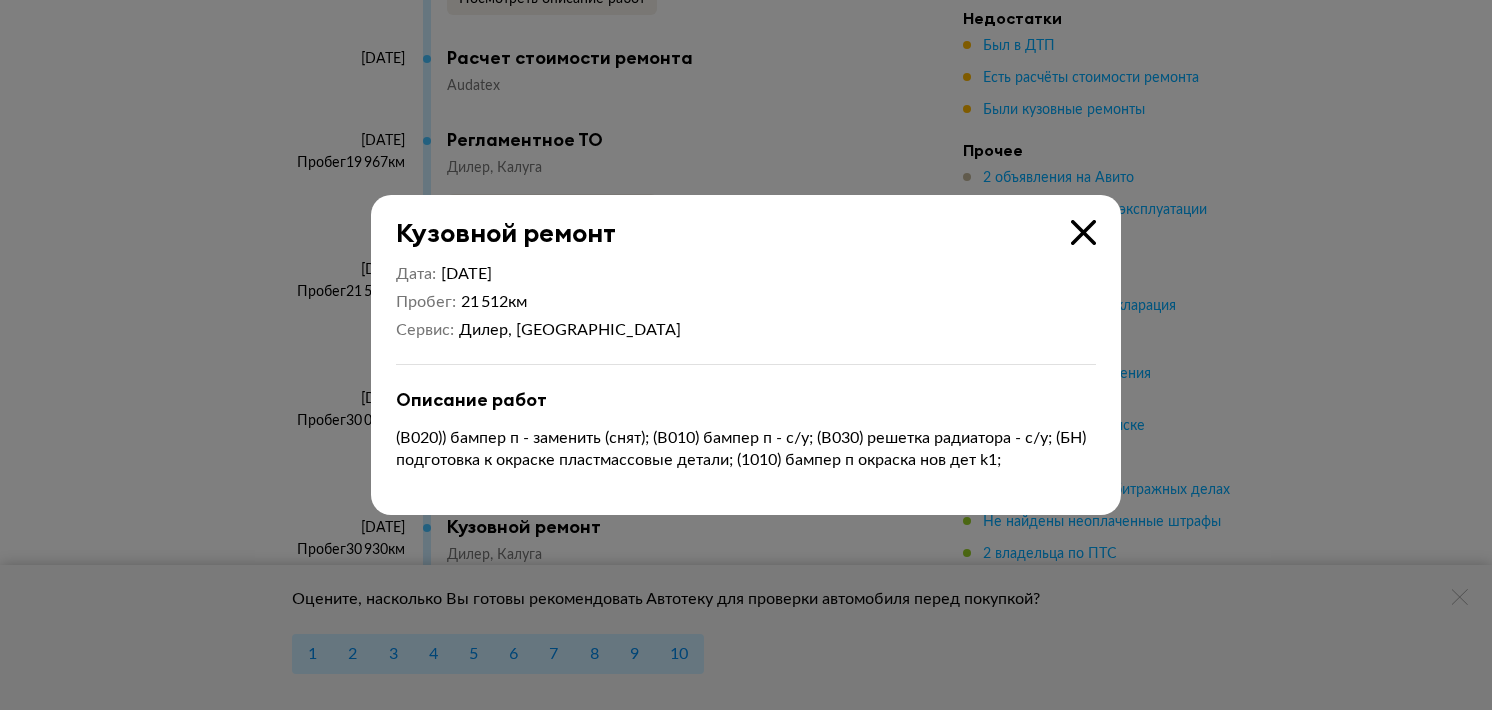 click at bounding box center [1083, 232] 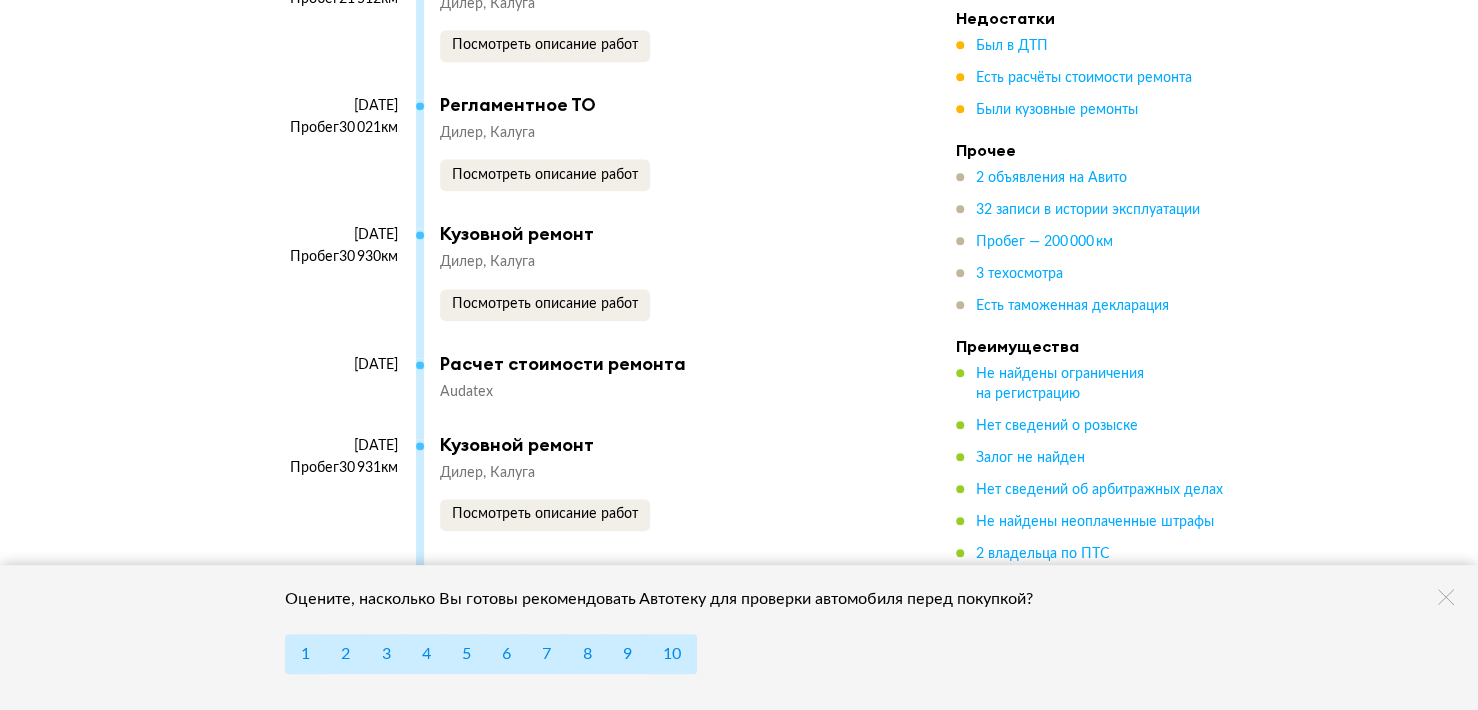 scroll, scrollTop: 8100, scrollLeft: 0, axis: vertical 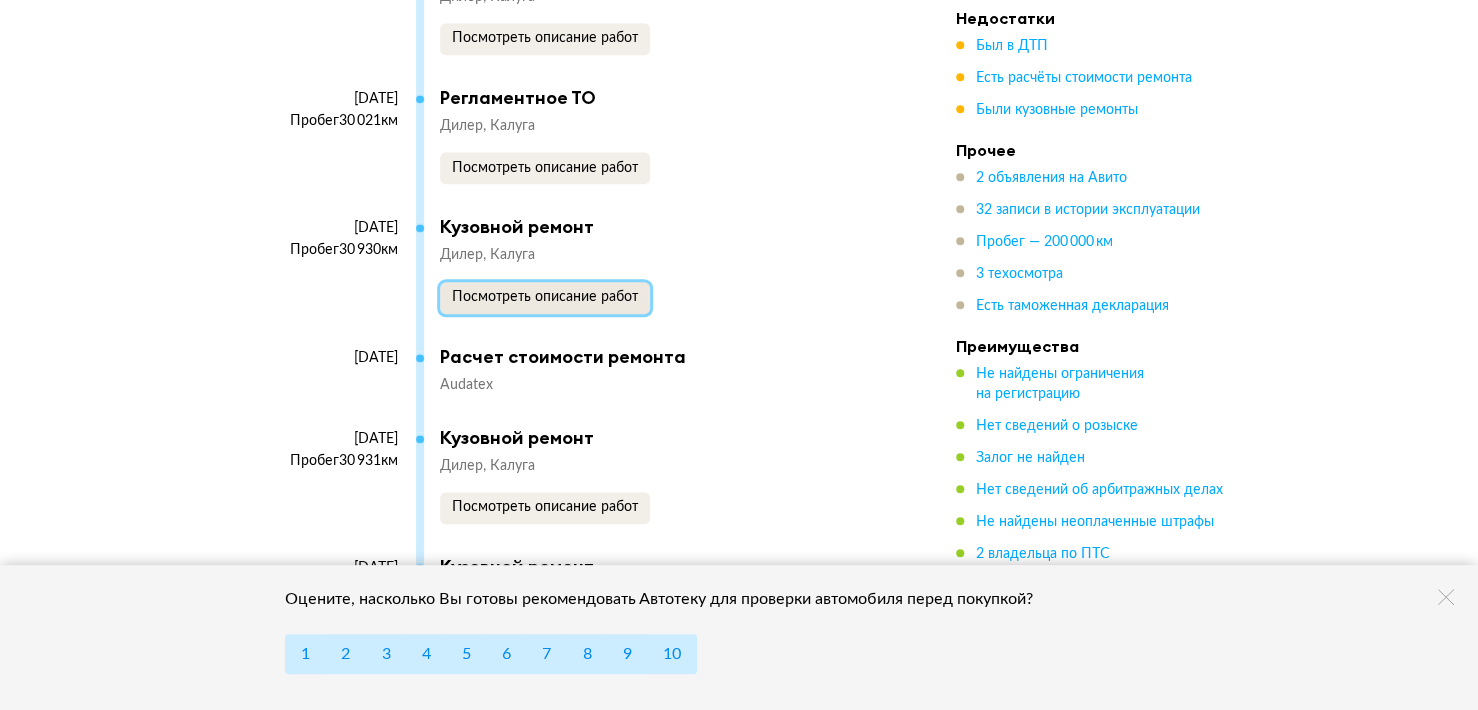click on "Посмотреть описание работ" at bounding box center (545, 298) 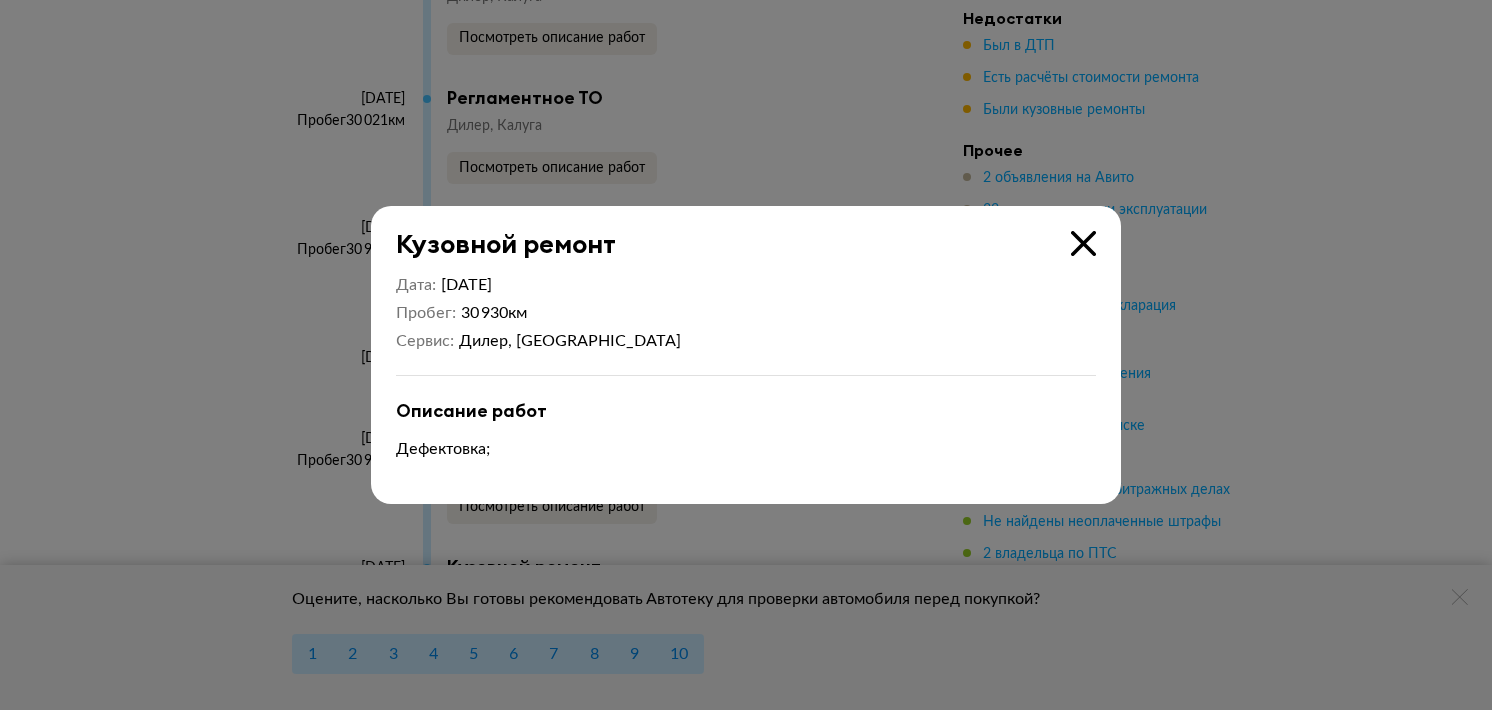 click at bounding box center [1083, 243] 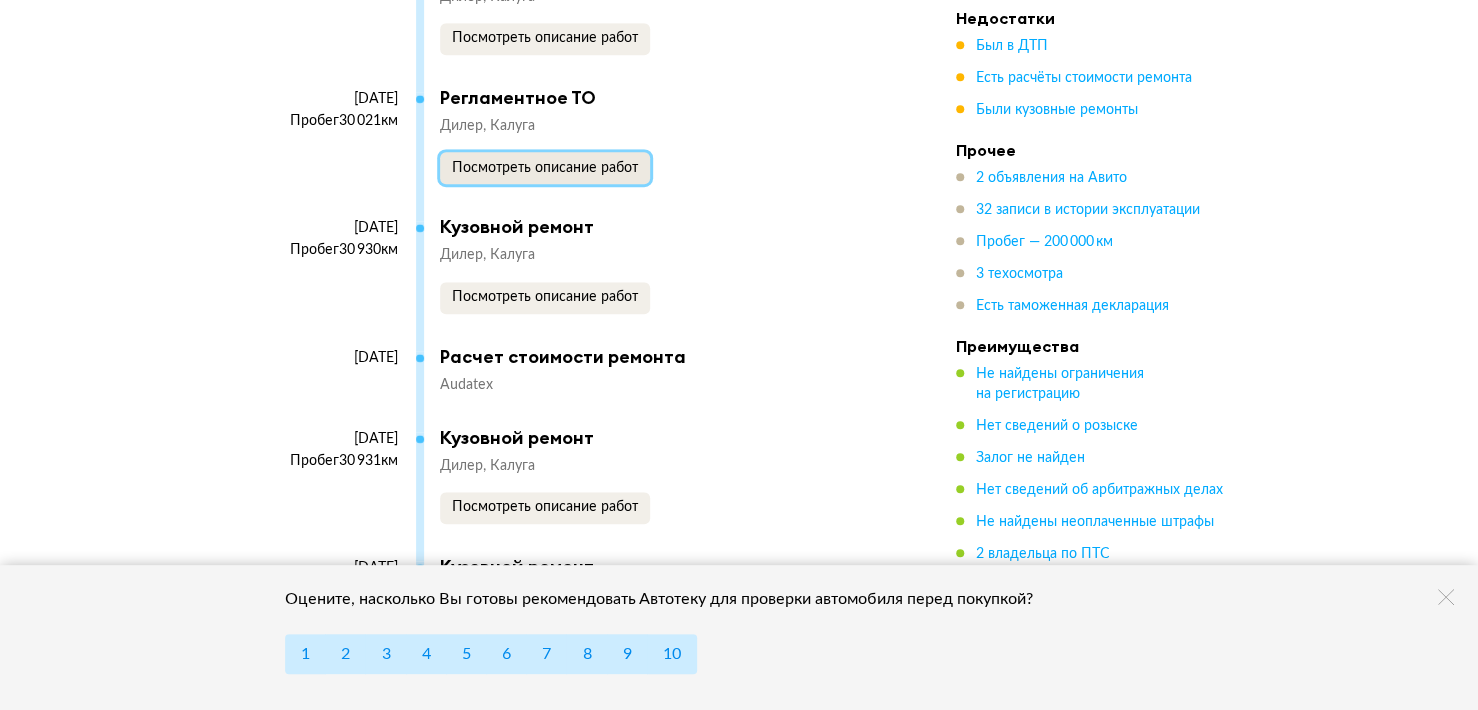 click on "Посмотреть описание работ" at bounding box center (545, 168) 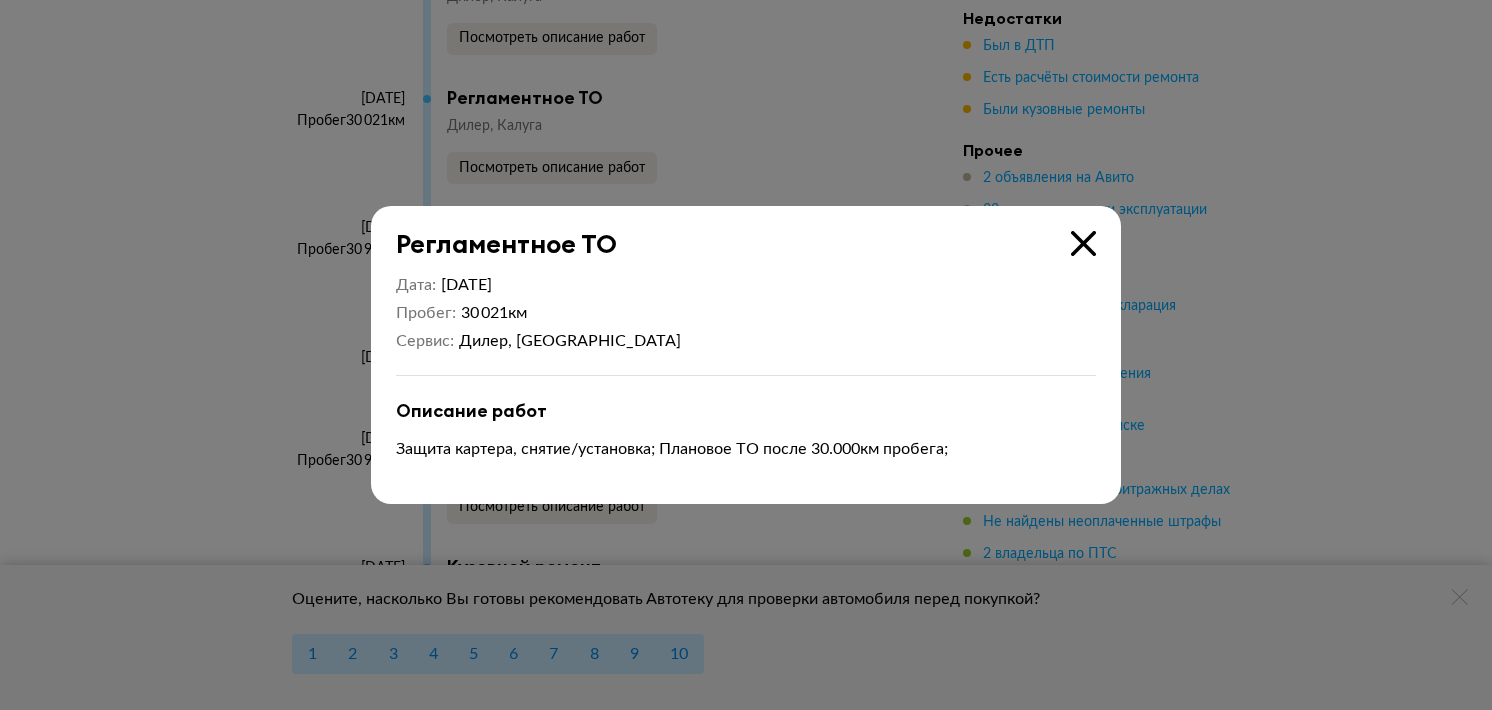 click at bounding box center [1083, 243] 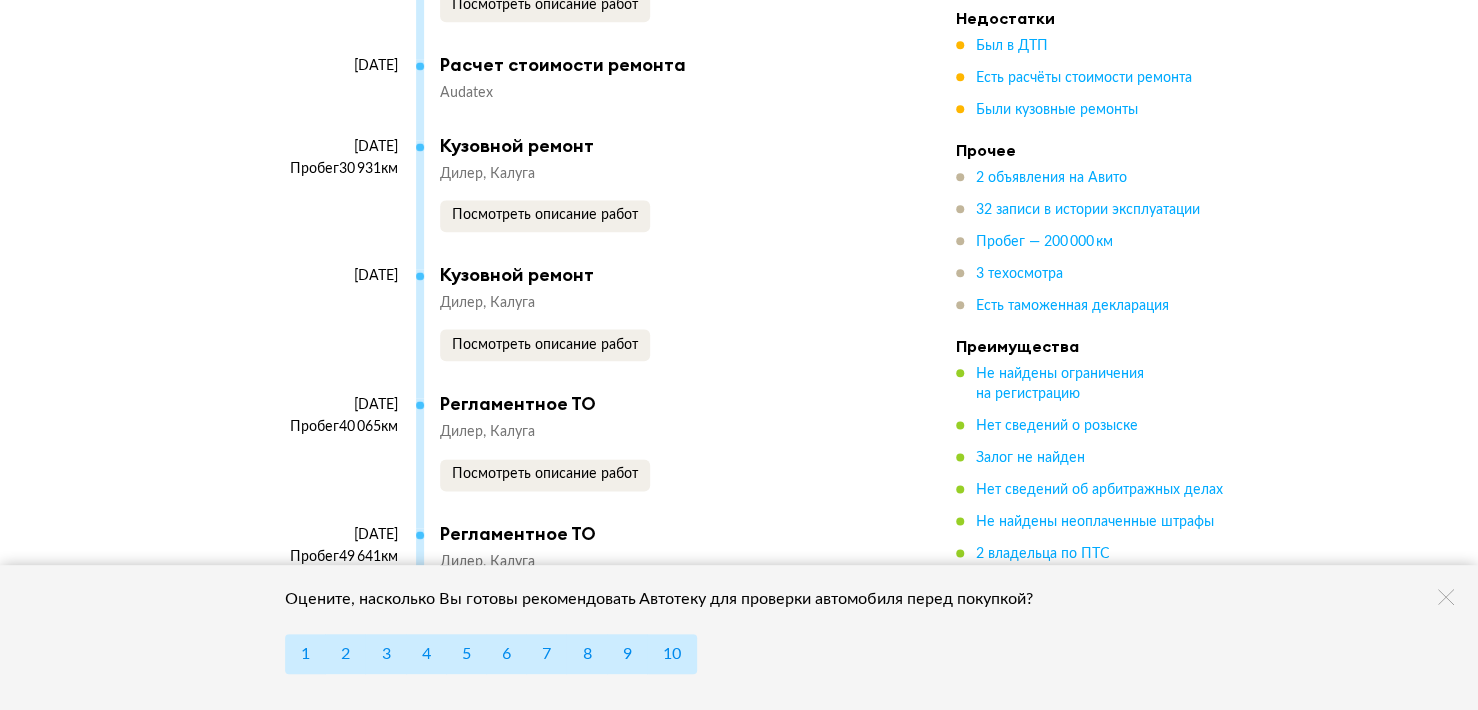 scroll, scrollTop: 8400, scrollLeft: 0, axis: vertical 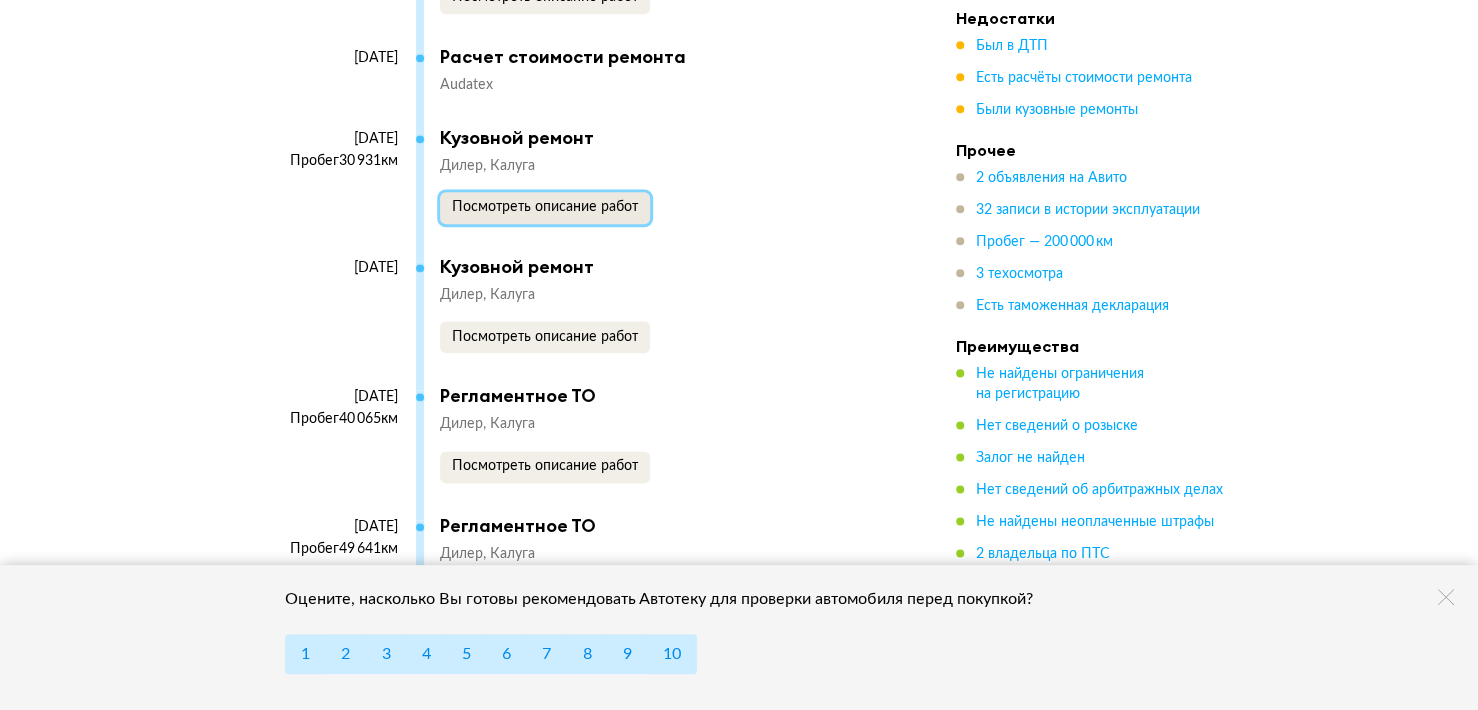click on "Посмотреть описание работ" at bounding box center [545, 207] 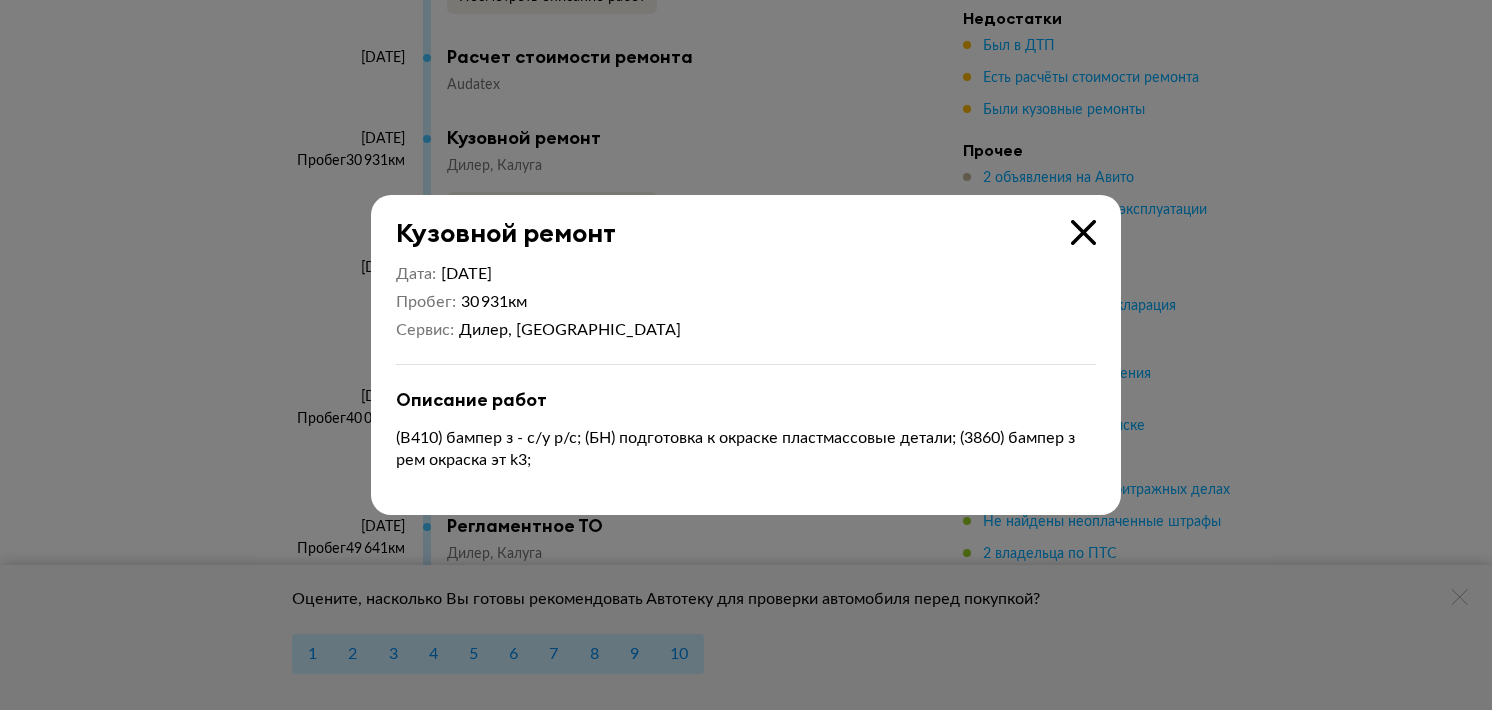 click at bounding box center (1083, 232) 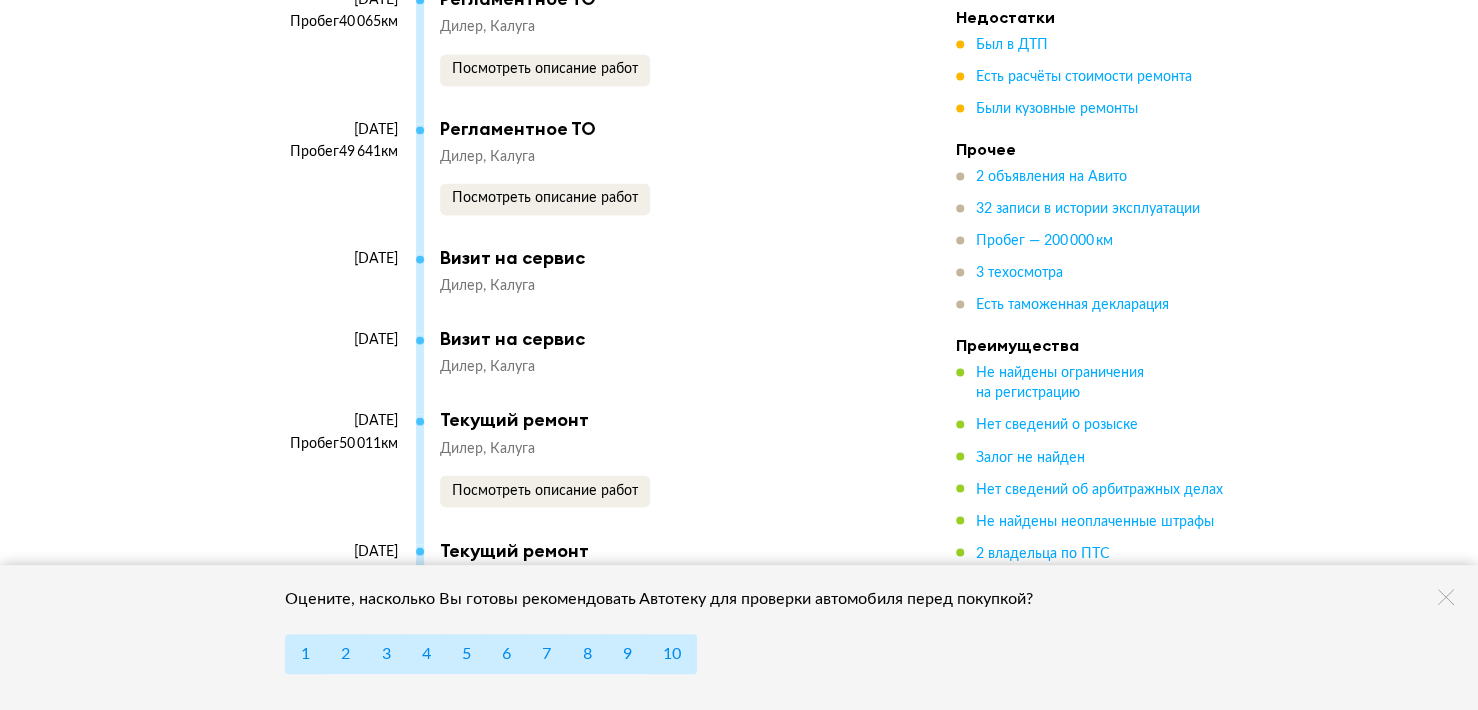 scroll, scrollTop: 8800, scrollLeft: 0, axis: vertical 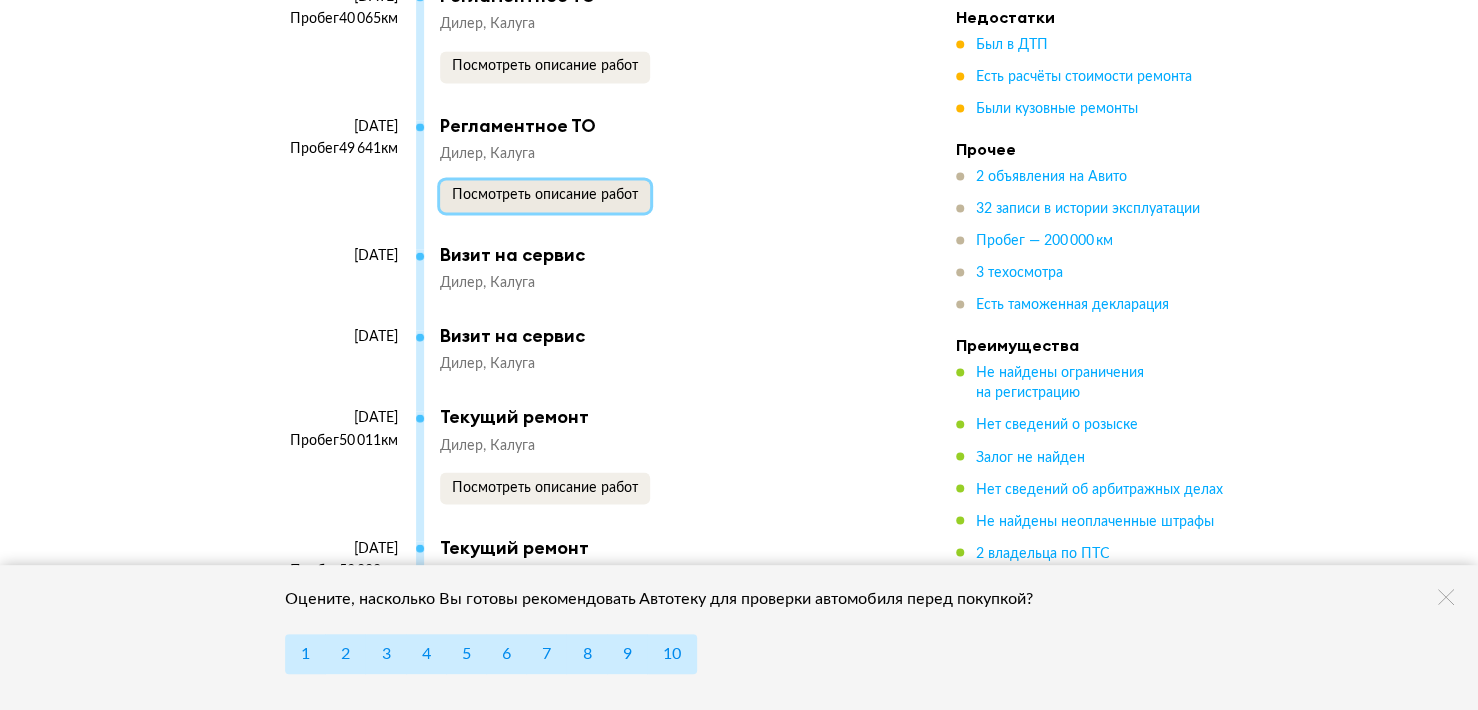 click on "Посмотреть описание работ" at bounding box center (545, 195) 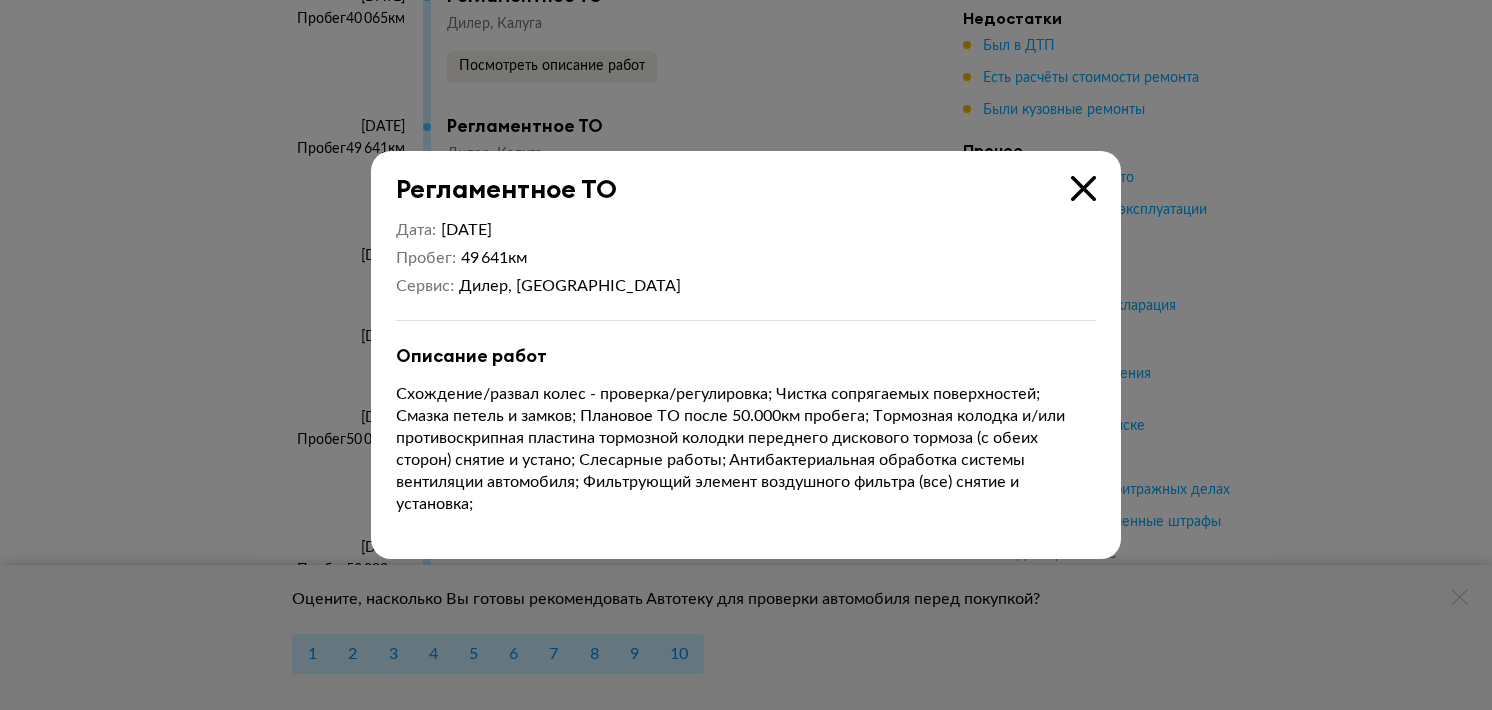 click at bounding box center [1083, 188] 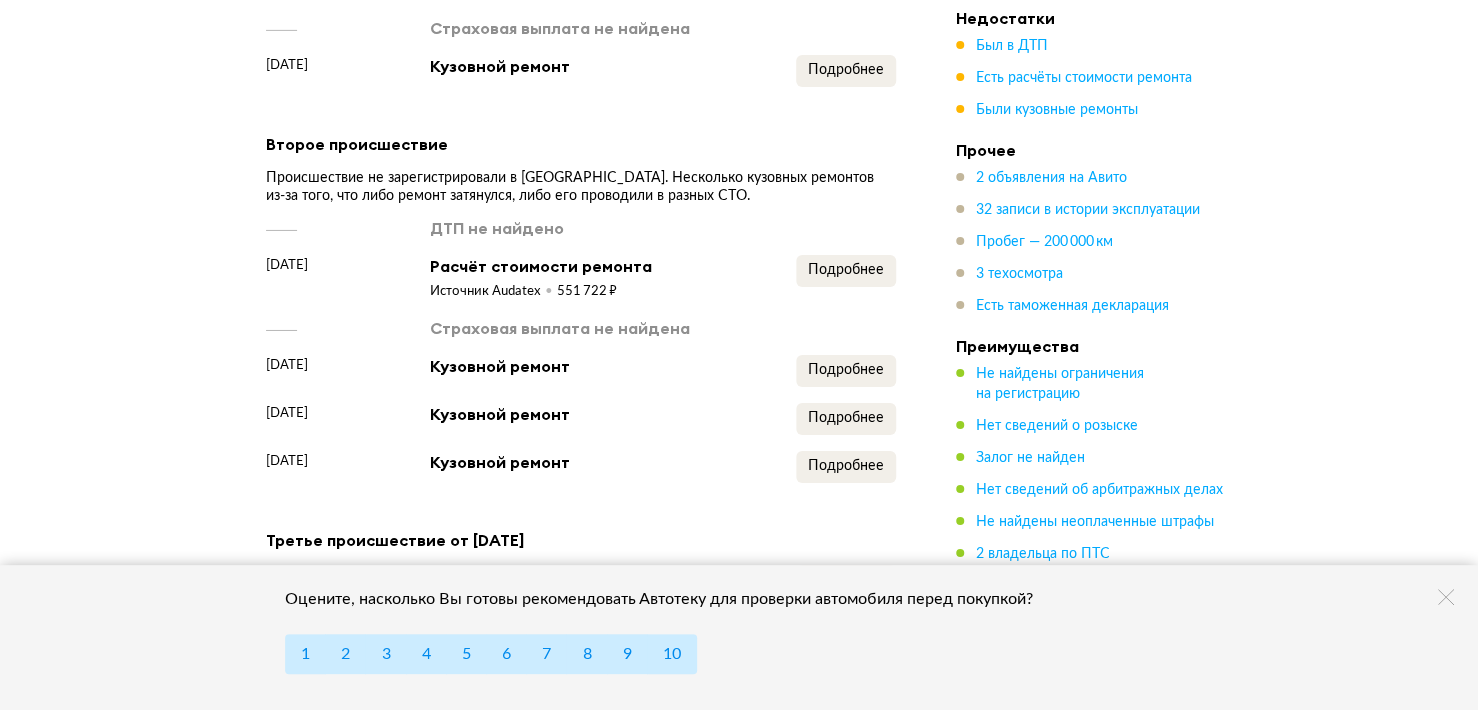 scroll, scrollTop: 3200, scrollLeft: 0, axis: vertical 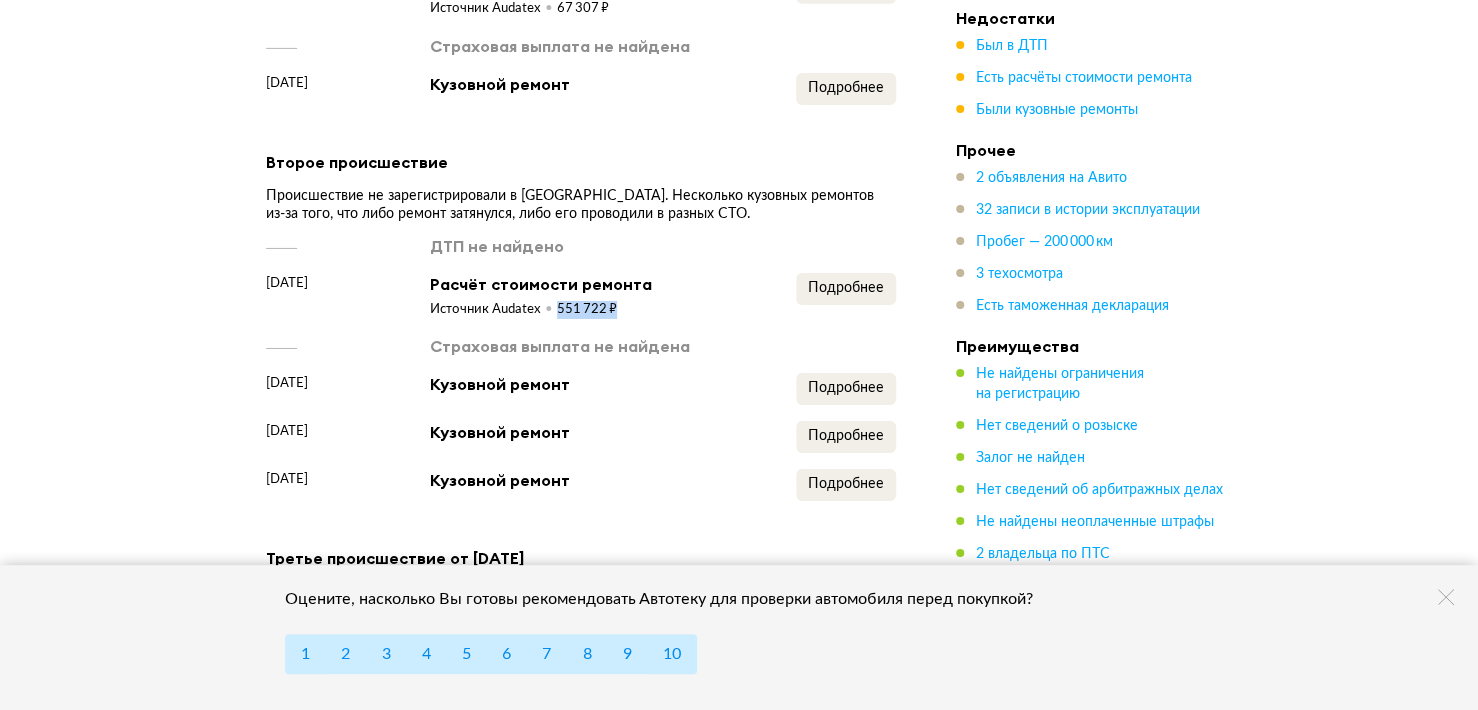 drag, startPoint x: 618, startPoint y: 303, endPoint x: 556, endPoint y: 303, distance: 62 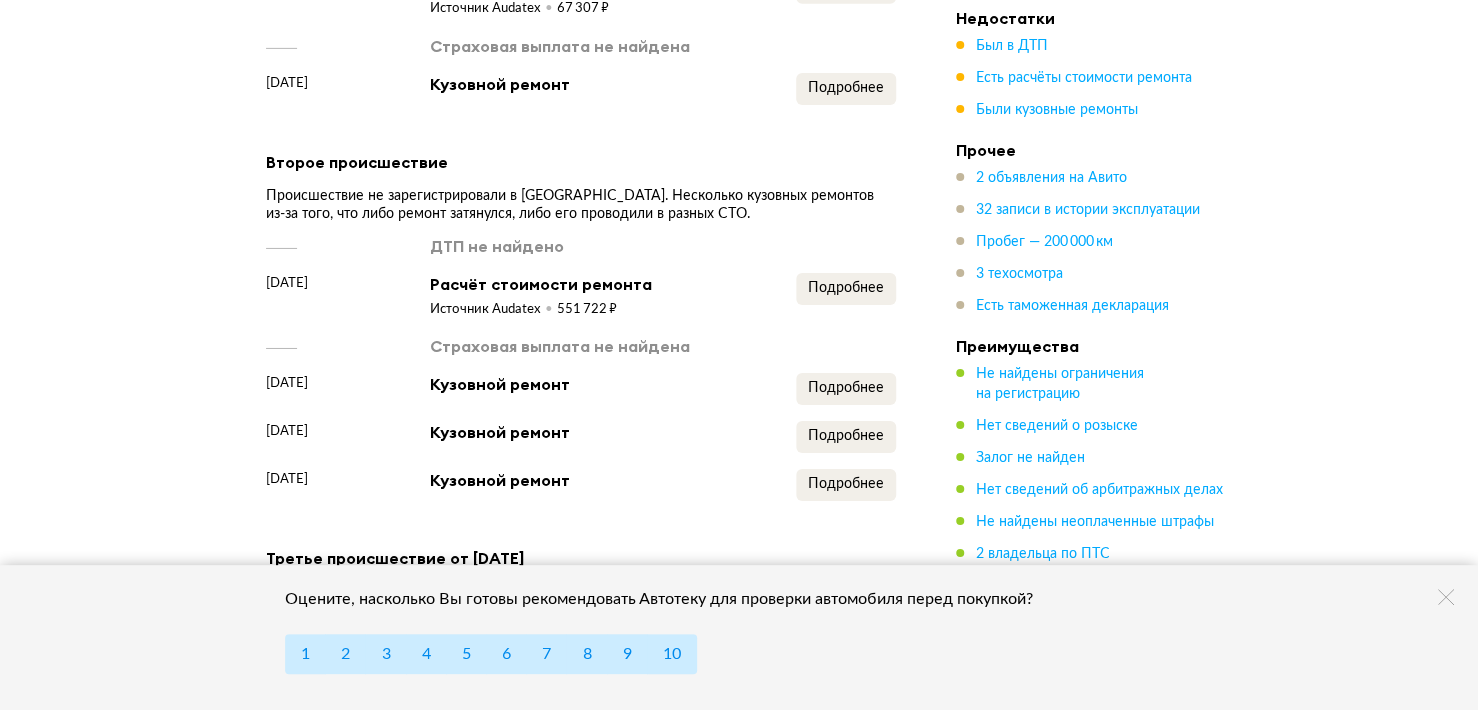 click on "ДТП не найдено [DATE] Расчёт стоимости ремонта Источник Audatex 551 722 ₽ Подробнее Страховая выплата не найдена [DATE] Кузовной ремонт Подробнее [DATE] Кузовной ремонт Подробнее [DATE] Кузовной ремонт Подробнее" at bounding box center (581, 368) 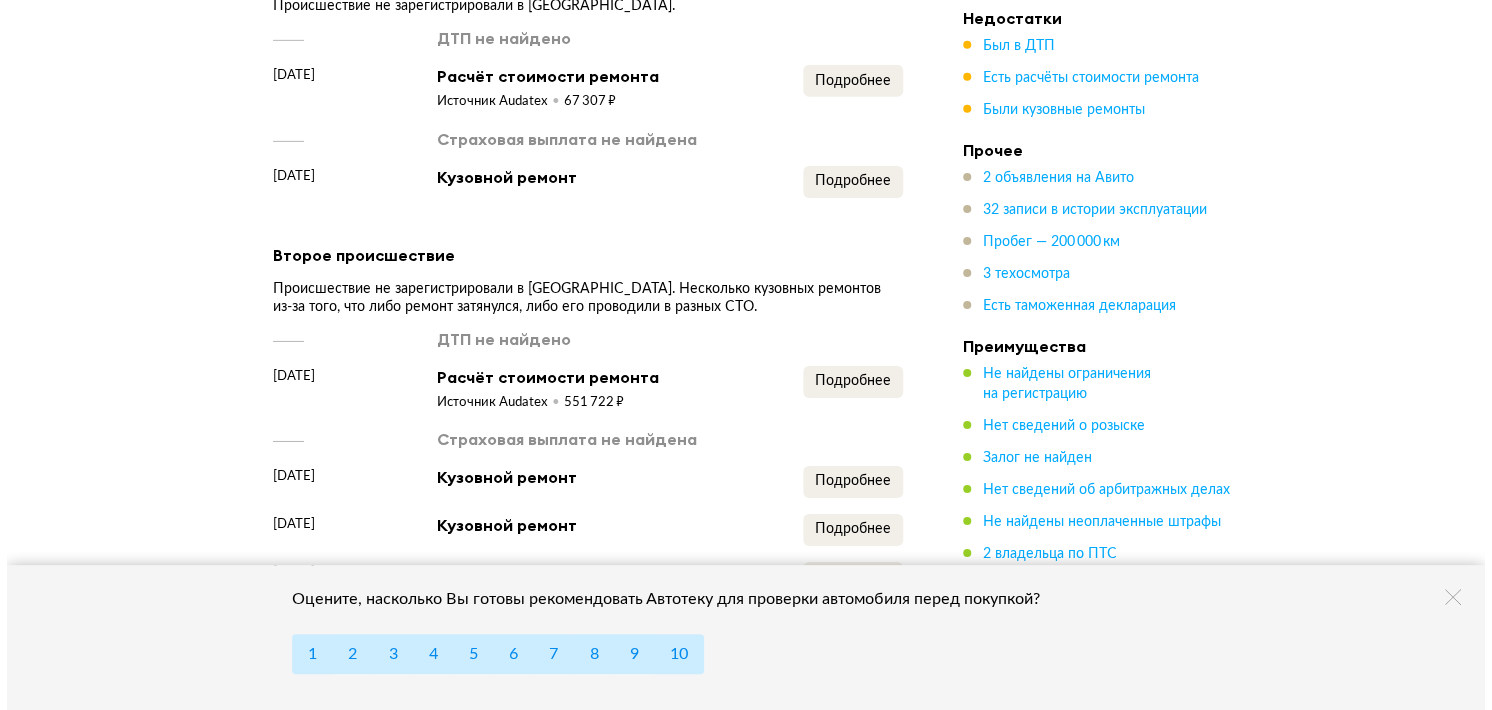 scroll, scrollTop: 3100, scrollLeft: 0, axis: vertical 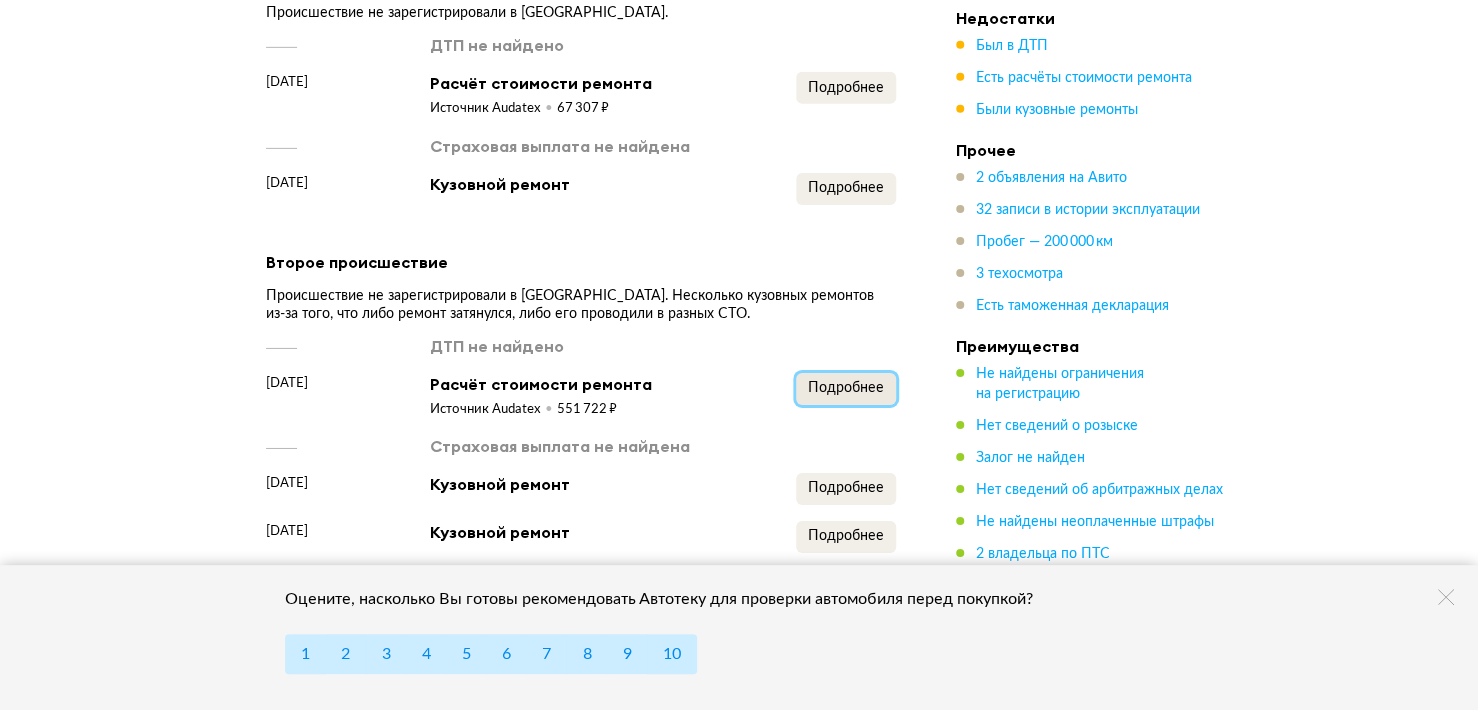 click on "Подробнее" at bounding box center (846, 388) 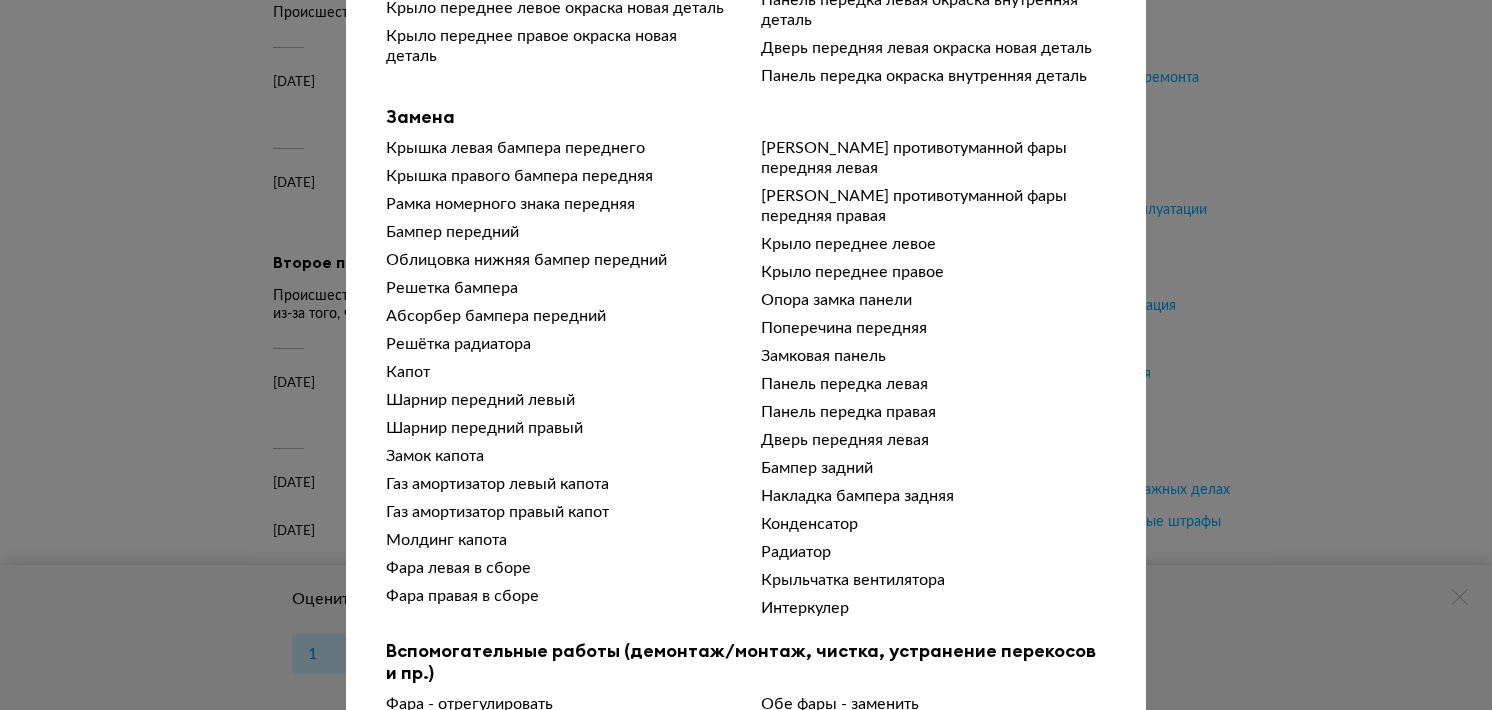 scroll, scrollTop: 600, scrollLeft: 0, axis: vertical 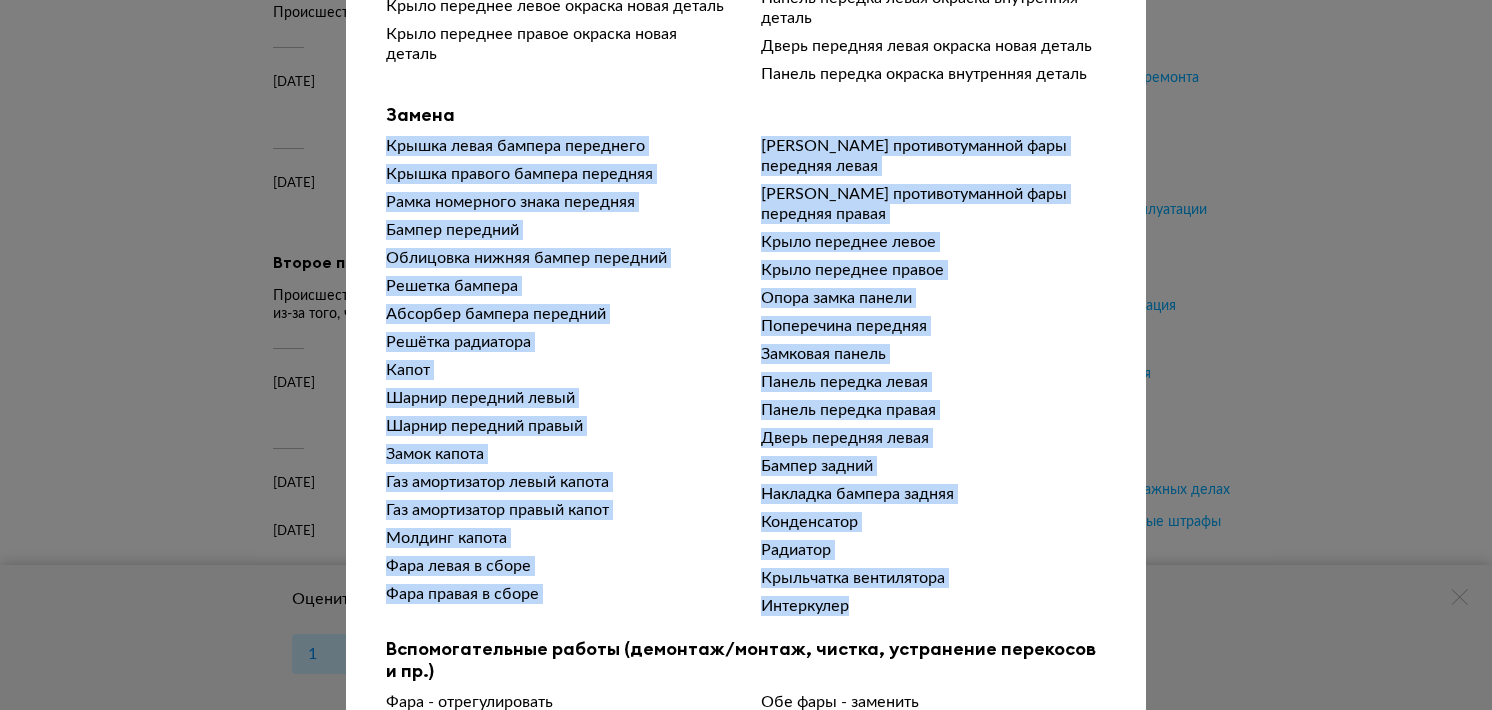 drag, startPoint x: 381, startPoint y: 150, endPoint x: 909, endPoint y: 602, distance: 695.04535 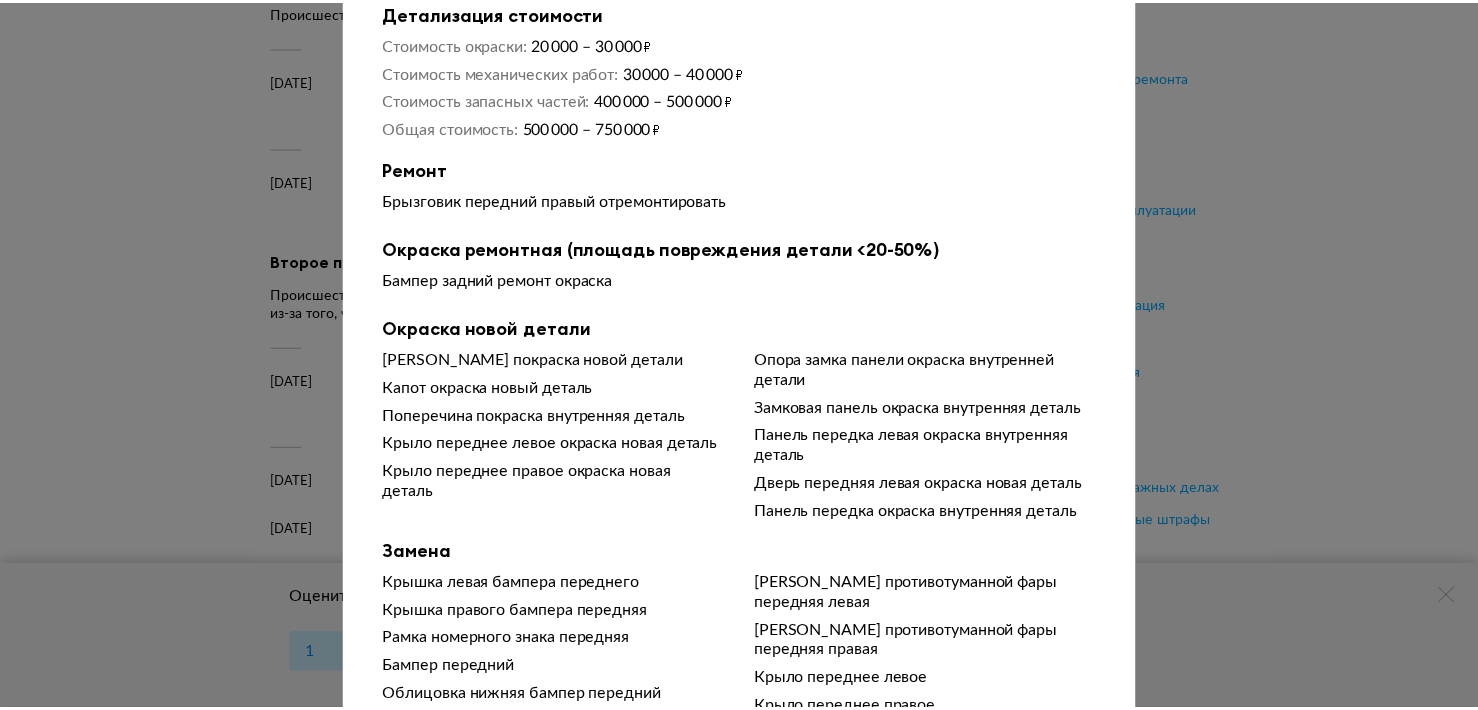 scroll, scrollTop: 0, scrollLeft: 0, axis: both 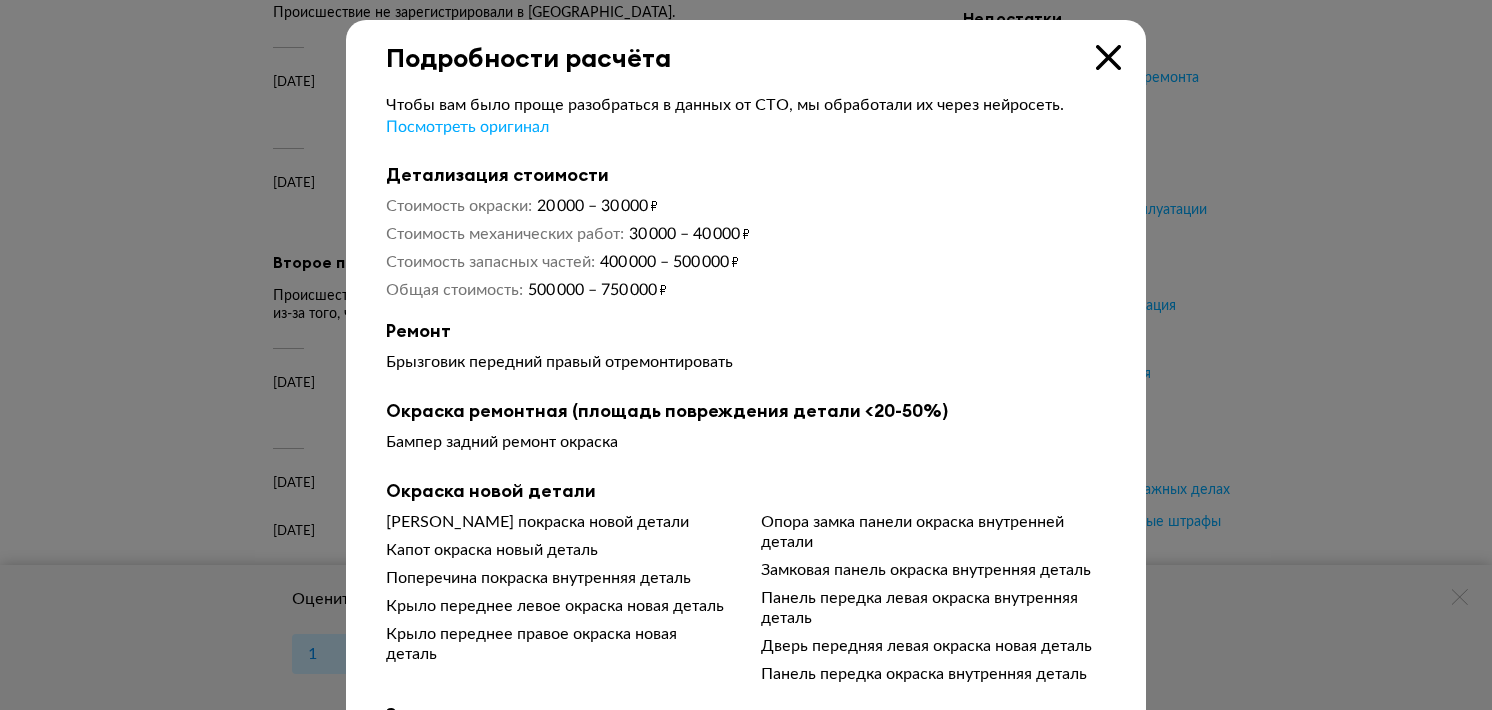 click on "Подробности расчёта" at bounding box center (746, 46) 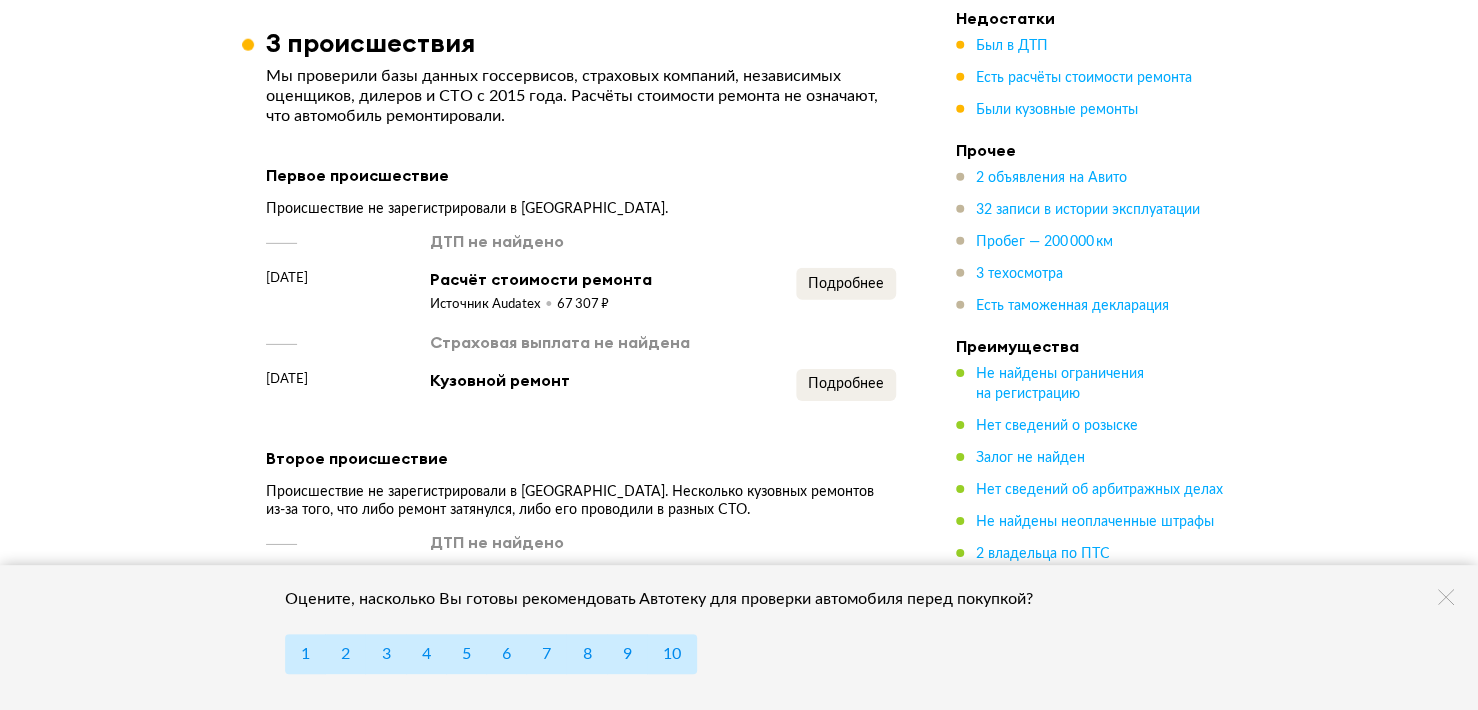 scroll, scrollTop: 2900, scrollLeft: 0, axis: vertical 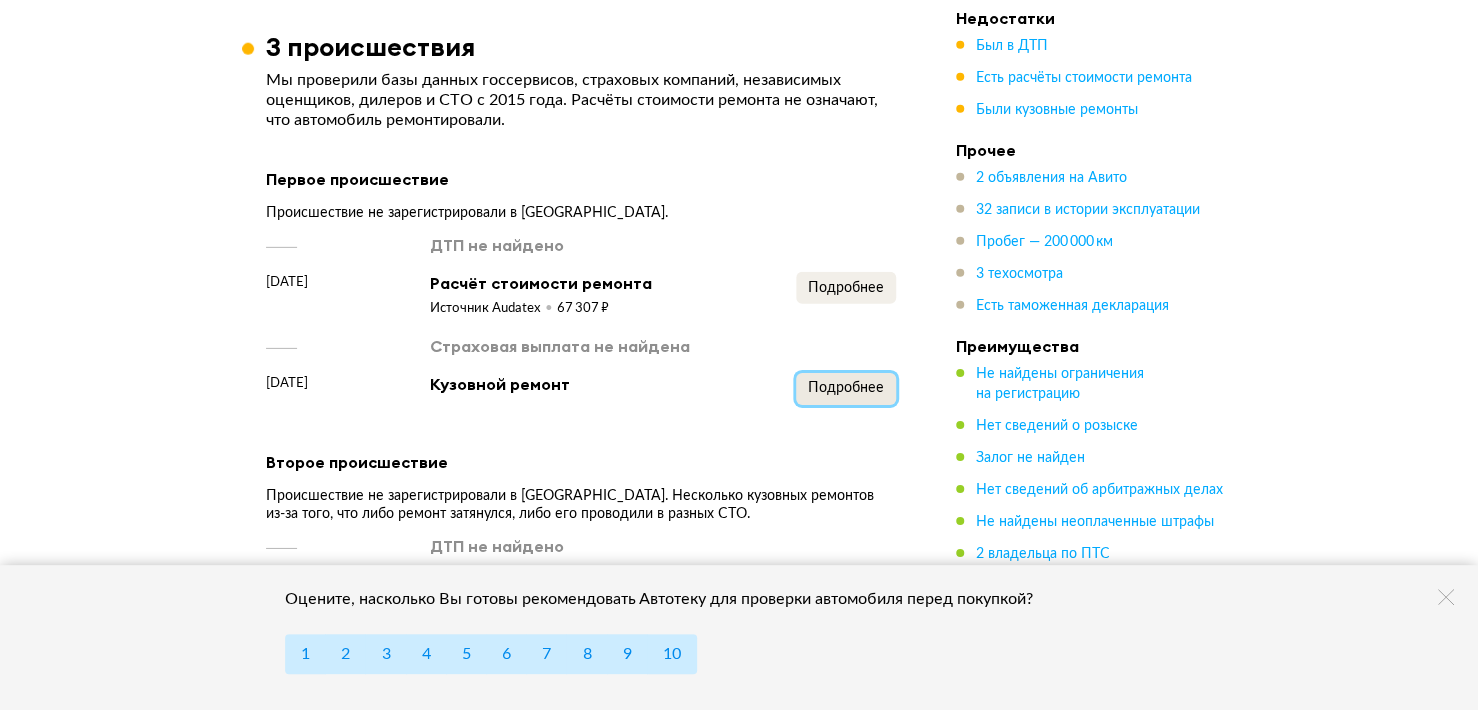 click on "Подробнее" at bounding box center [846, 388] 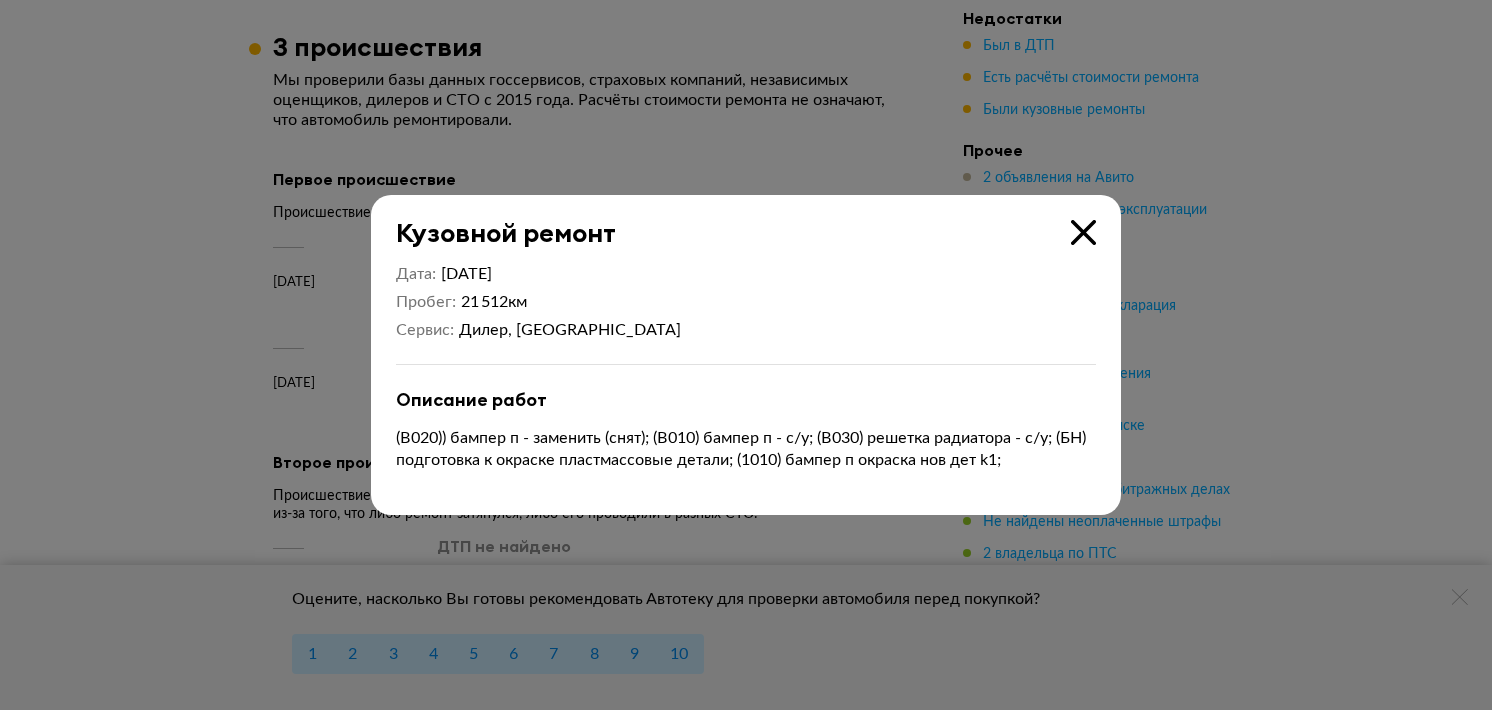 click at bounding box center [1083, 232] 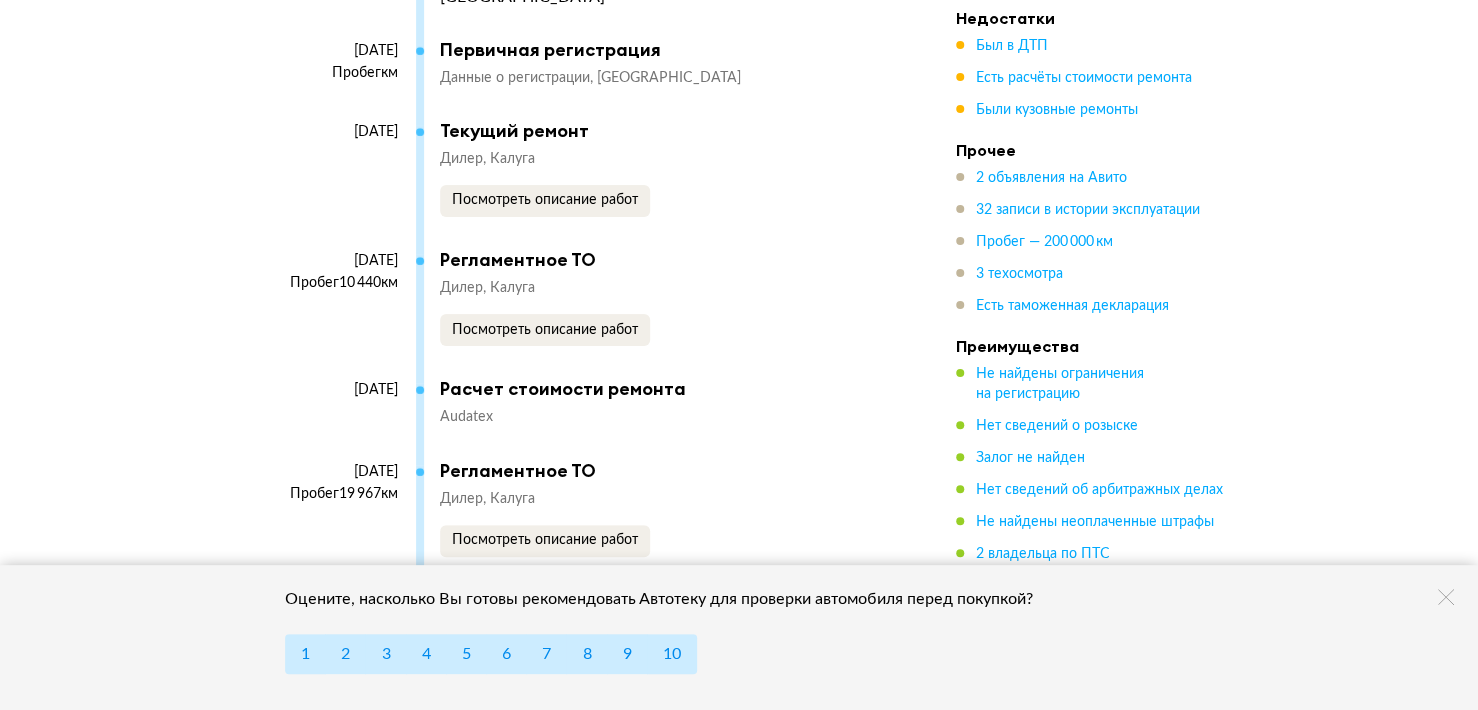 scroll, scrollTop: 7600, scrollLeft: 0, axis: vertical 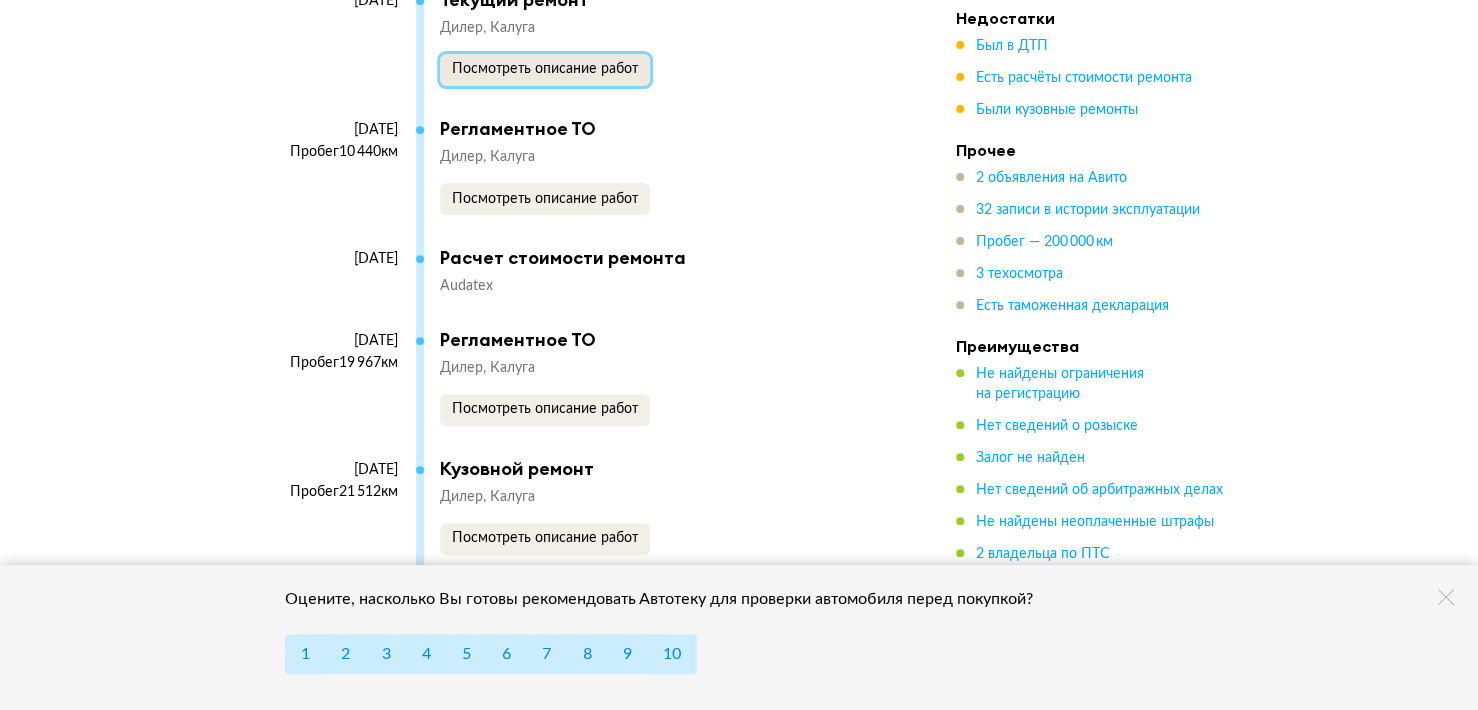 click on "Посмотреть описание работ" at bounding box center [545, 70] 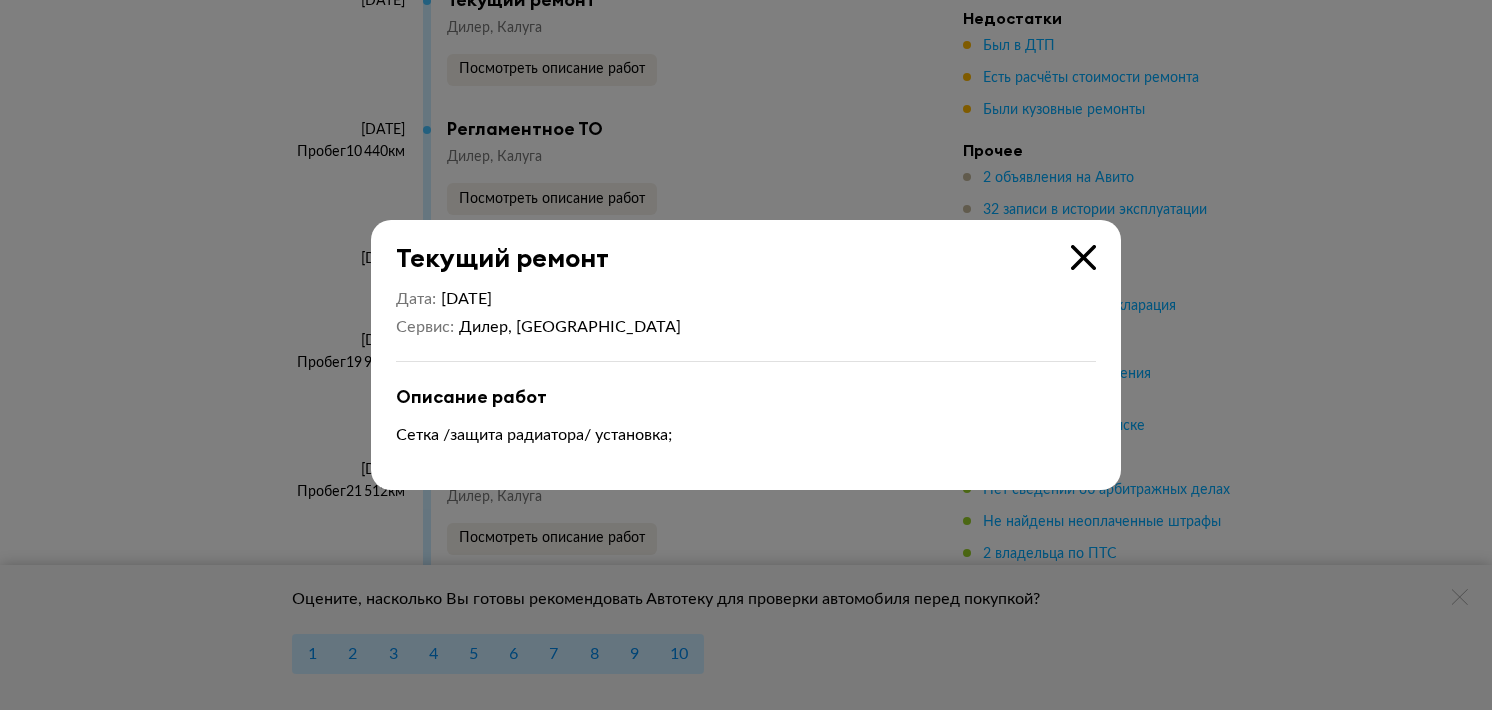 click on "Текущий ремонт Дата [DATE] [PERSON_NAME], Калуга Описание работ Сетка /защита радиатора/ установка;" at bounding box center [746, 355] 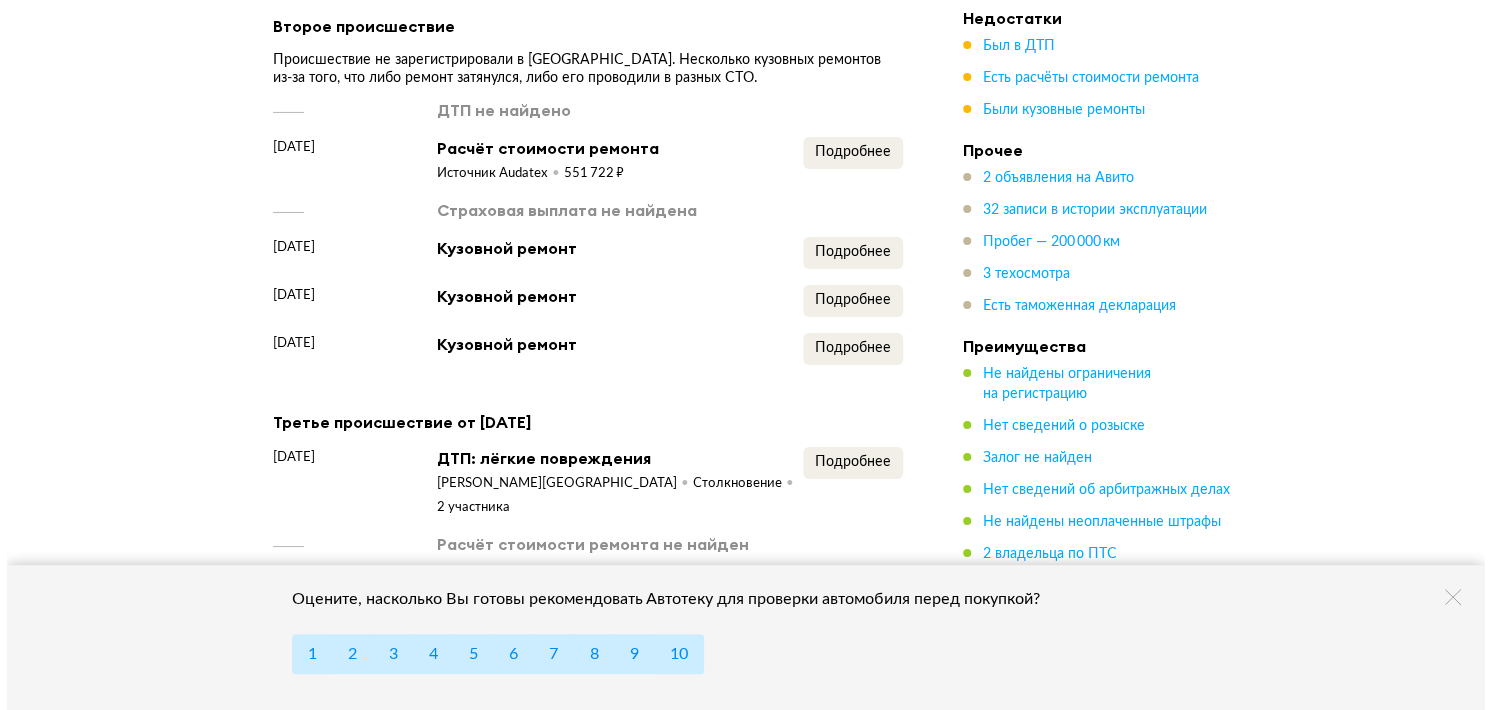 scroll, scrollTop: 3400, scrollLeft: 0, axis: vertical 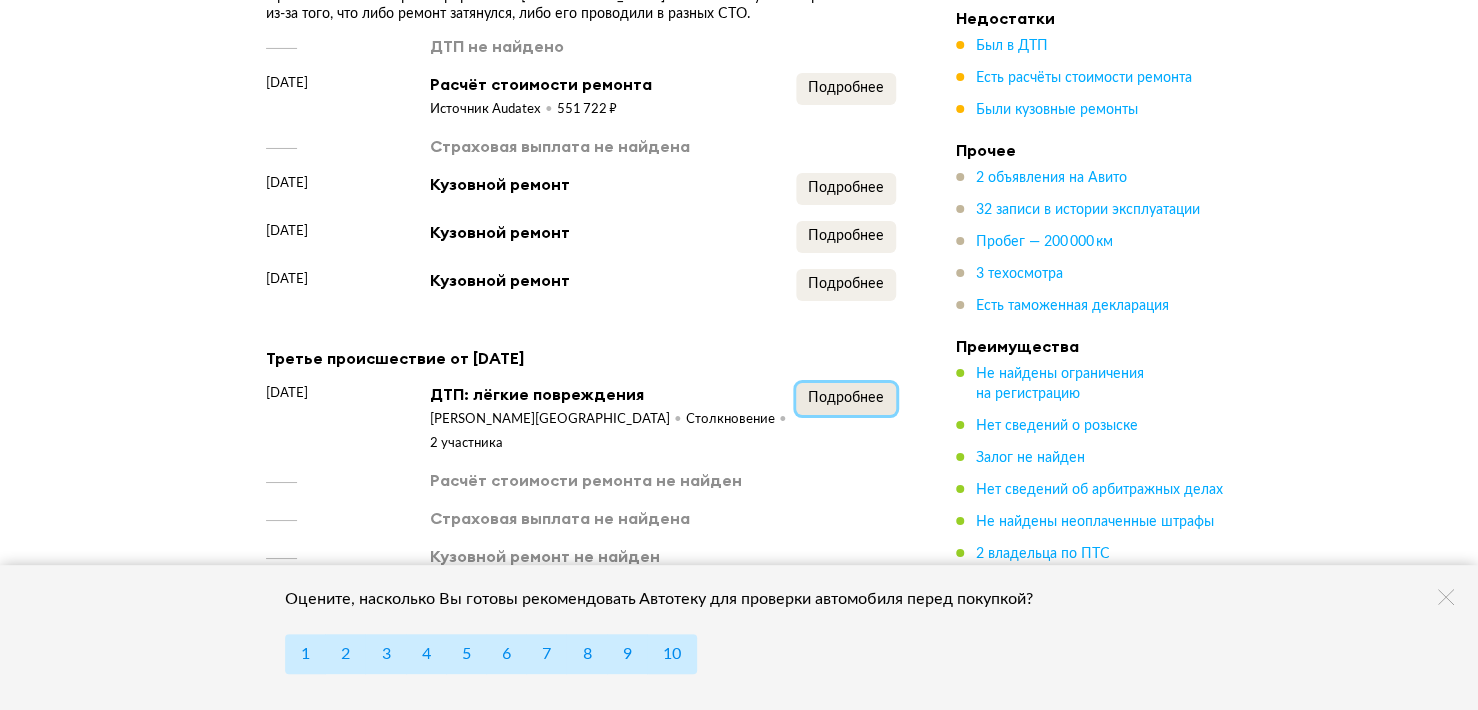 click on "Подробнее" at bounding box center [846, 398] 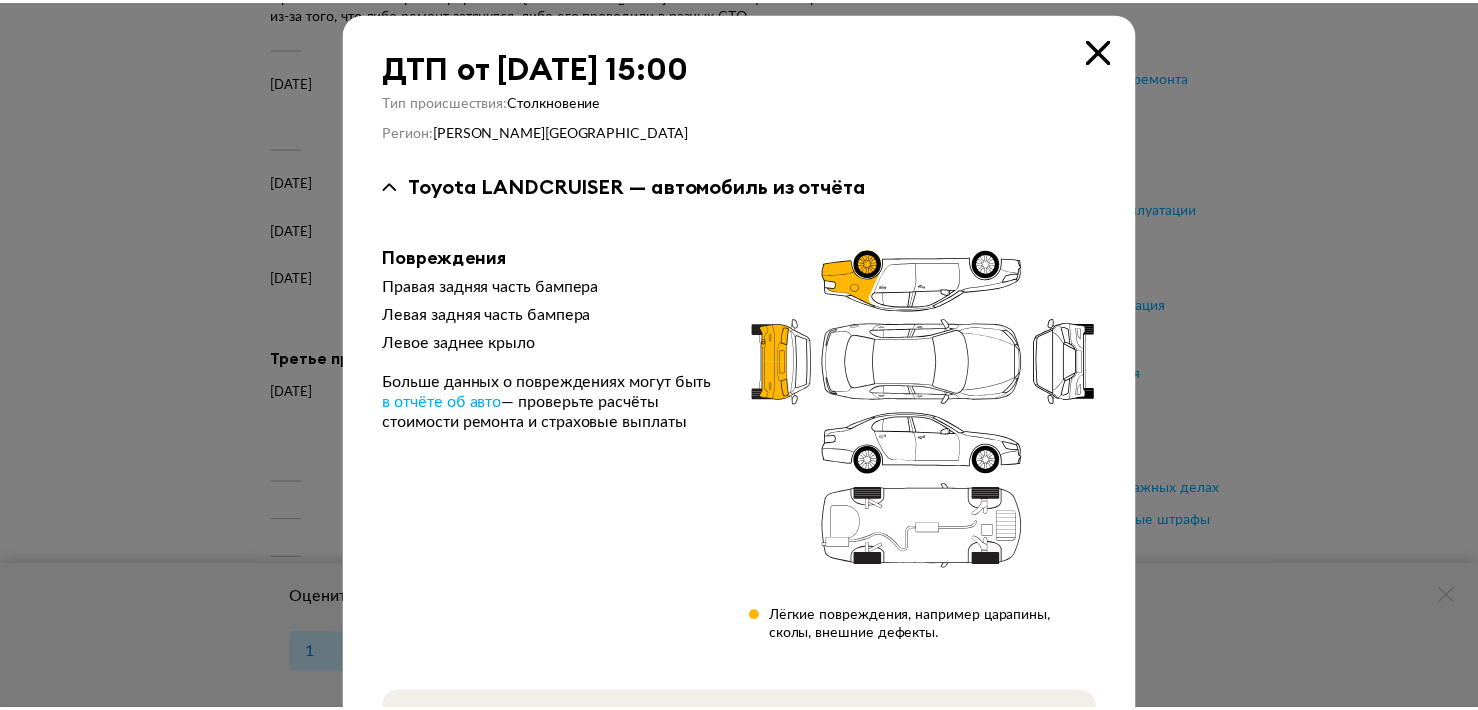 scroll, scrollTop: 0, scrollLeft: 0, axis: both 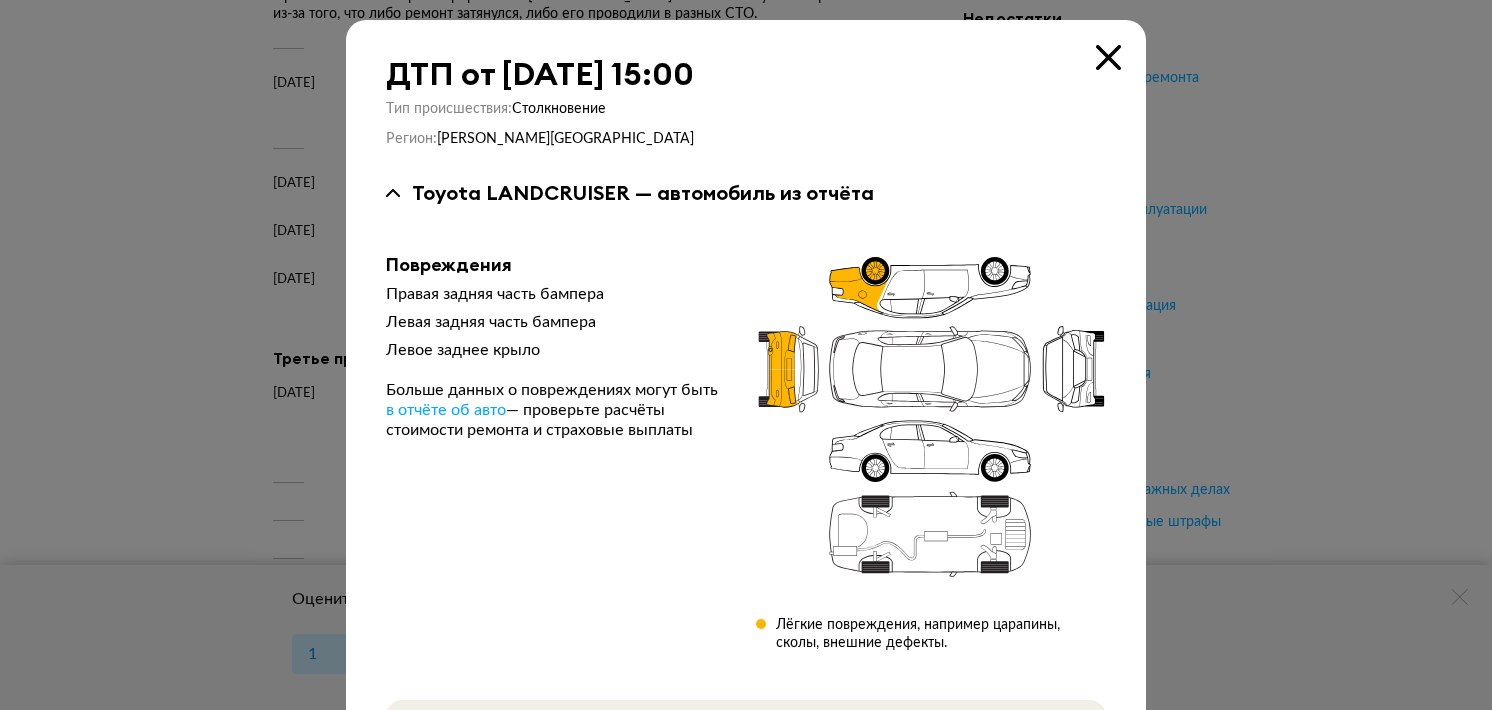 click at bounding box center (1108, 57) 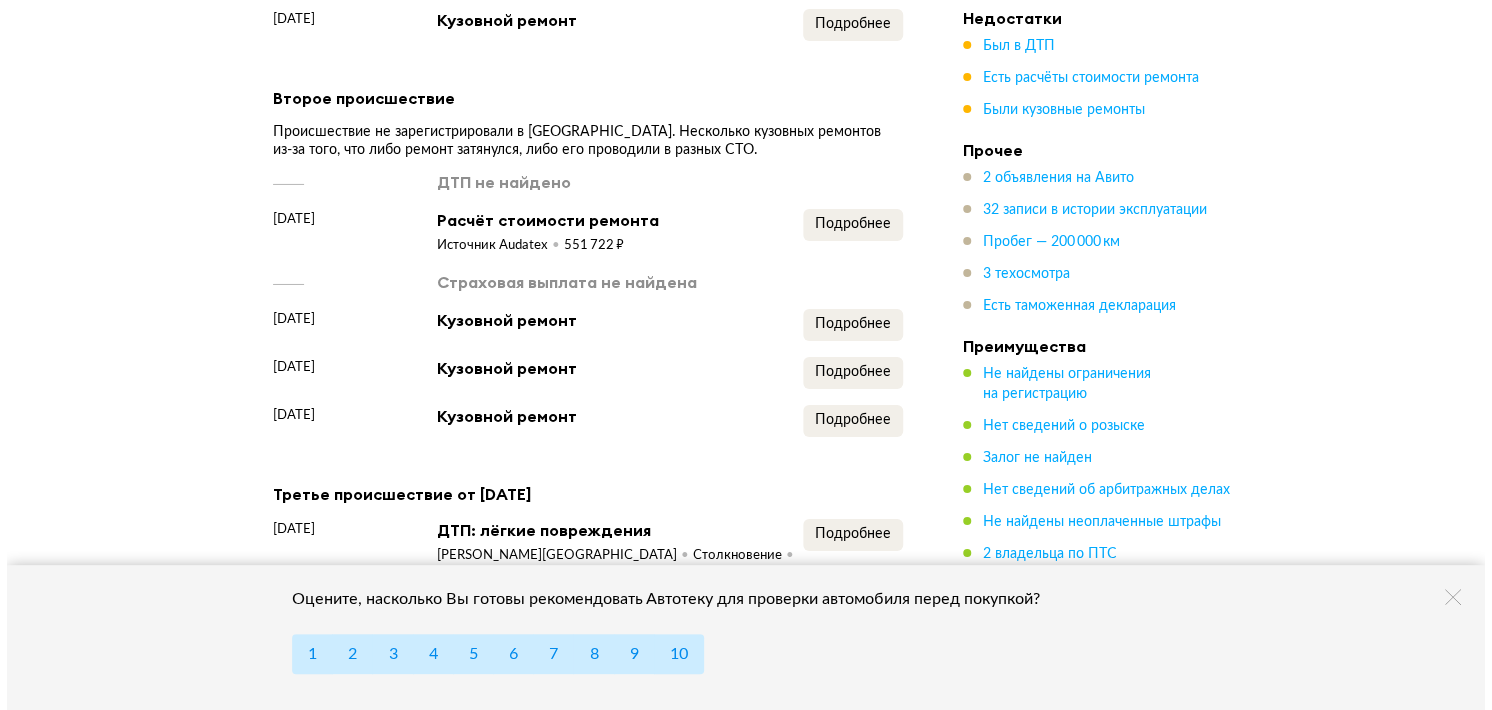 scroll, scrollTop: 3200, scrollLeft: 0, axis: vertical 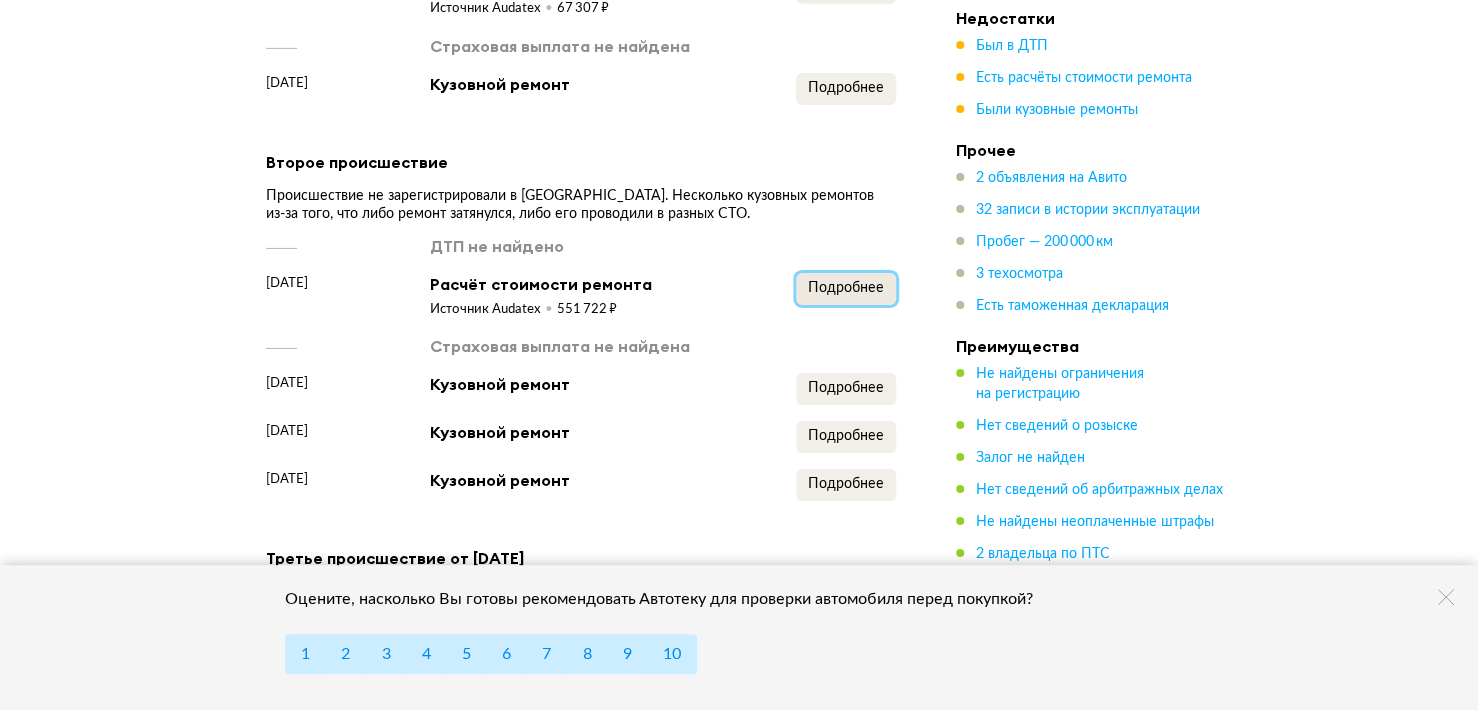 click on "Подробнее" at bounding box center (846, 288) 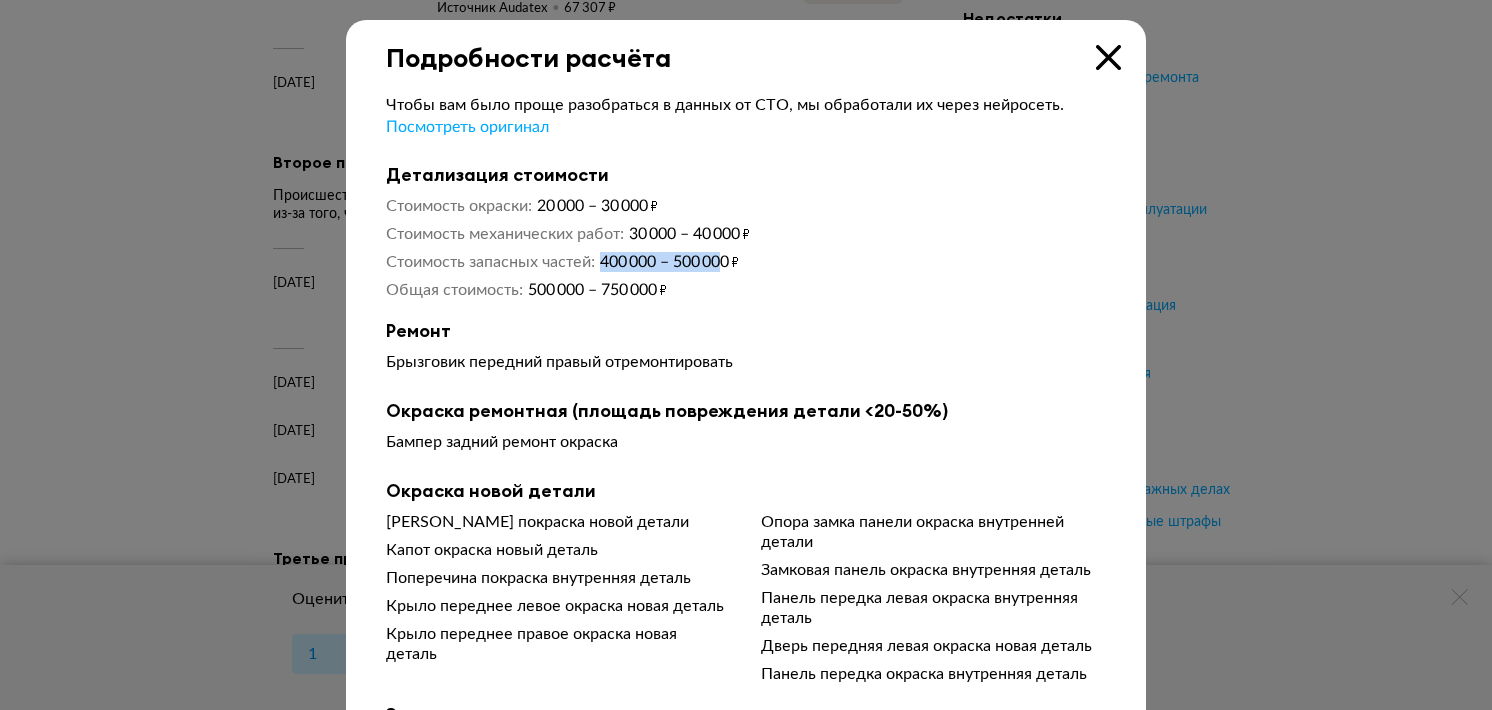 drag, startPoint x: 599, startPoint y: 269, endPoint x: 720, endPoint y: 268, distance: 121.004135 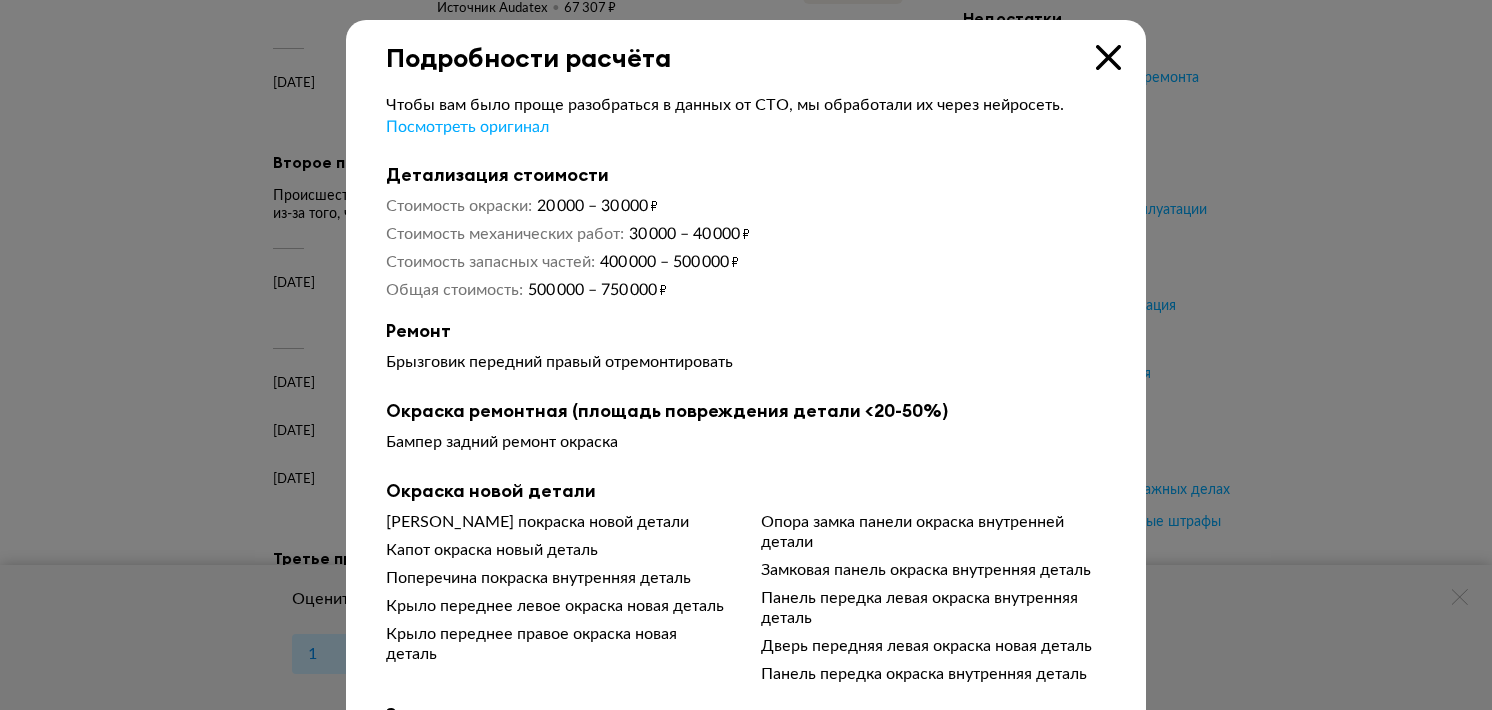 click on "Чтобы вам было проще разобраться в данных от СТО, мы обработали их через нейросеть. Посмотреть оригинал Детализация стоимости Стоимость окраски 20 000 – 30 000 ₽ Стоимость механических работ 30 000 – 40 000 ₽ Стоимость запасных частей 400 000 – 500 000 ₽ Общая стоимость 500 000 – 750 000 ₽ Ремонт Брызговик передний правый отремонтировать Окраска ремонтная (площадь повреждения детали <20-50%) Бампер задний ремонт окраска Окраска новой детали Бампер покраска новой детали Капот окраска новый деталь Поперечина покраска внутренняя деталь Замена Бампер передний" at bounding box center [746, 891] 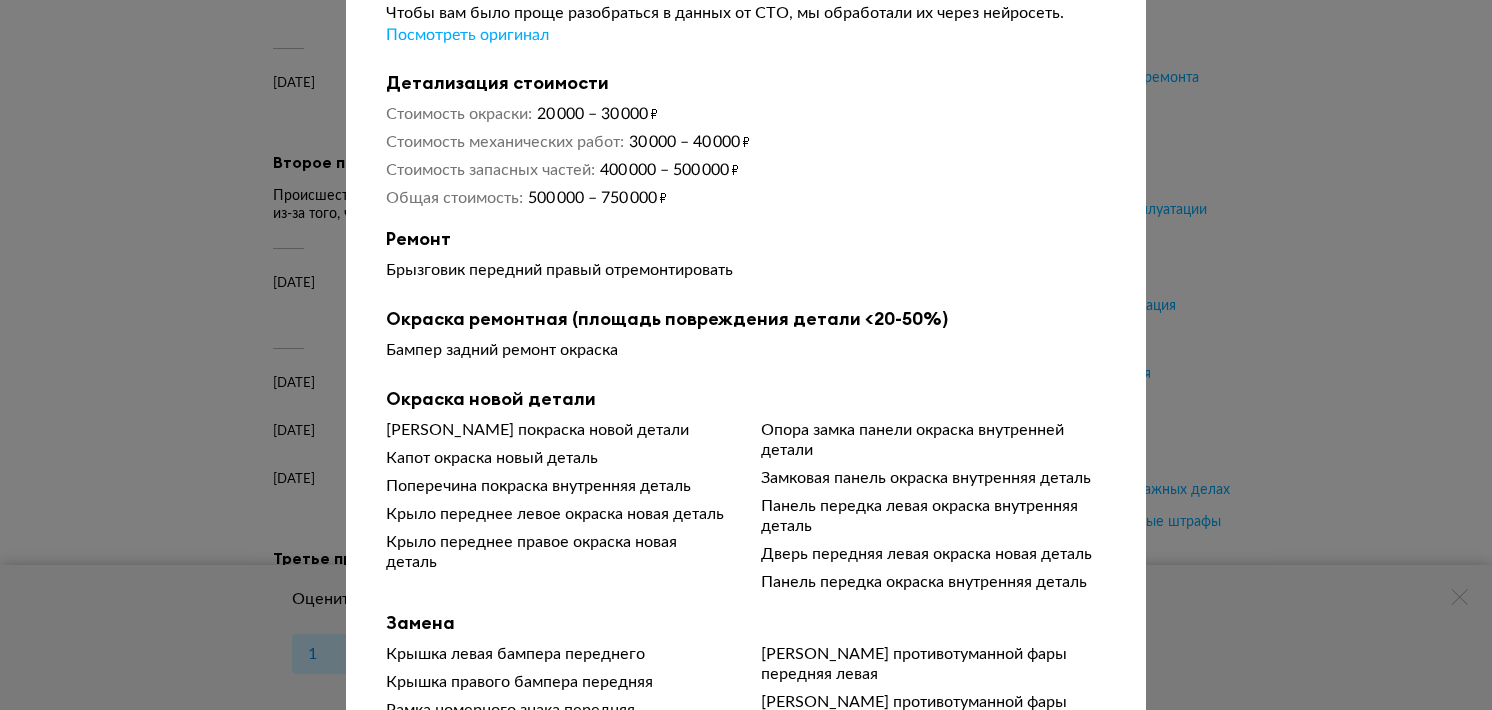 scroll, scrollTop: 100, scrollLeft: 0, axis: vertical 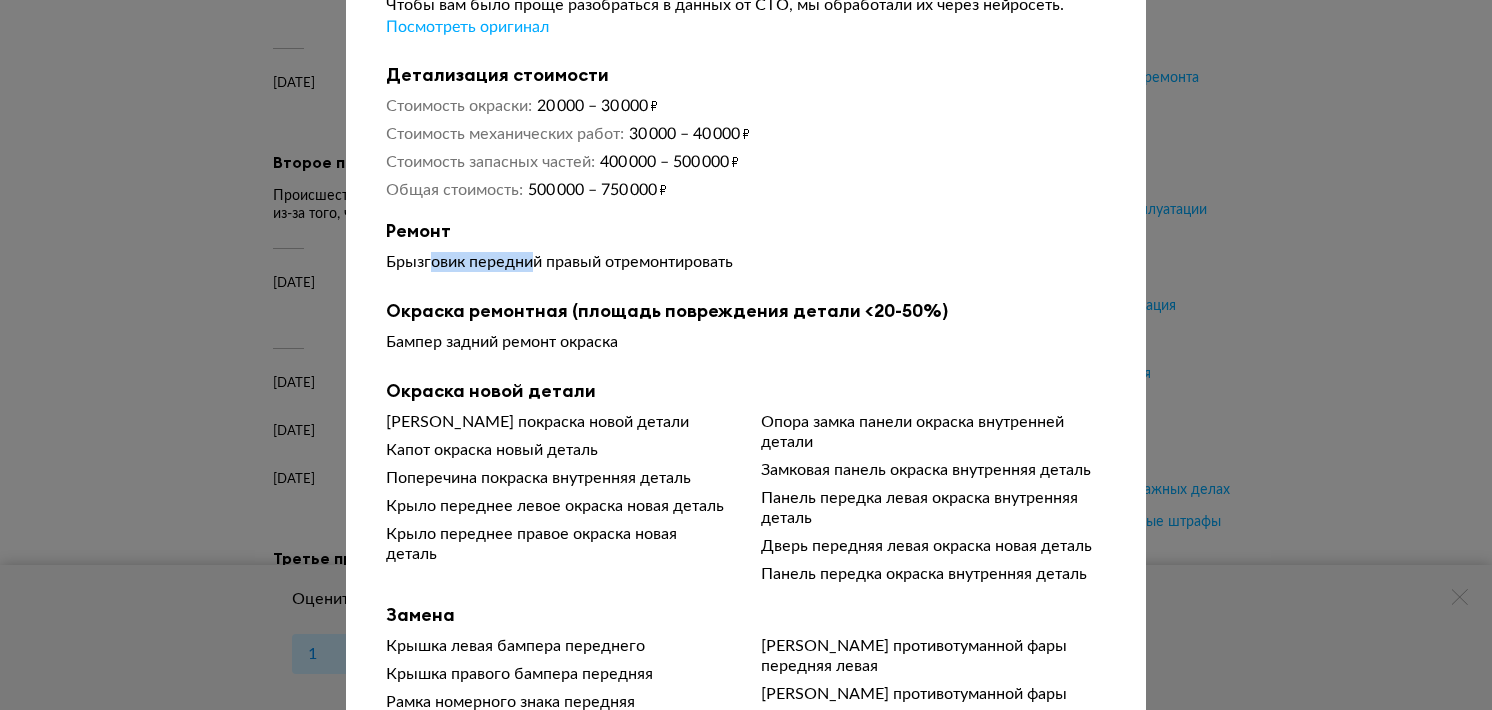 drag, startPoint x: 503, startPoint y: 265, endPoint x: 529, endPoint y: 265, distance: 26 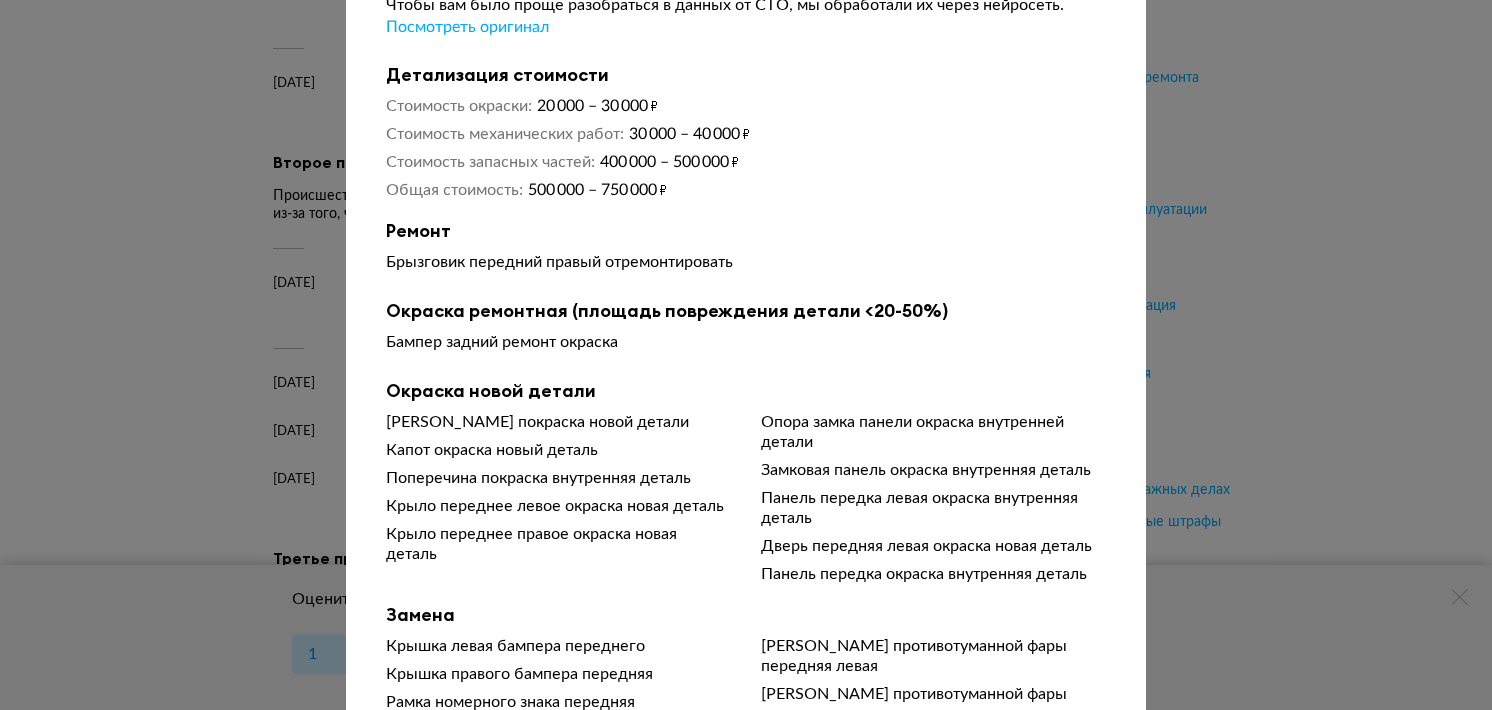 click on "Бампер задний ремонт окраска" at bounding box center (746, 342) 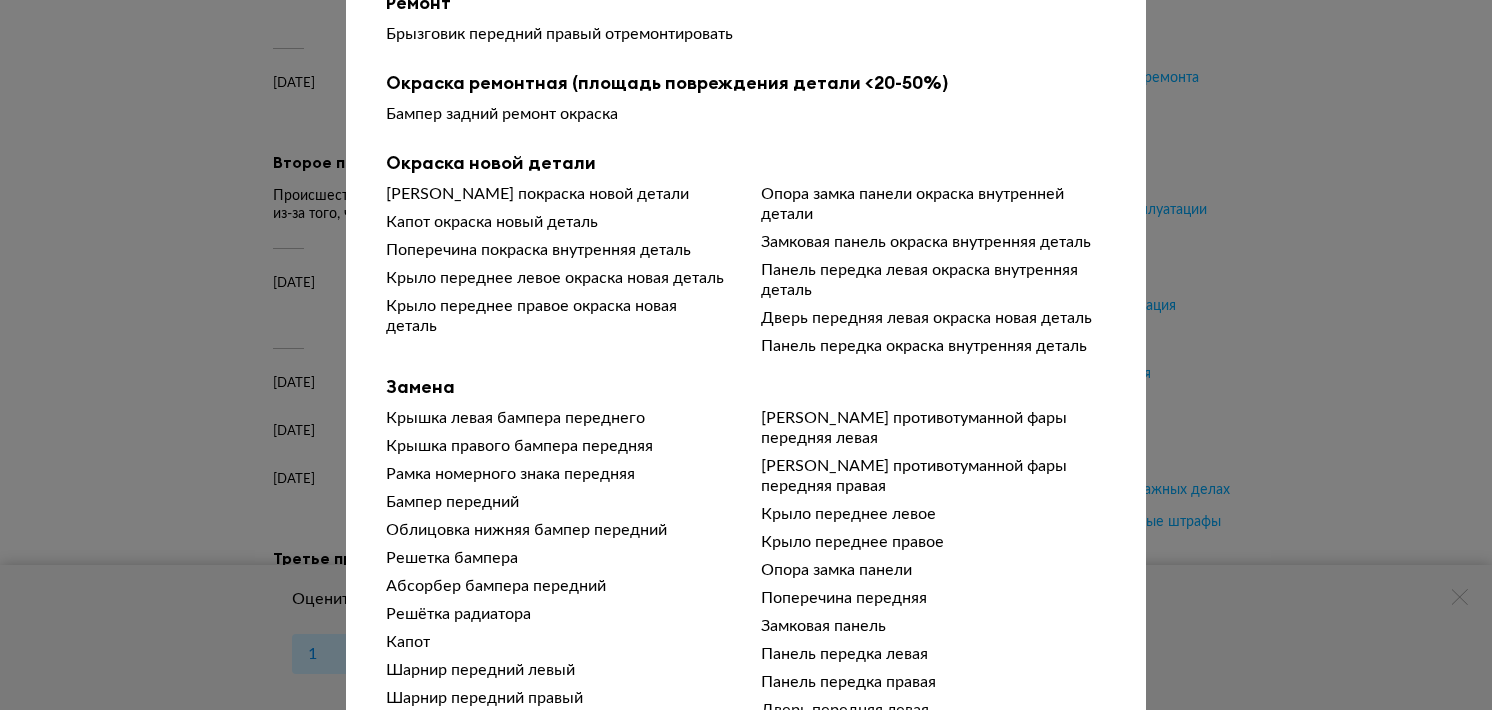 scroll, scrollTop: 300, scrollLeft: 0, axis: vertical 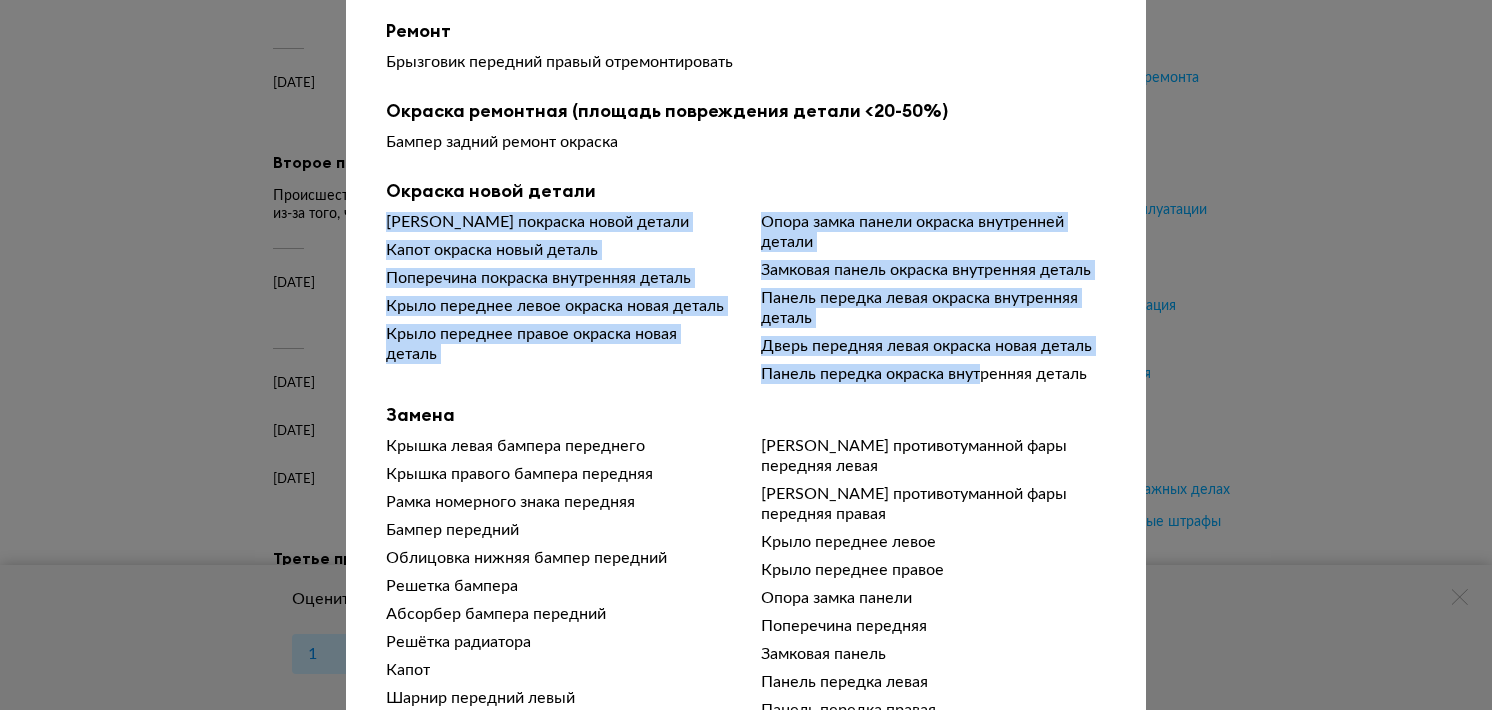 drag, startPoint x: 376, startPoint y: 224, endPoint x: 976, endPoint y: 381, distance: 620.20074 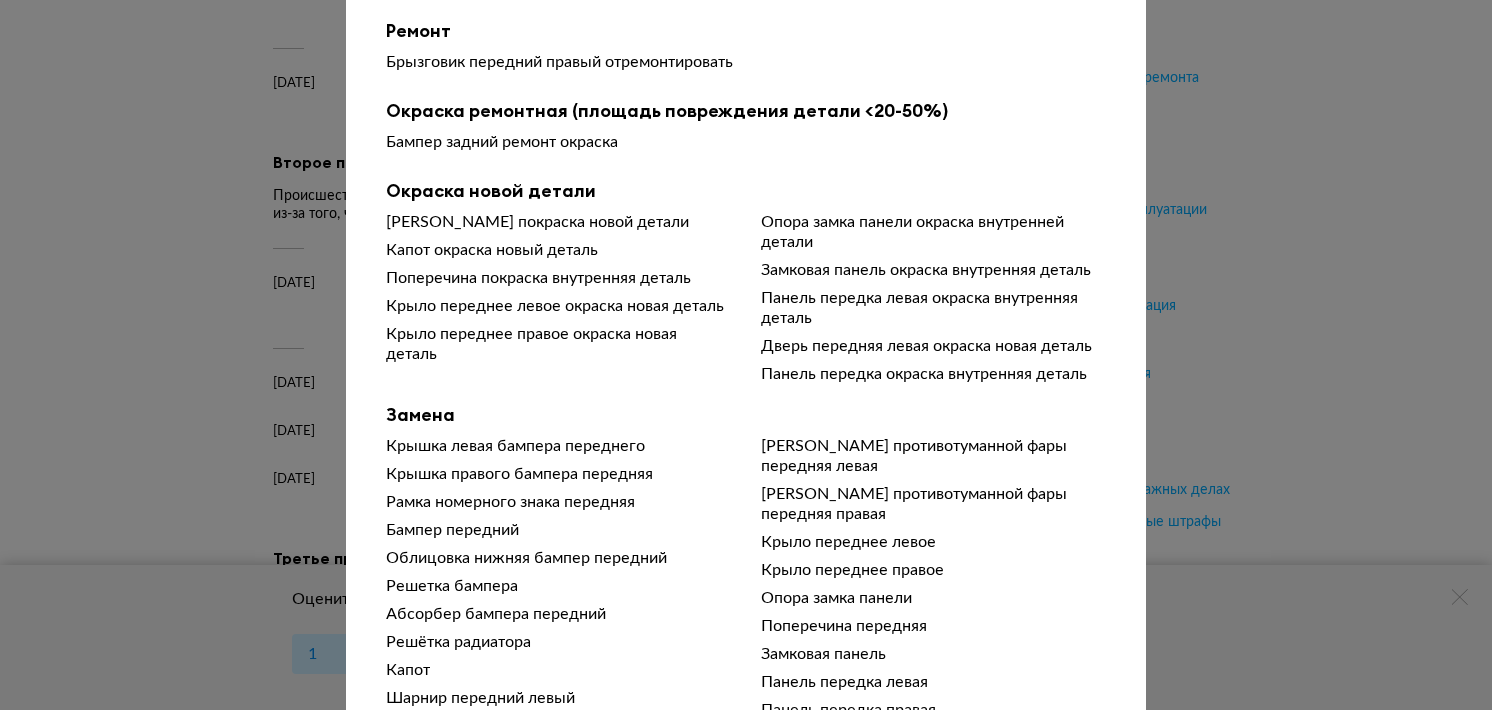 click on "Чтобы вам было проще разобраться в данных от СТО, мы обработали их через нейросеть. Посмотреть оригинал Детализация стоимости Стоимость окраски 20 000 – 30 000 ₽ Стоимость механических работ 30 000 – 40 000 ₽ Стоимость запасных частей 400 000 – 500 000 ₽ Общая стоимость 500 000 – 750 000 ₽ Ремонт Брызговик передний правый отремонтировать Окраска ремонтная (площадь повреждения детали <20-50%) Бампер задний ремонт окраска Окраска новой детали Бампер покраска новой детали Капот окраска новый деталь Поперечина покраска внутренняя деталь Замена Бампер передний" at bounding box center [746, 591] 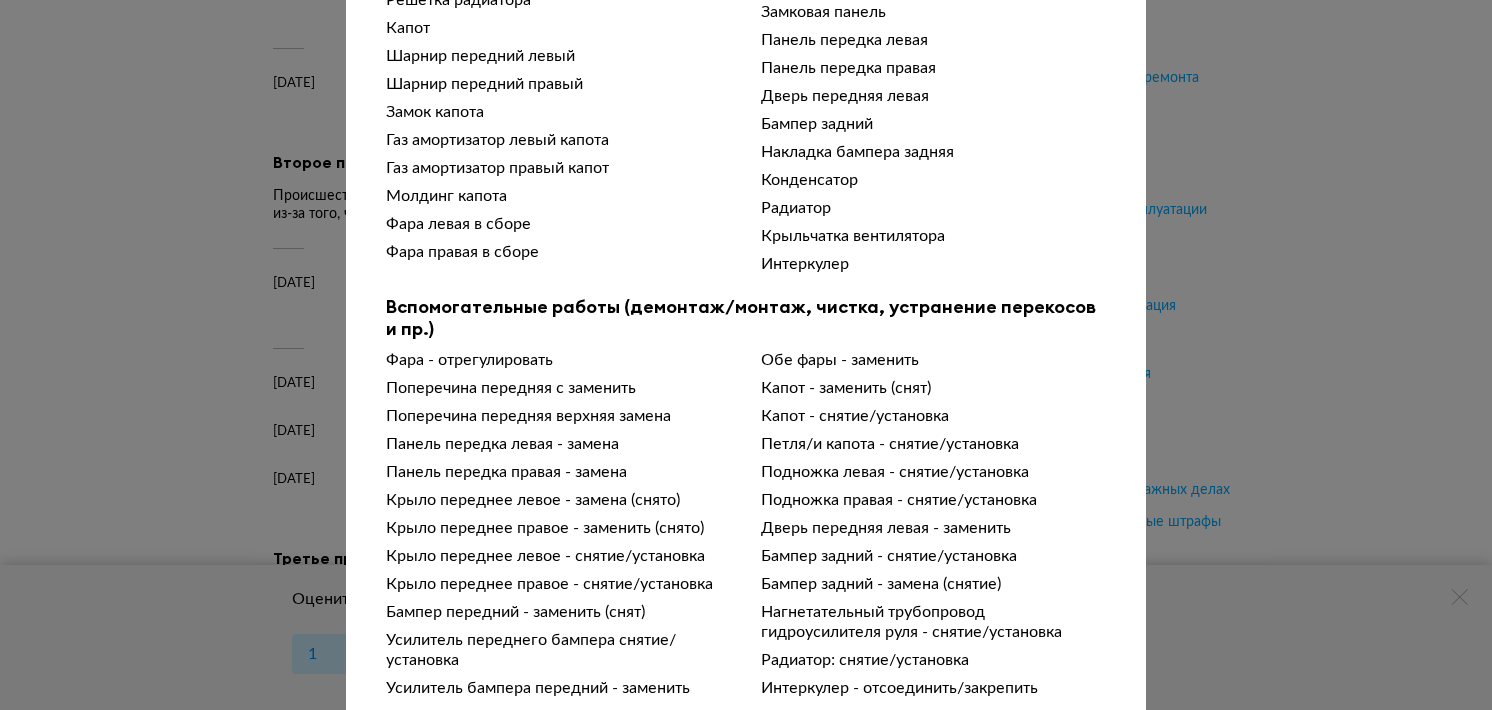 scroll, scrollTop: 1000, scrollLeft: 0, axis: vertical 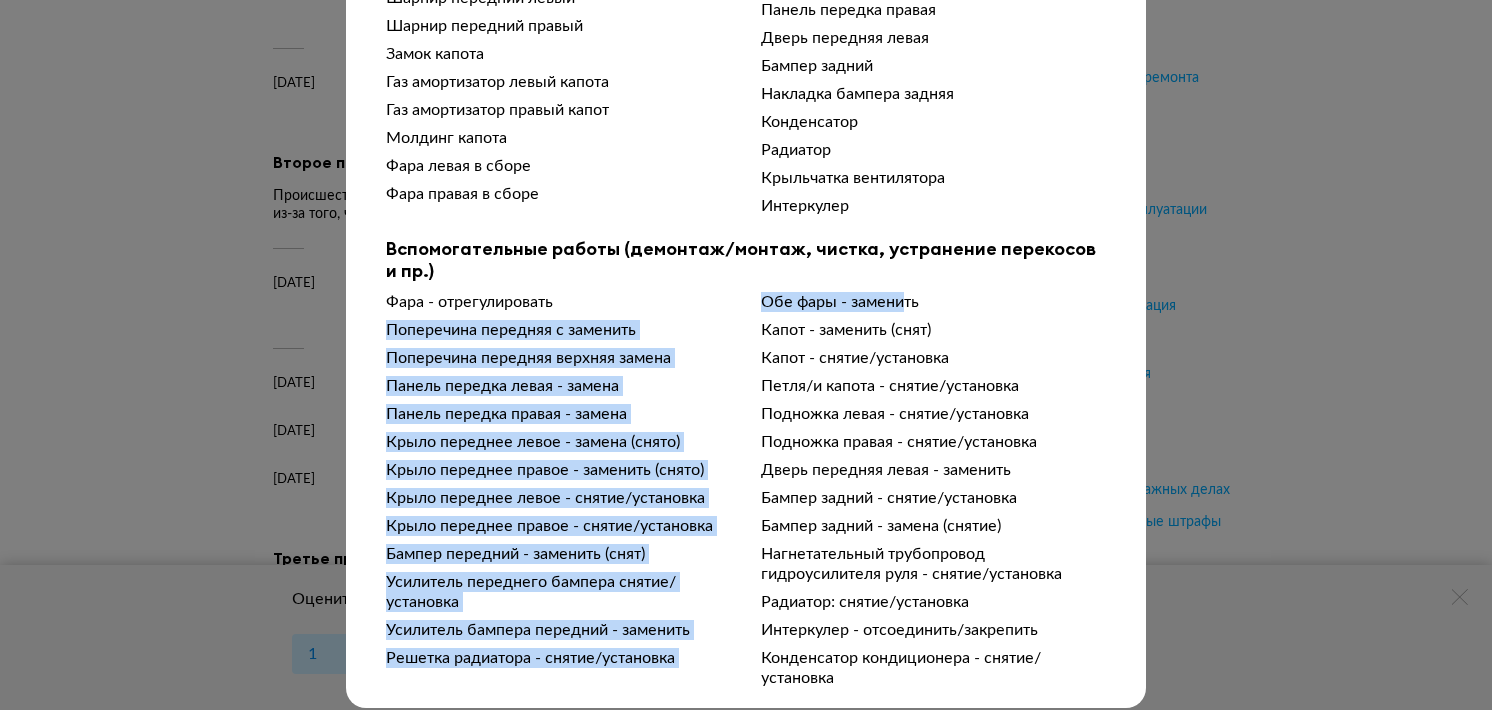 drag, startPoint x: 736, startPoint y: 314, endPoint x: 900, endPoint y: 313, distance: 164.00305 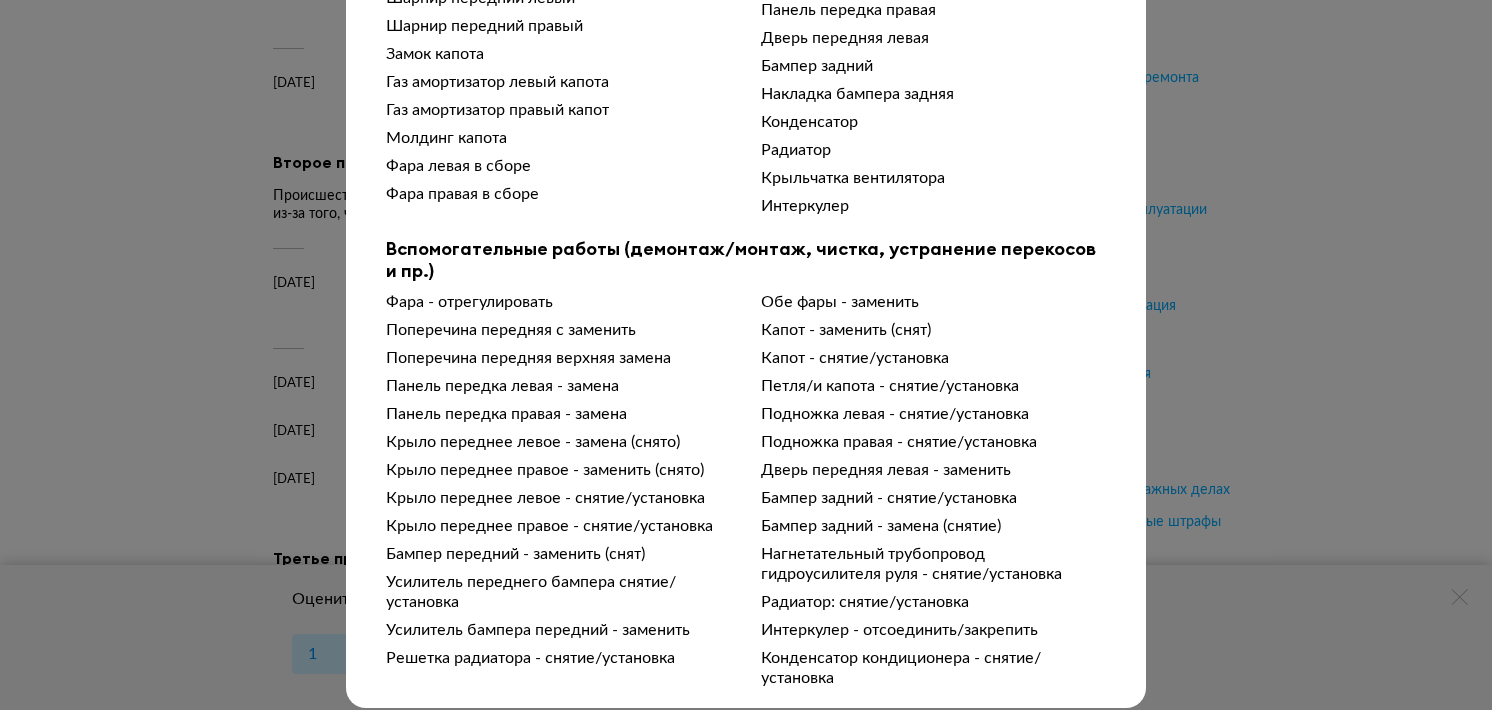 click on "Капот - заменить (снят)" at bounding box center [933, 330] 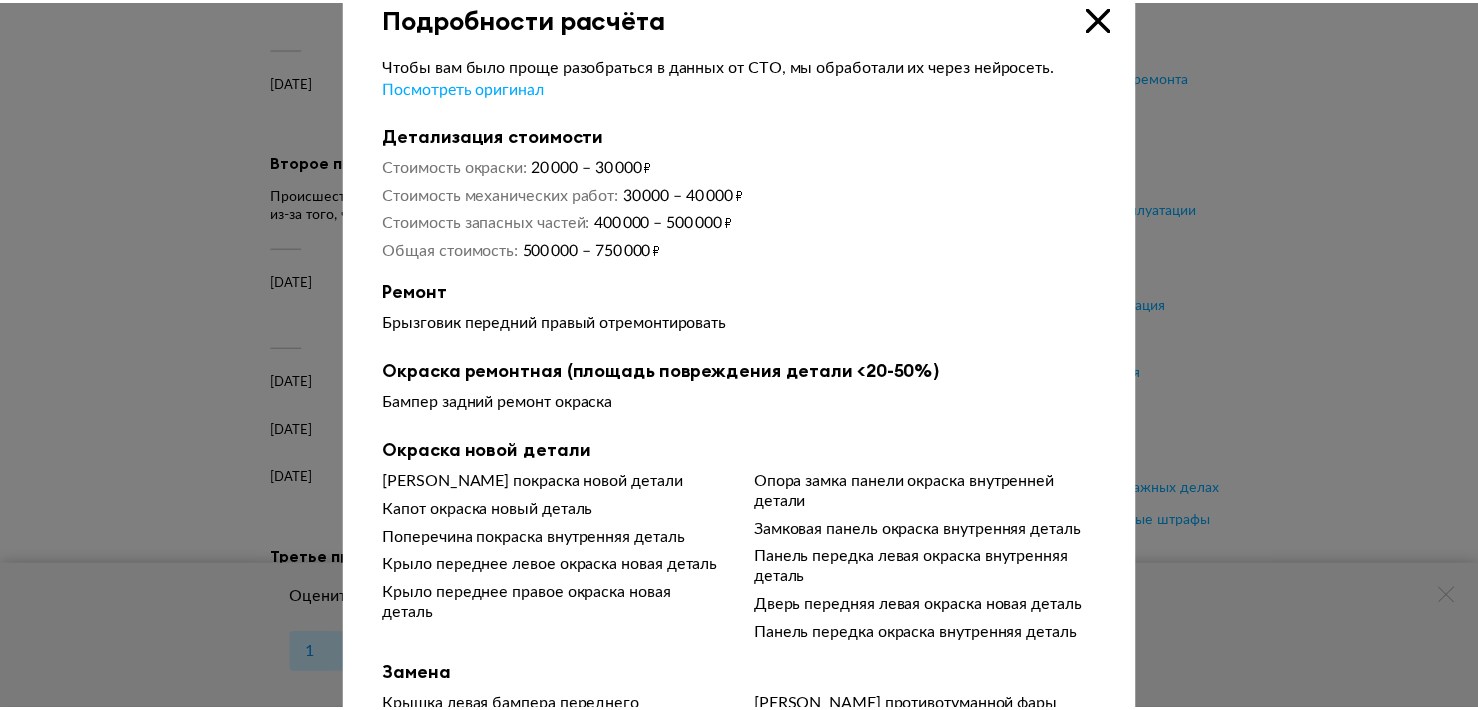 scroll, scrollTop: 0, scrollLeft: 0, axis: both 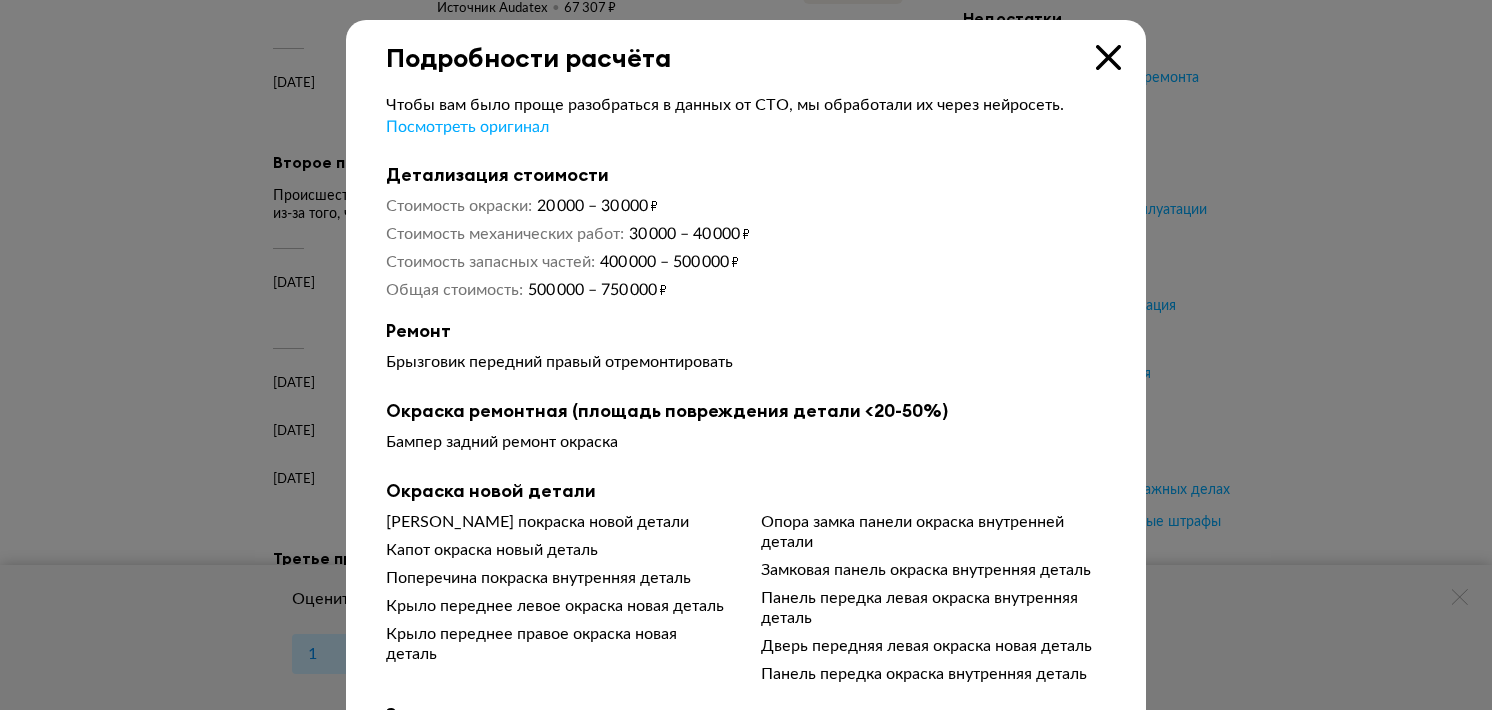 click at bounding box center (1108, 57) 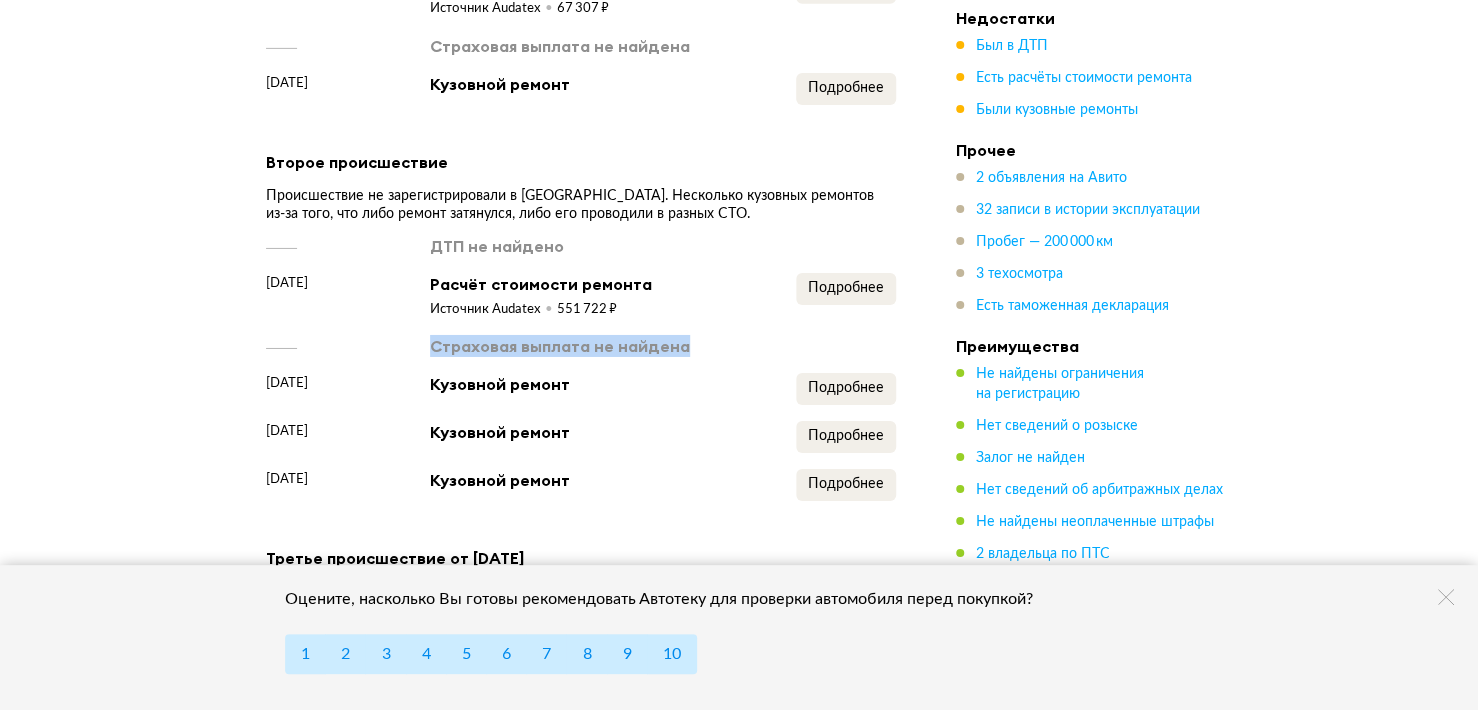 drag, startPoint x: 426, startPoint y: 336, endPoint x: 681, endPoint y: 330, distance: 255.07057 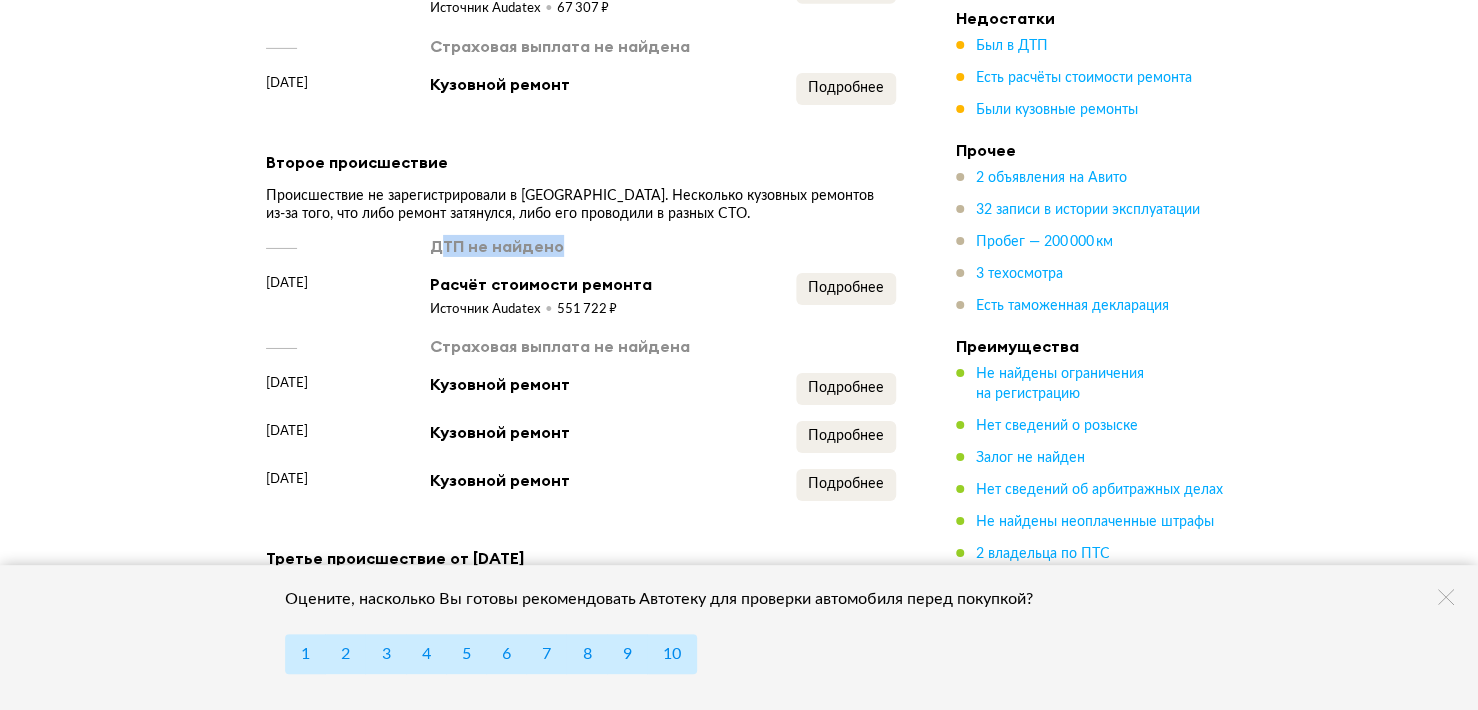 drag, startPoint x: 448, startPoint y: 237, endPoint x: 558, endPoint y: 235, distance: 110.01818 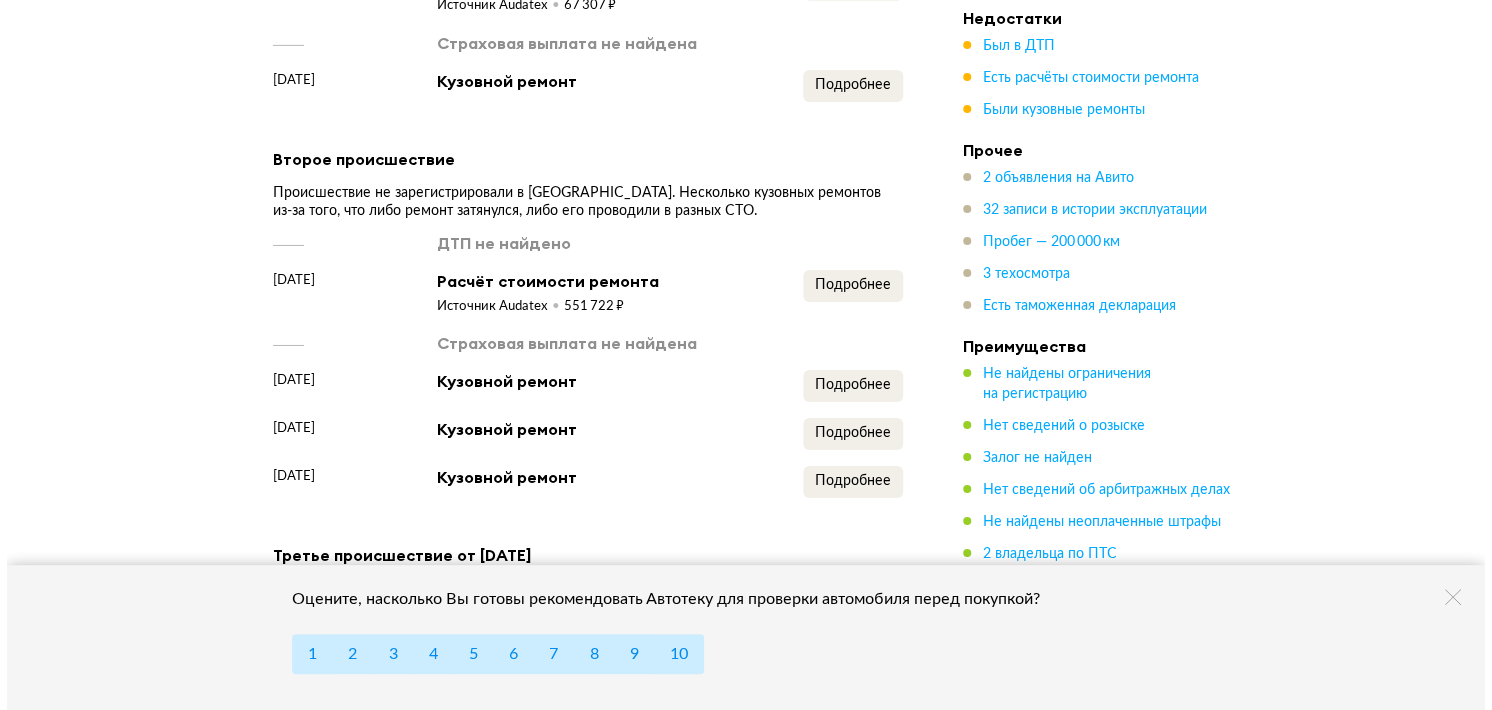 scroll, scrollTop: 3200, scrollLeft: 0, axis: vertical 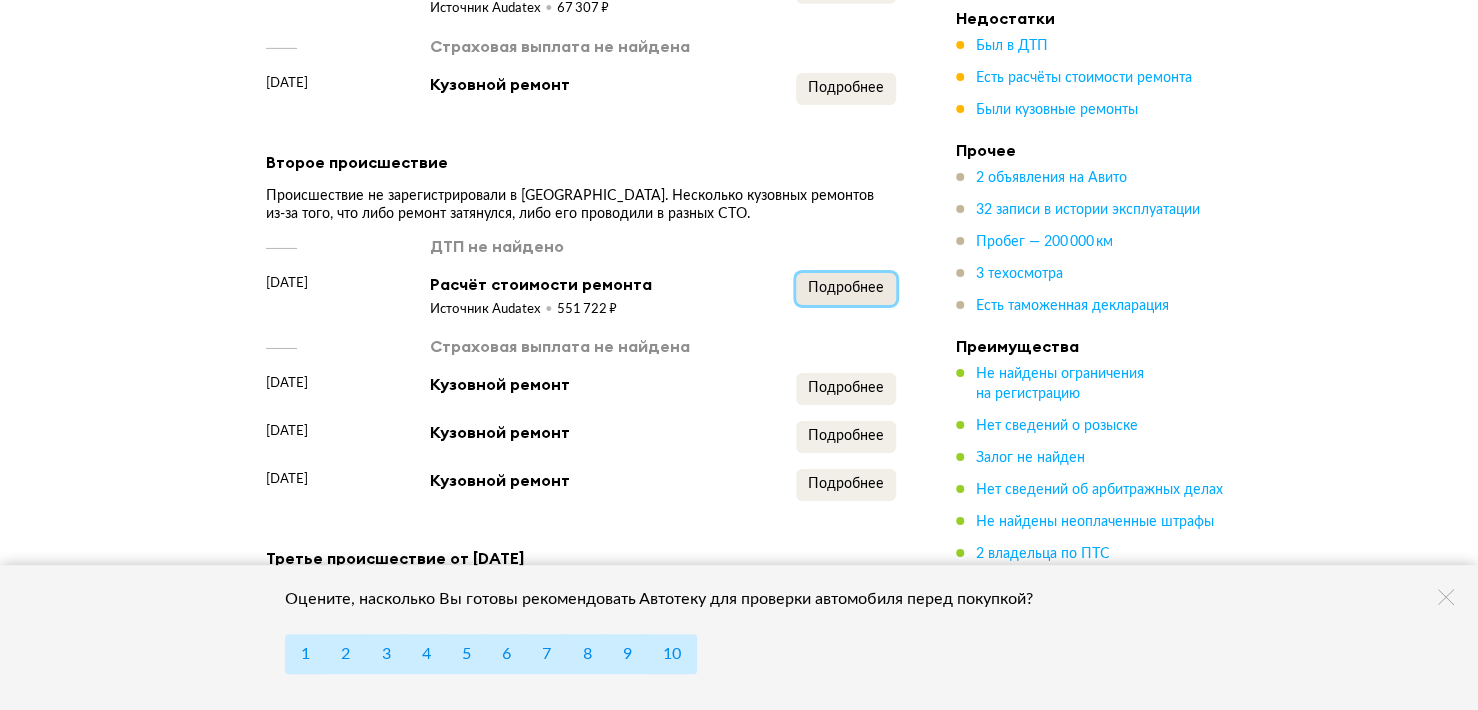 click on "Подробнее" at bounding box center (846, 288) 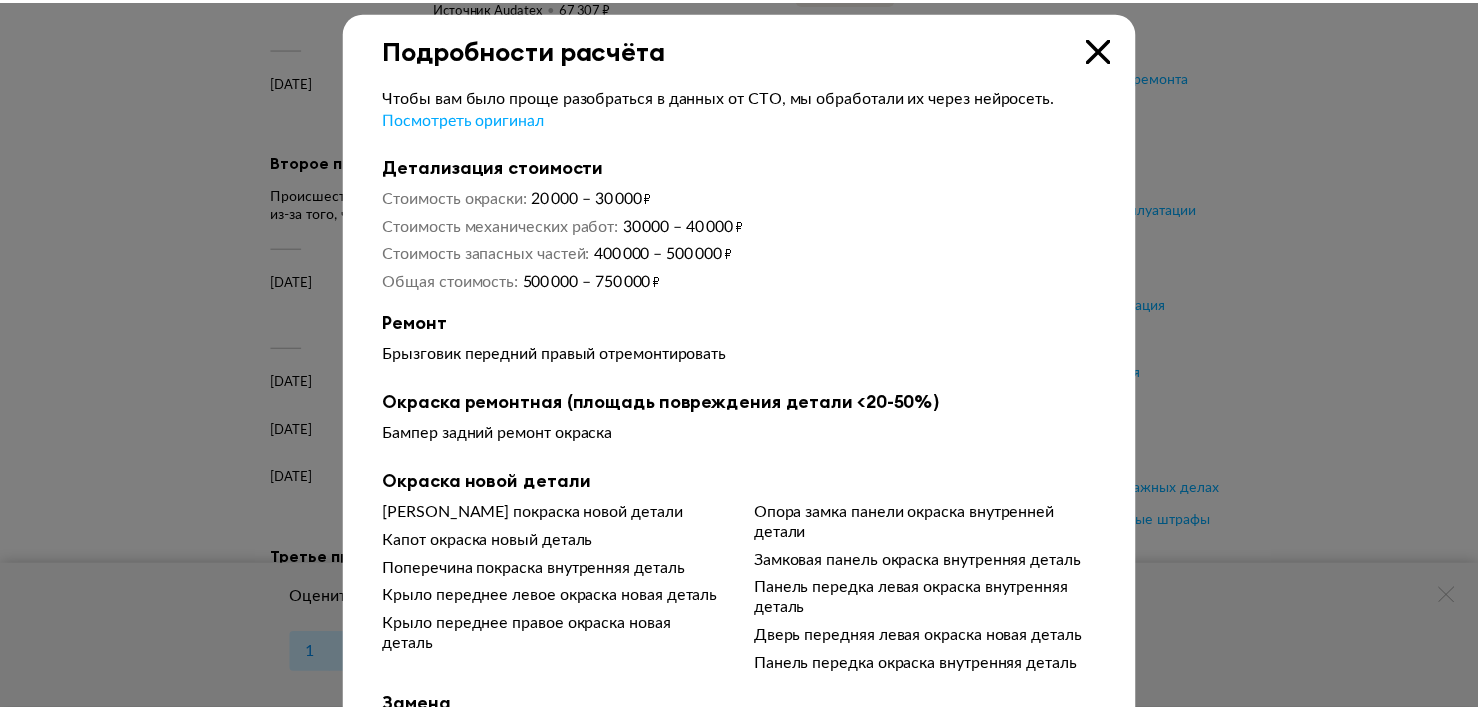 scroll, scrollTop: 0, scrollLeft: 0, axis: both 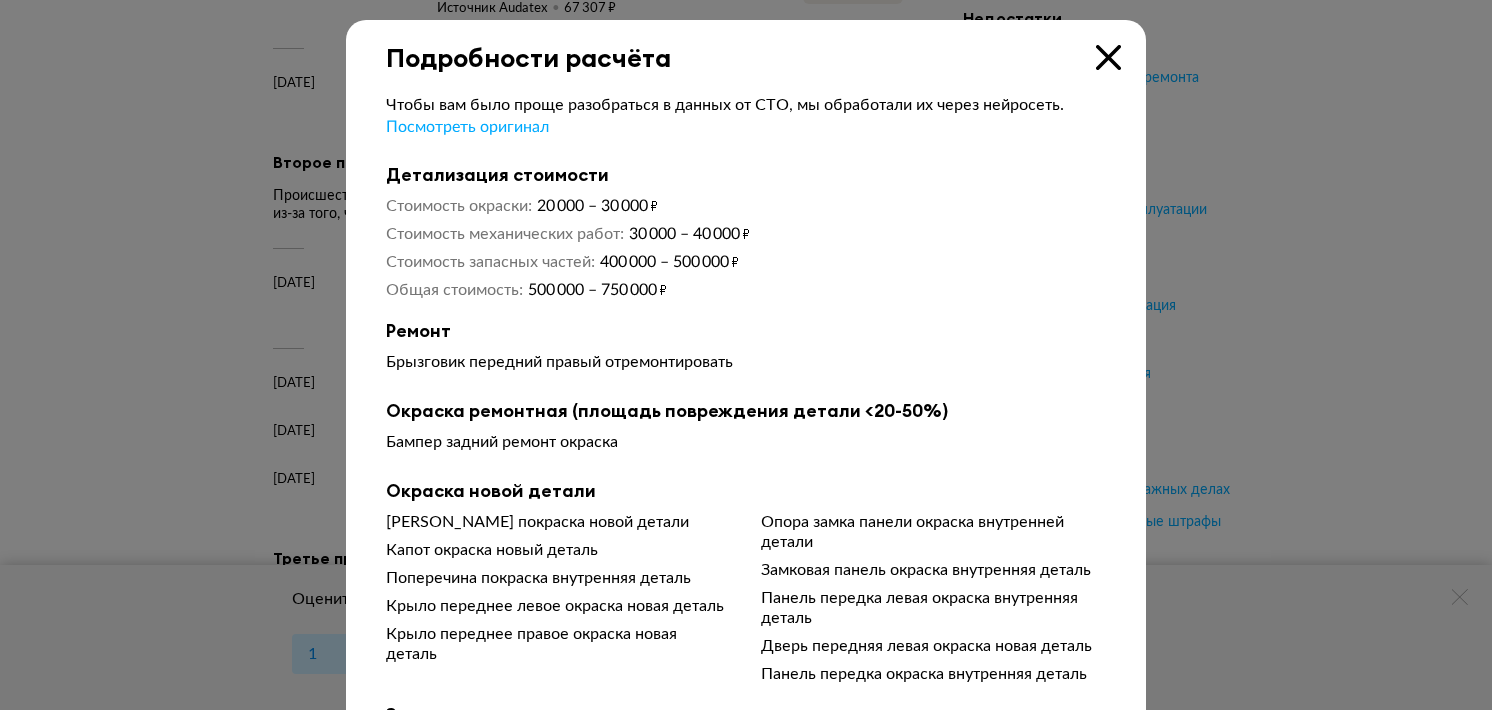 click at bounding box center [1108, 57] 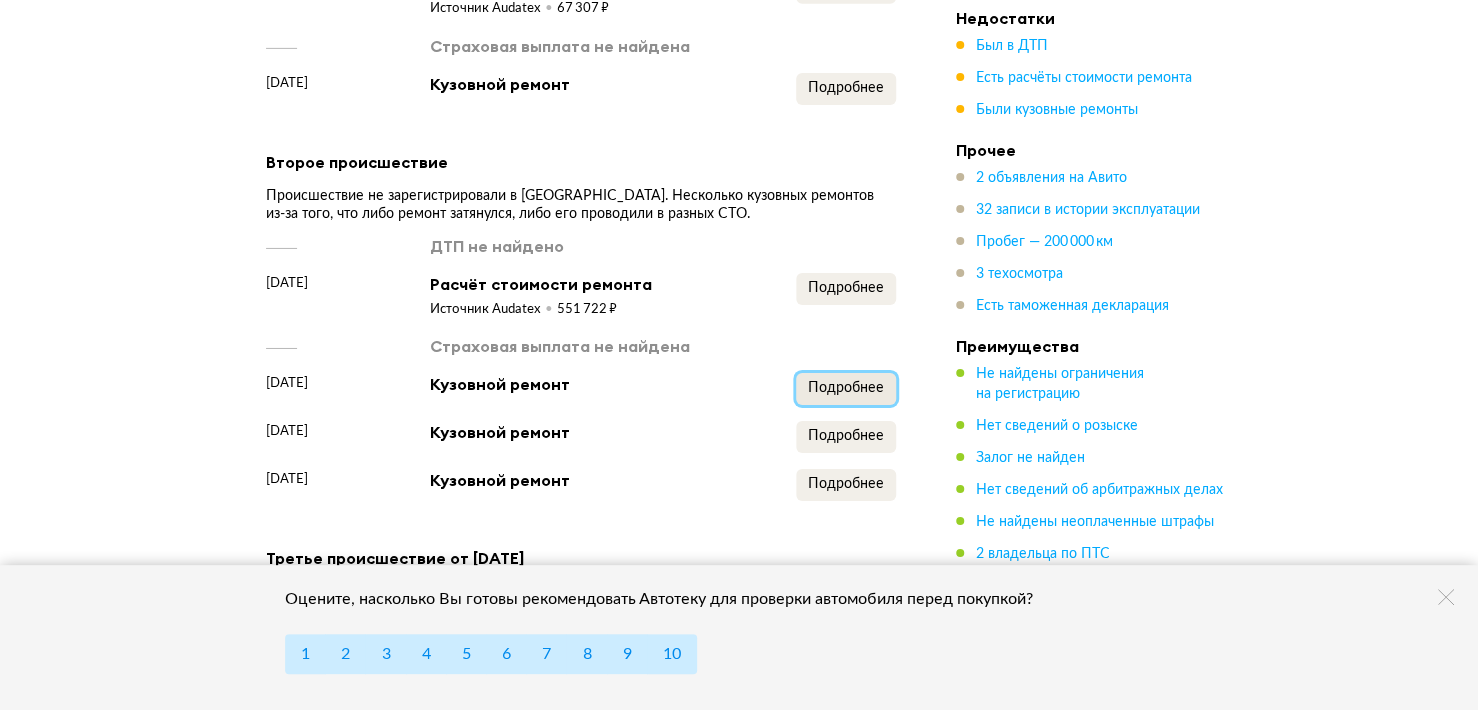 click on "Подробнее" at bounding box center (846, 388) 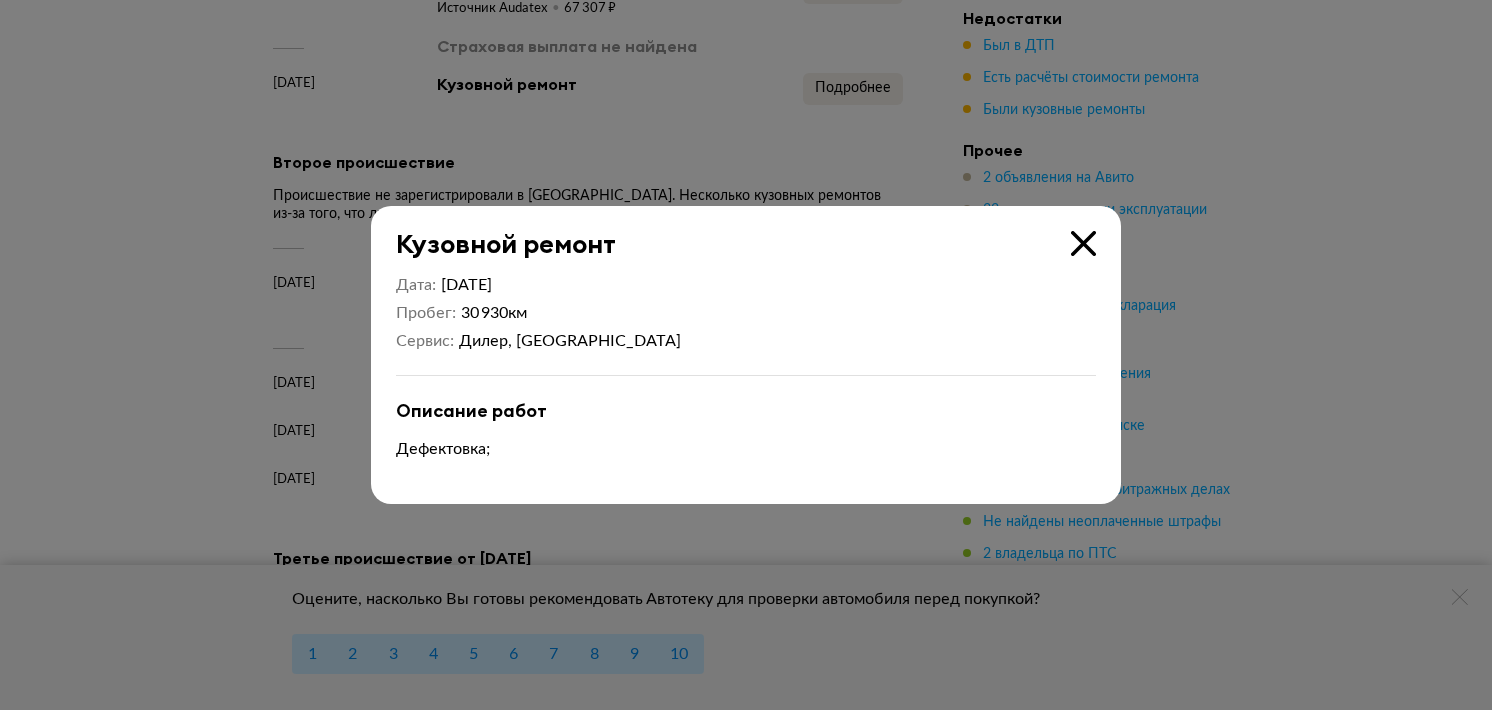 click at bounding box center (1083, 243) 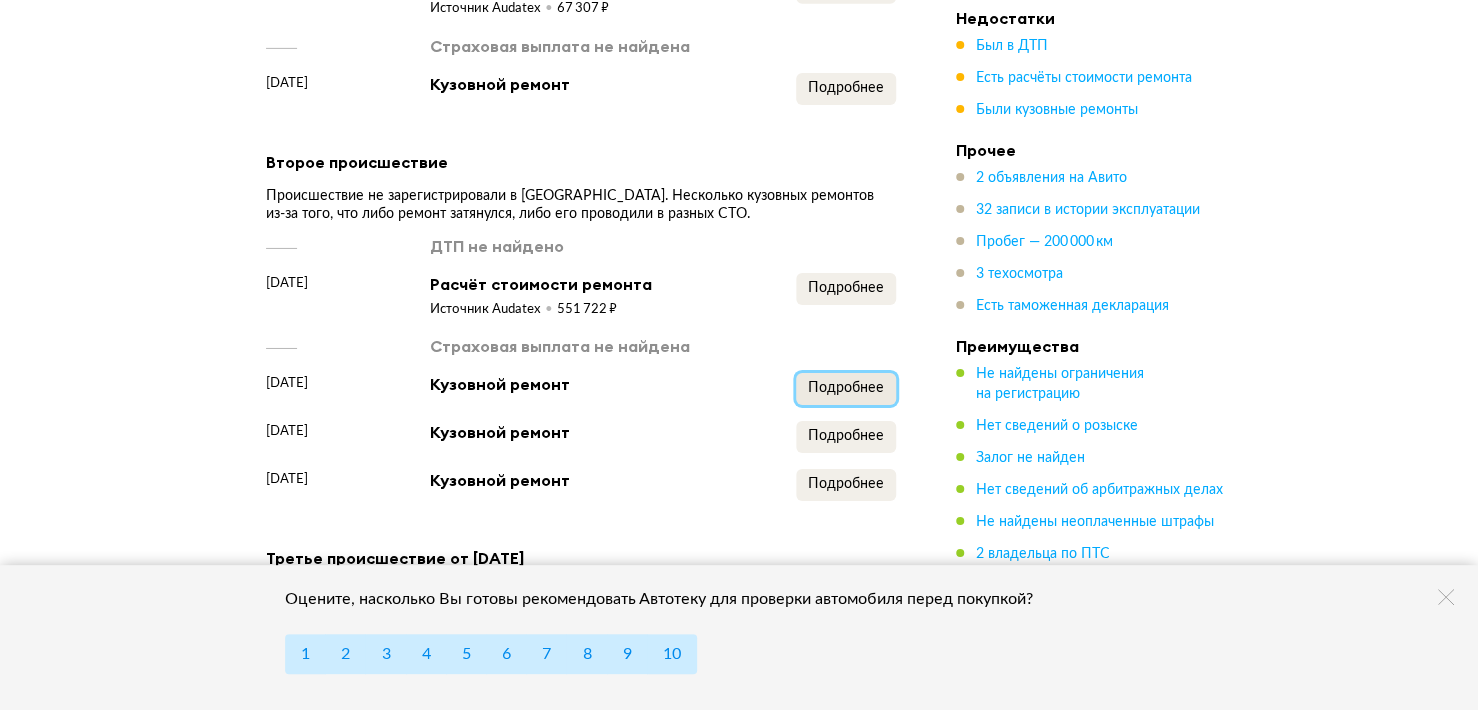click on "Подробнее" at bounding box center [846, 388] 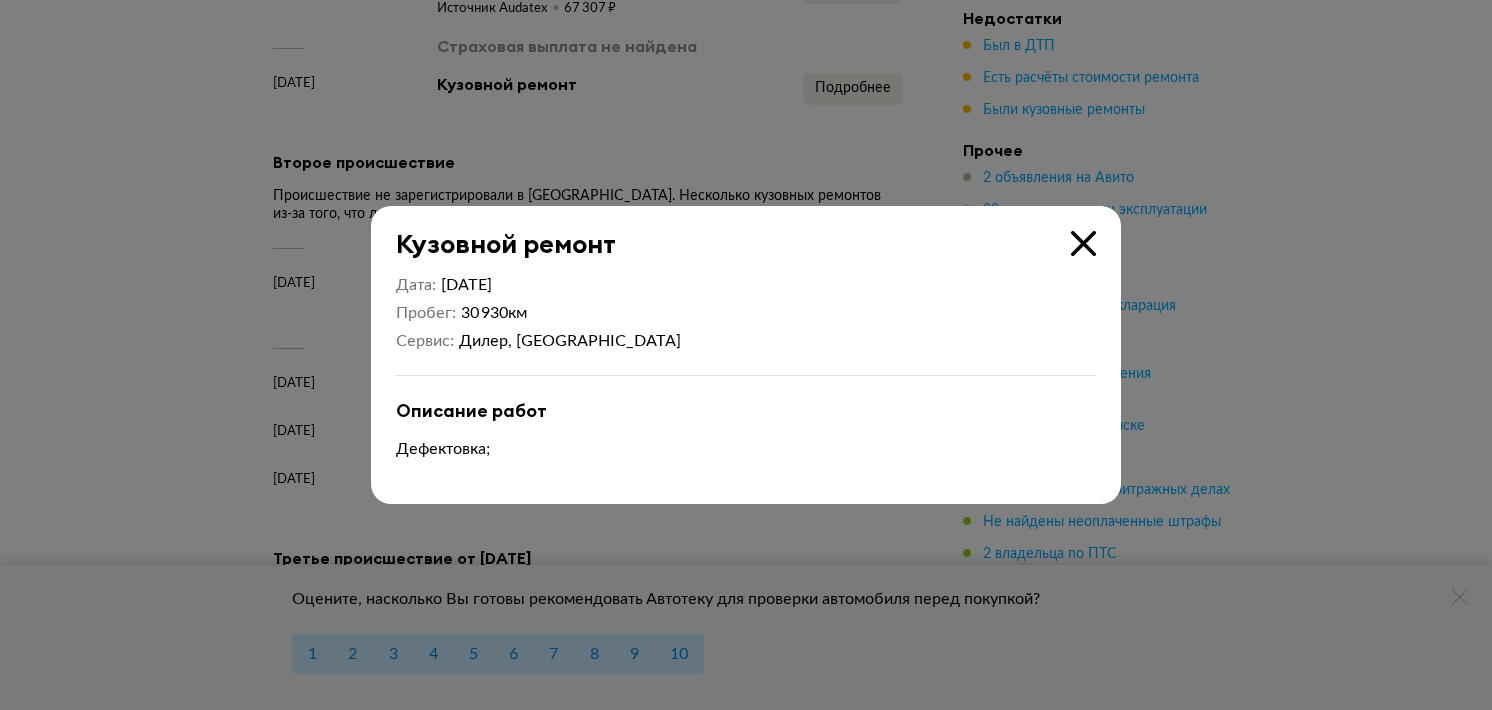 click at bounding box center (1083, 243) 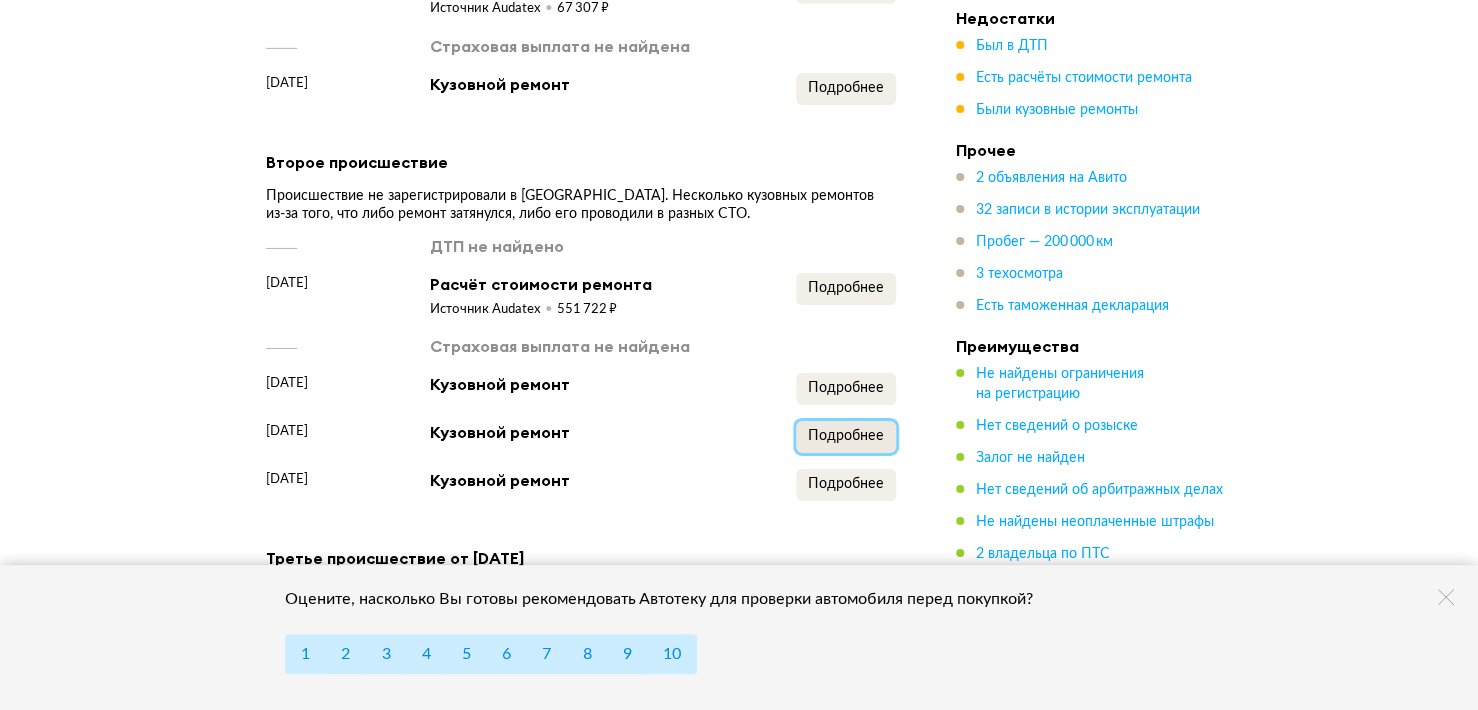 click on "Подробнее" at bounding box center [846, 436] 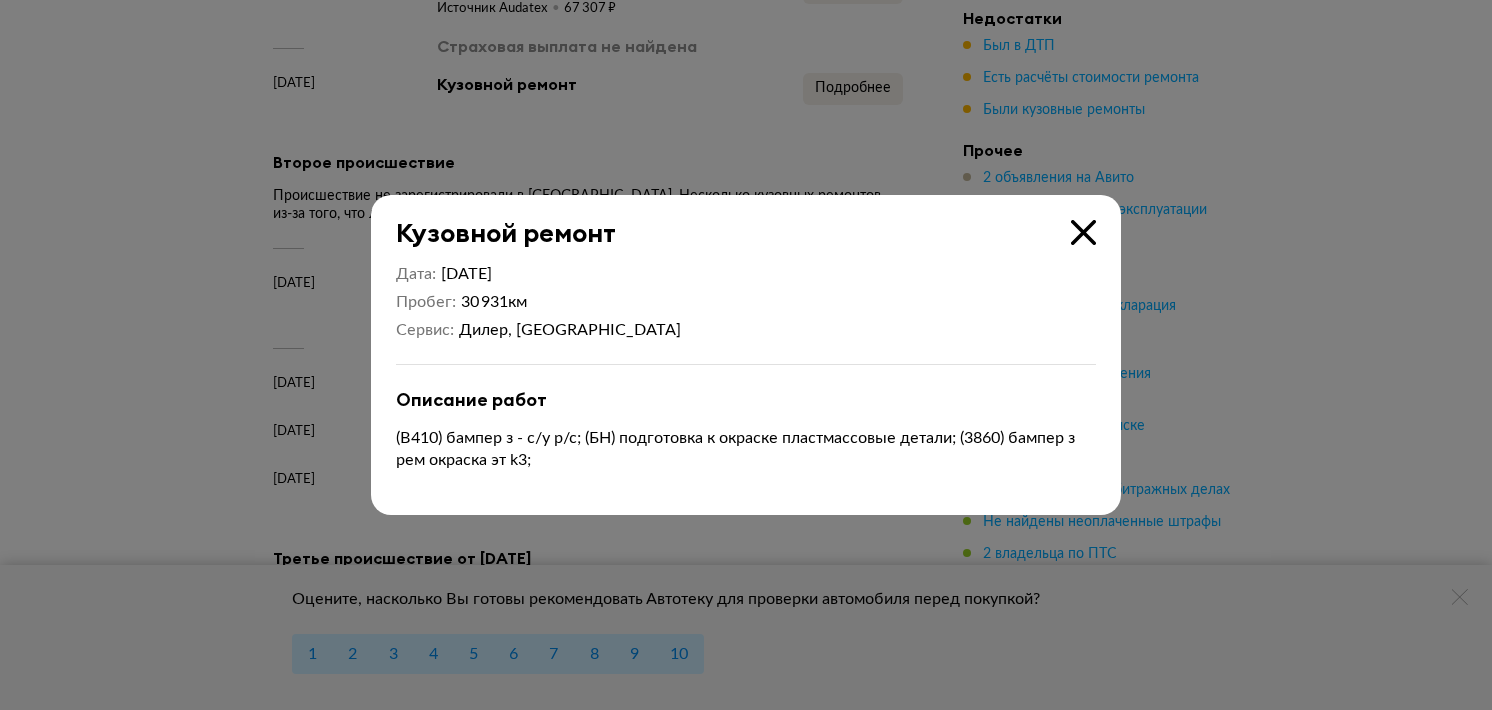 click at bounding box center [1083, 232] 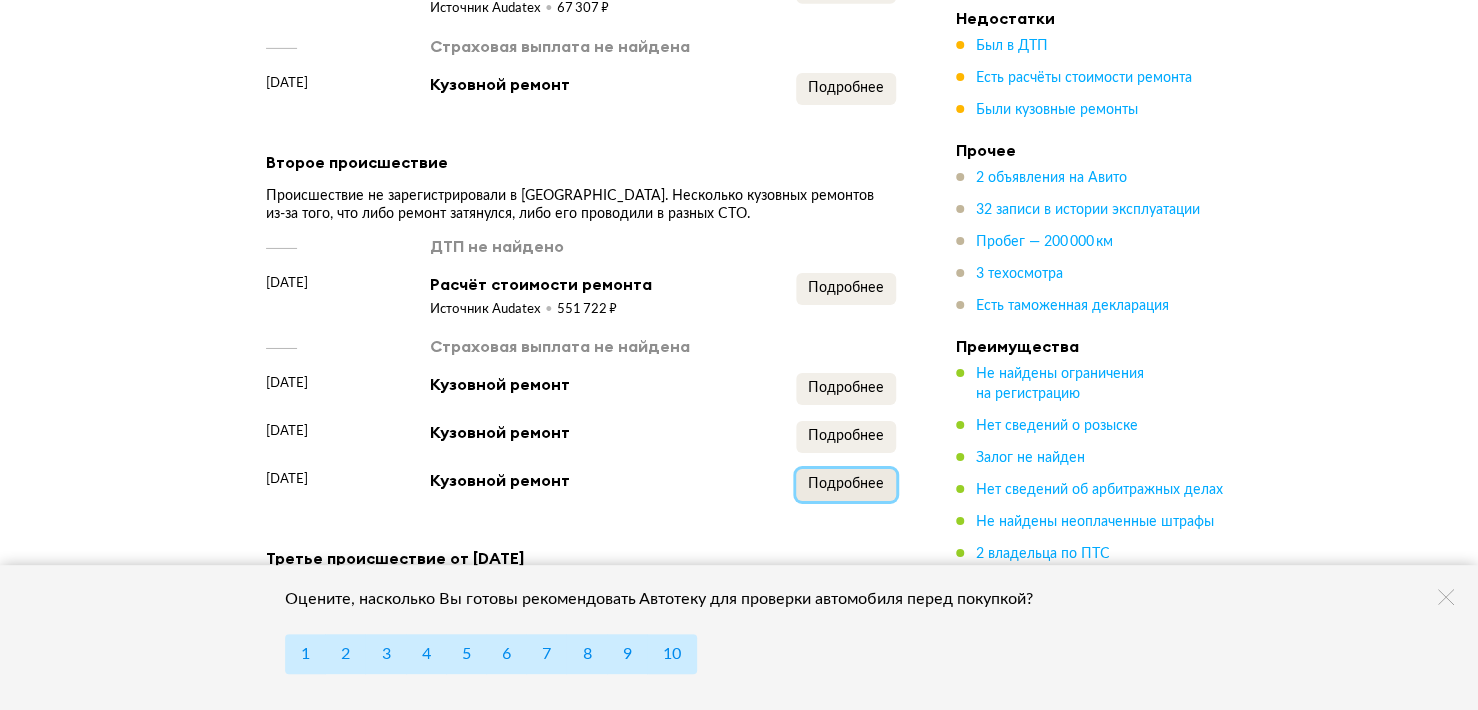 click on "Подробнее" at bounding box center [846, 484] 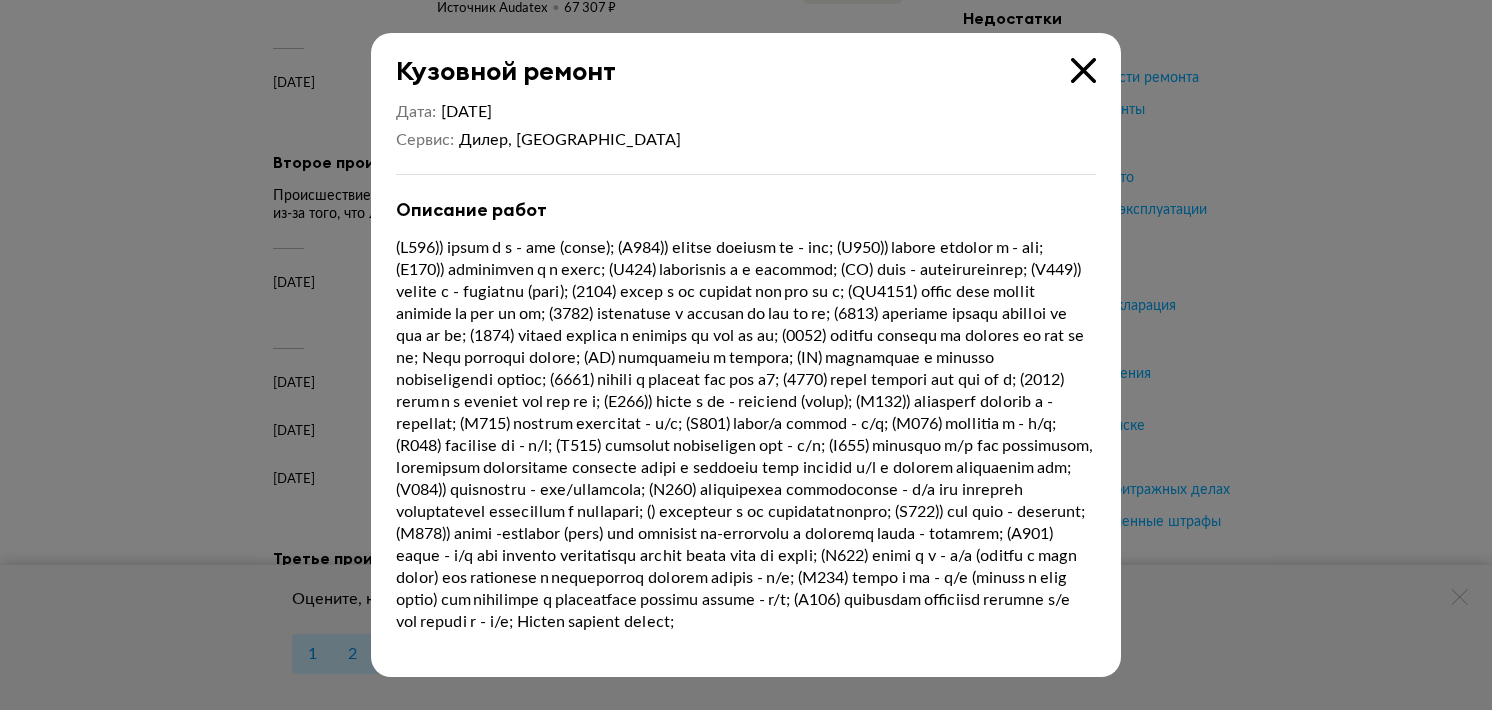 click at bounding box center [1083, 70] 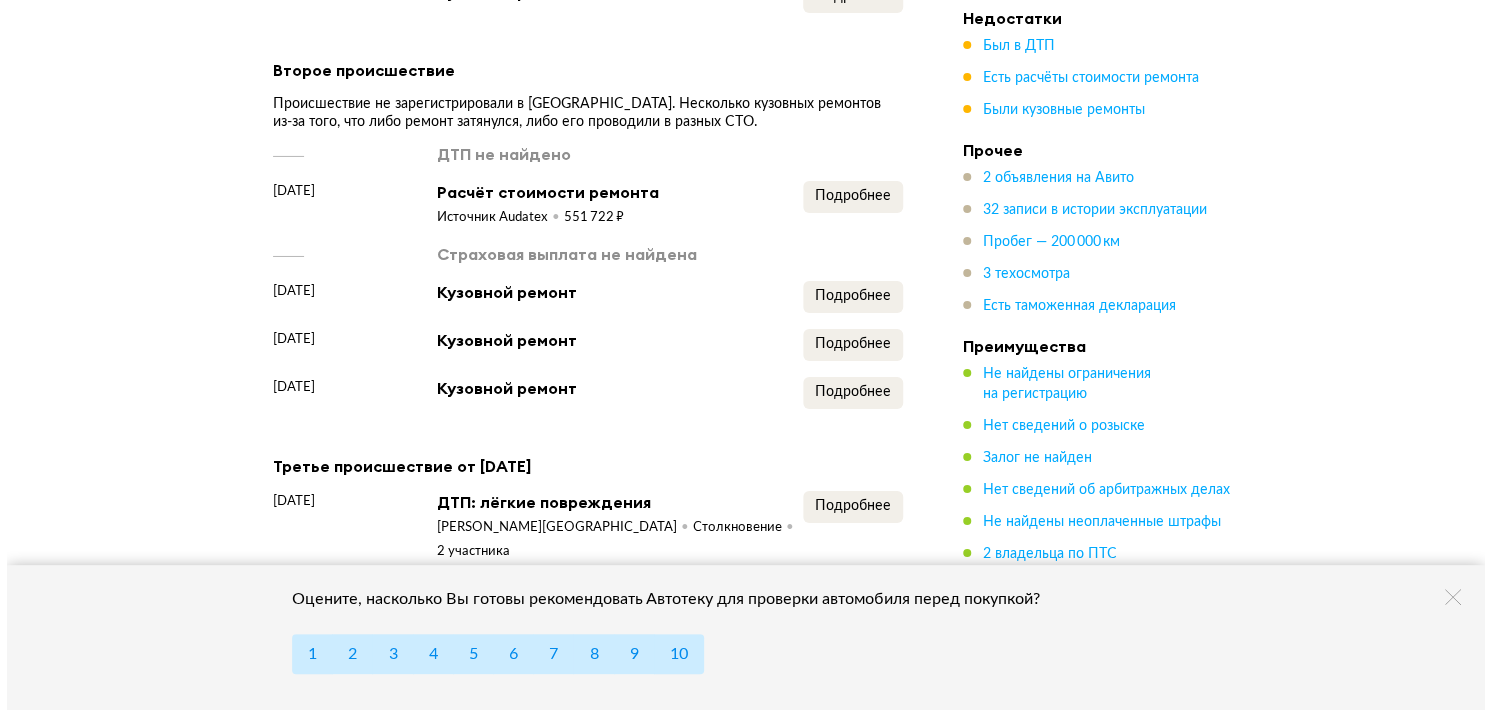 scroll, scrollTop: 3300, scrollLeft: 0, axis: vertical 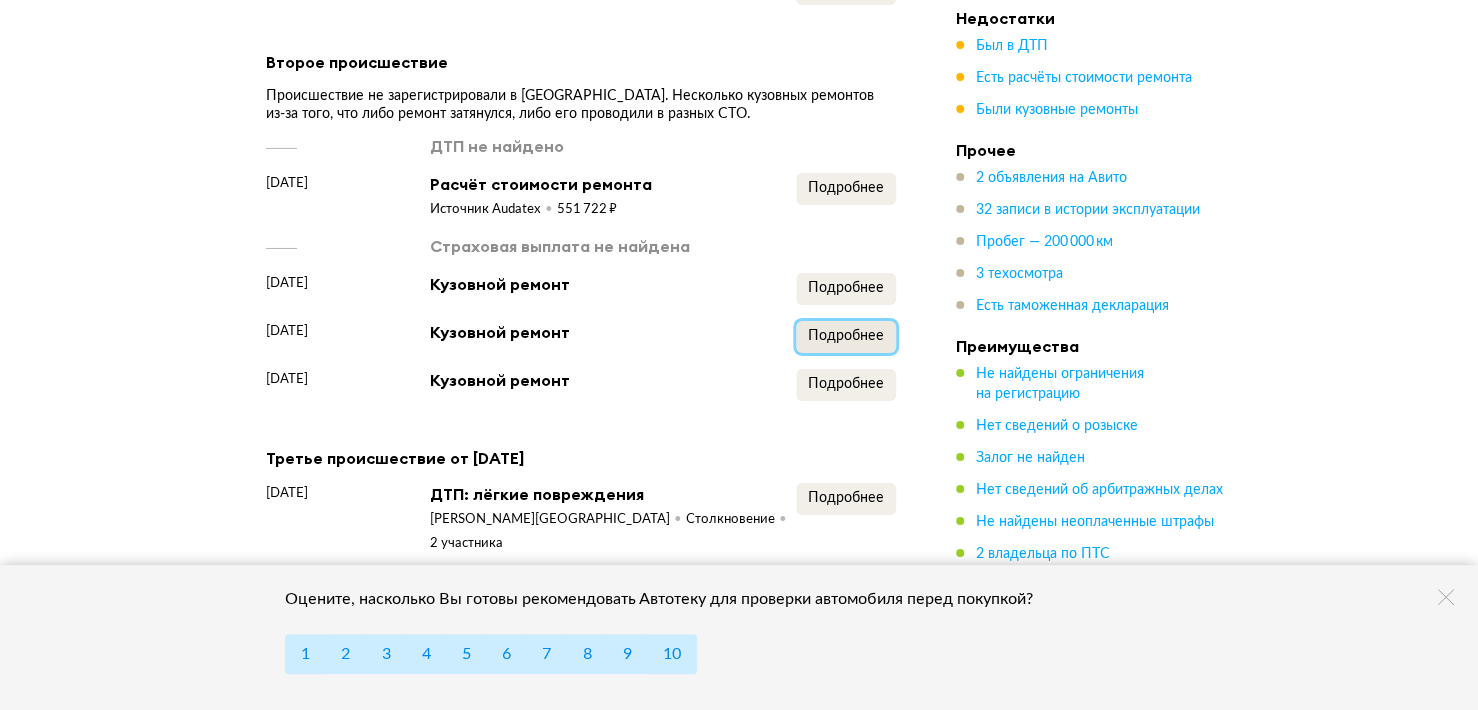 click on "Подробнее" at bounding box center [846, 336] 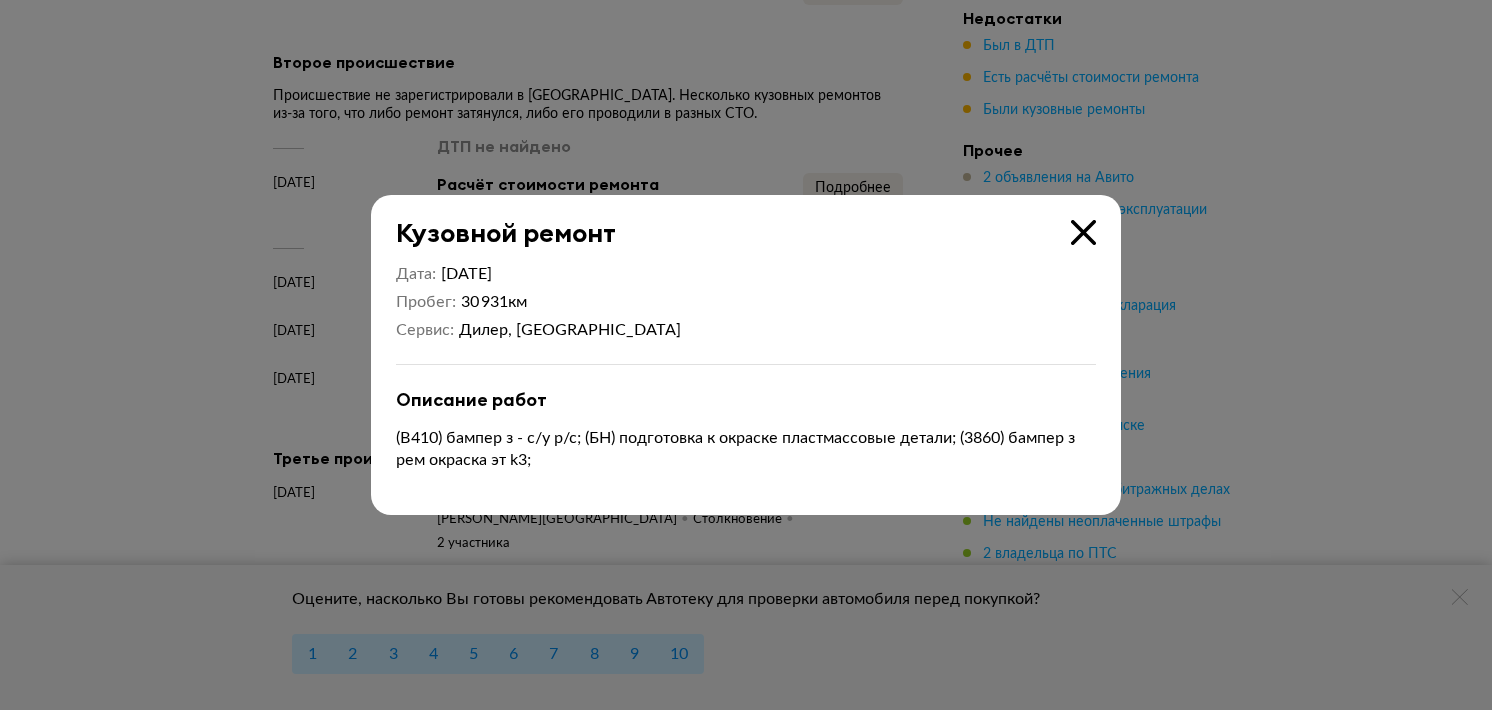 click at bounding box center [1083, 232] 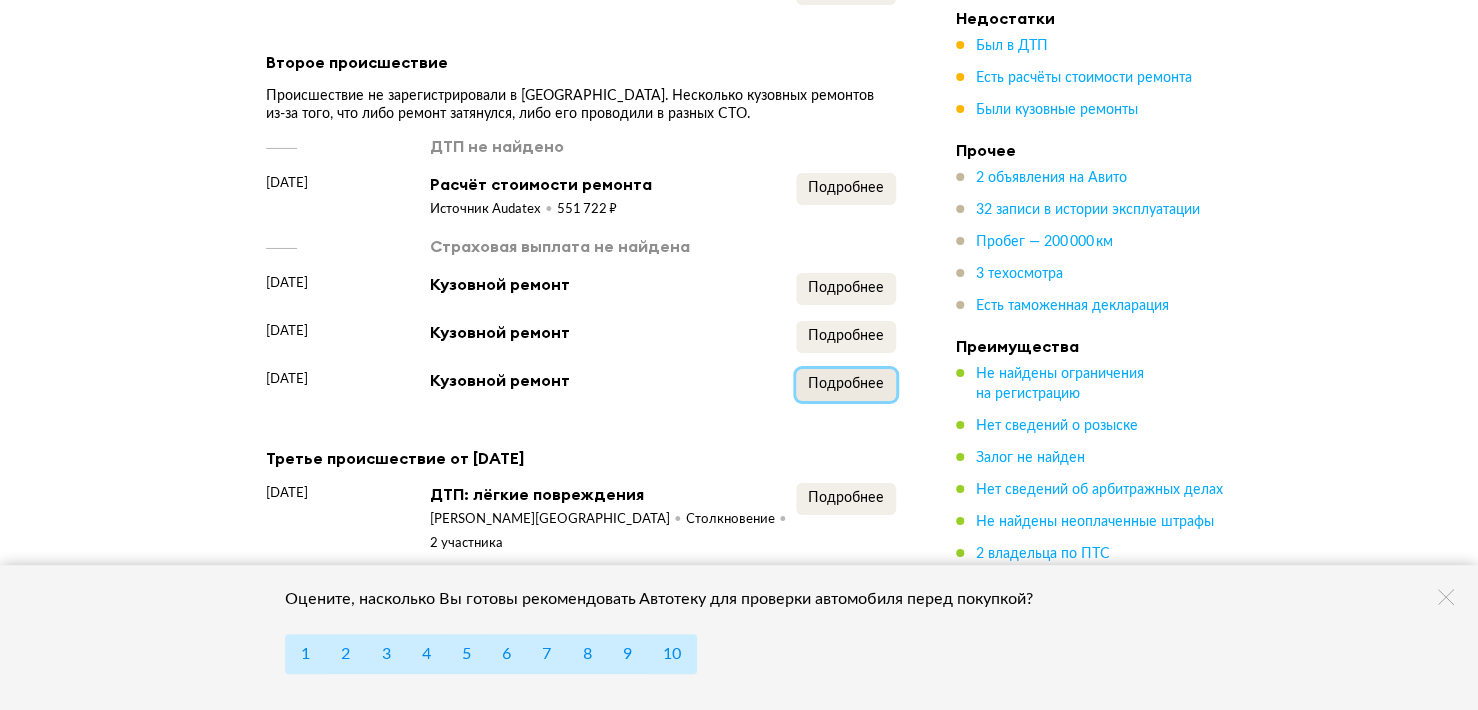 click on "Подробнее" at bounding box center (846, 384) 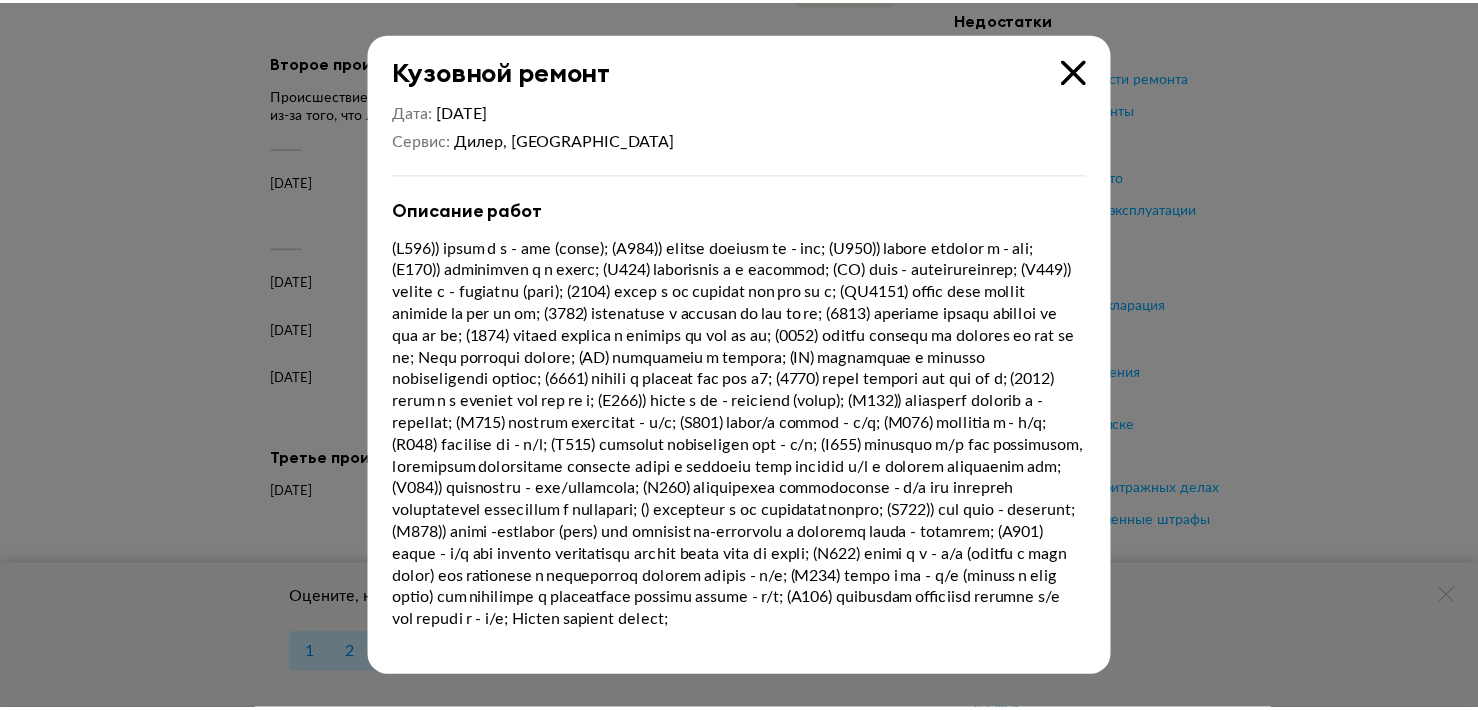 scroll, scrollTop: 17, scrollLeft: 0, axis: vertical 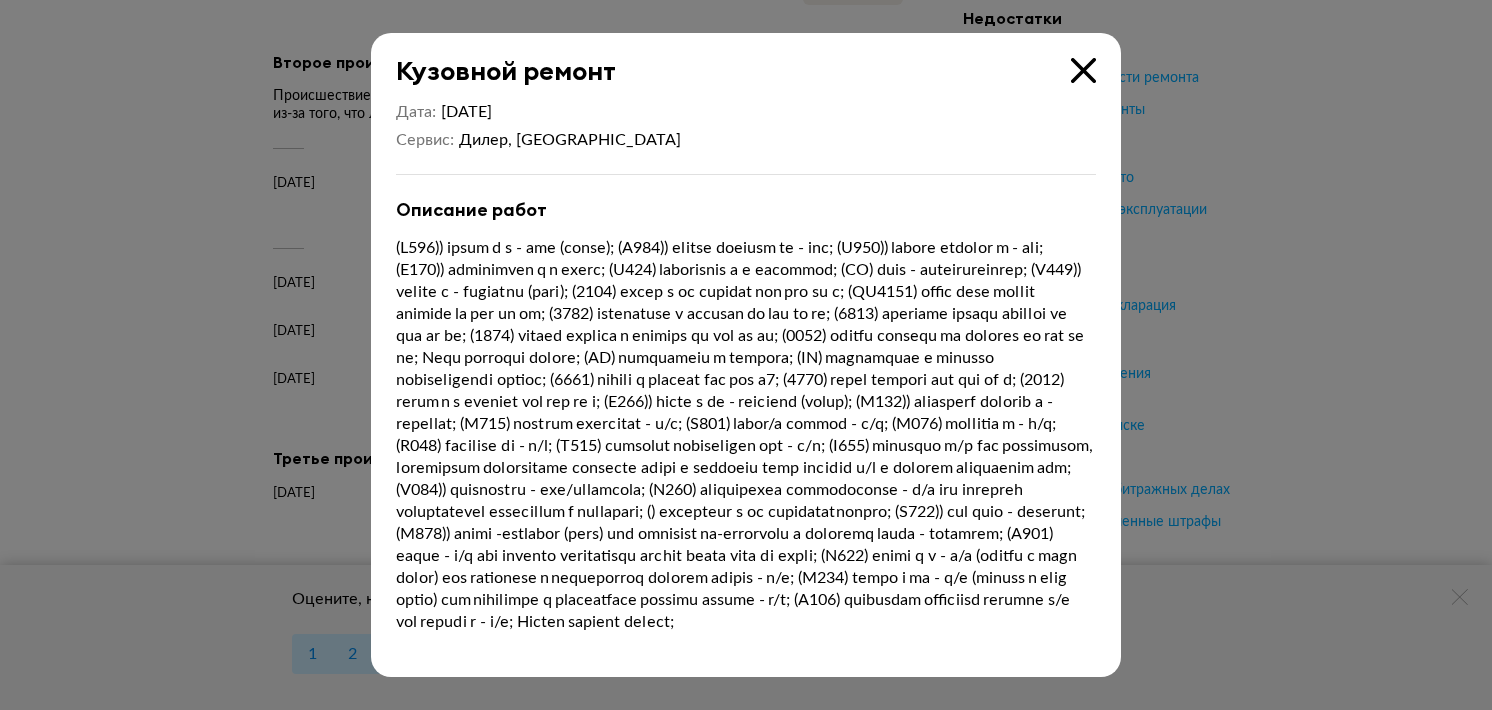 click on "Дата [DATE] [PERSON_NAME], Калуга Описание работ" at bounding box center (746, 381) 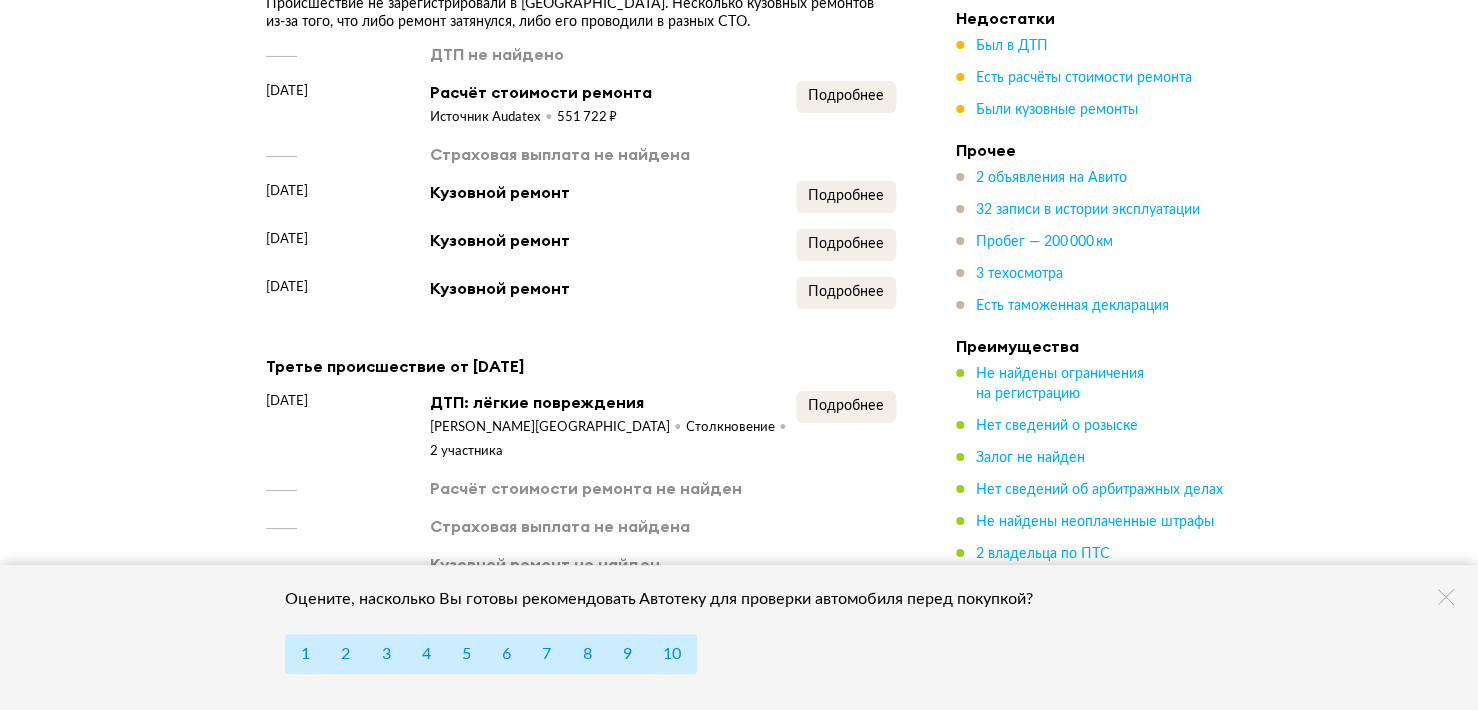 scroll, scrollTop: 3400, scrollLeft: 0, axis: vertical 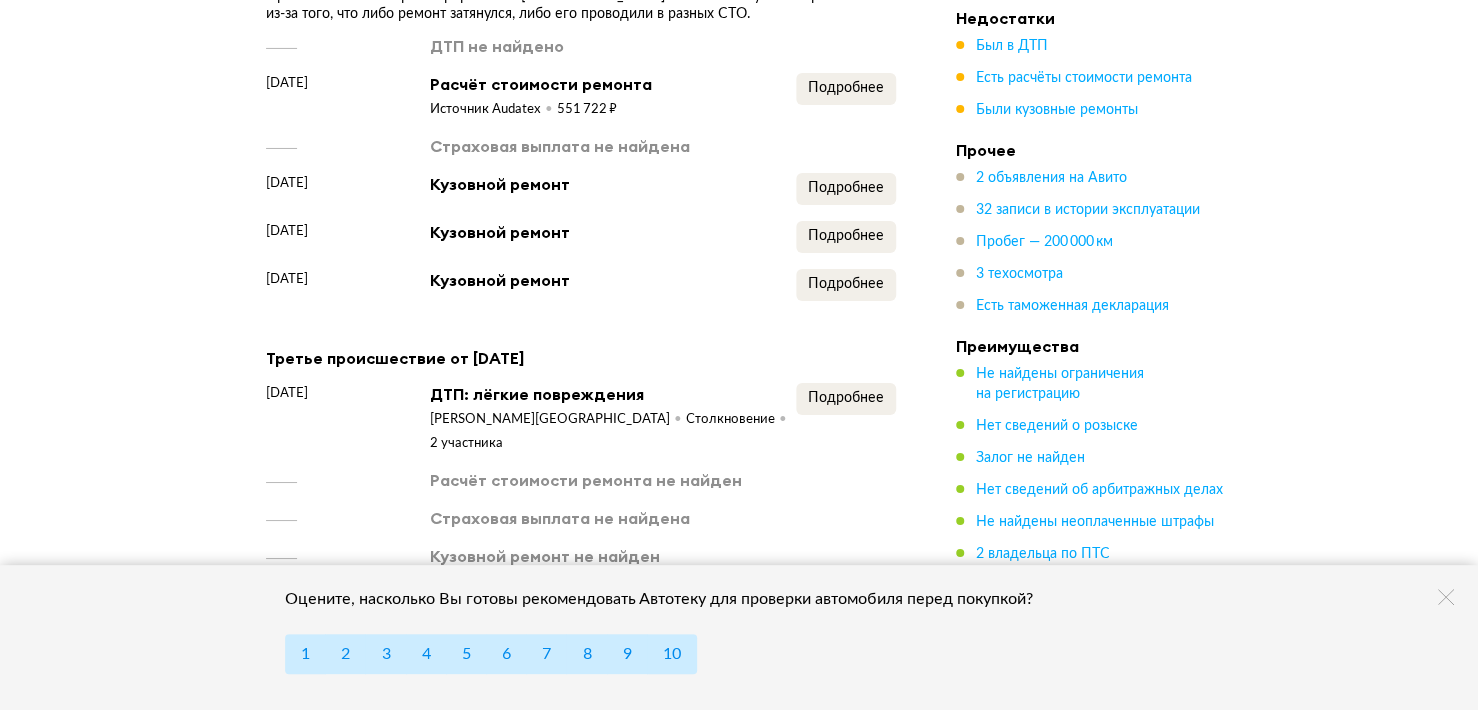 click at bounding box center (1446, 597) 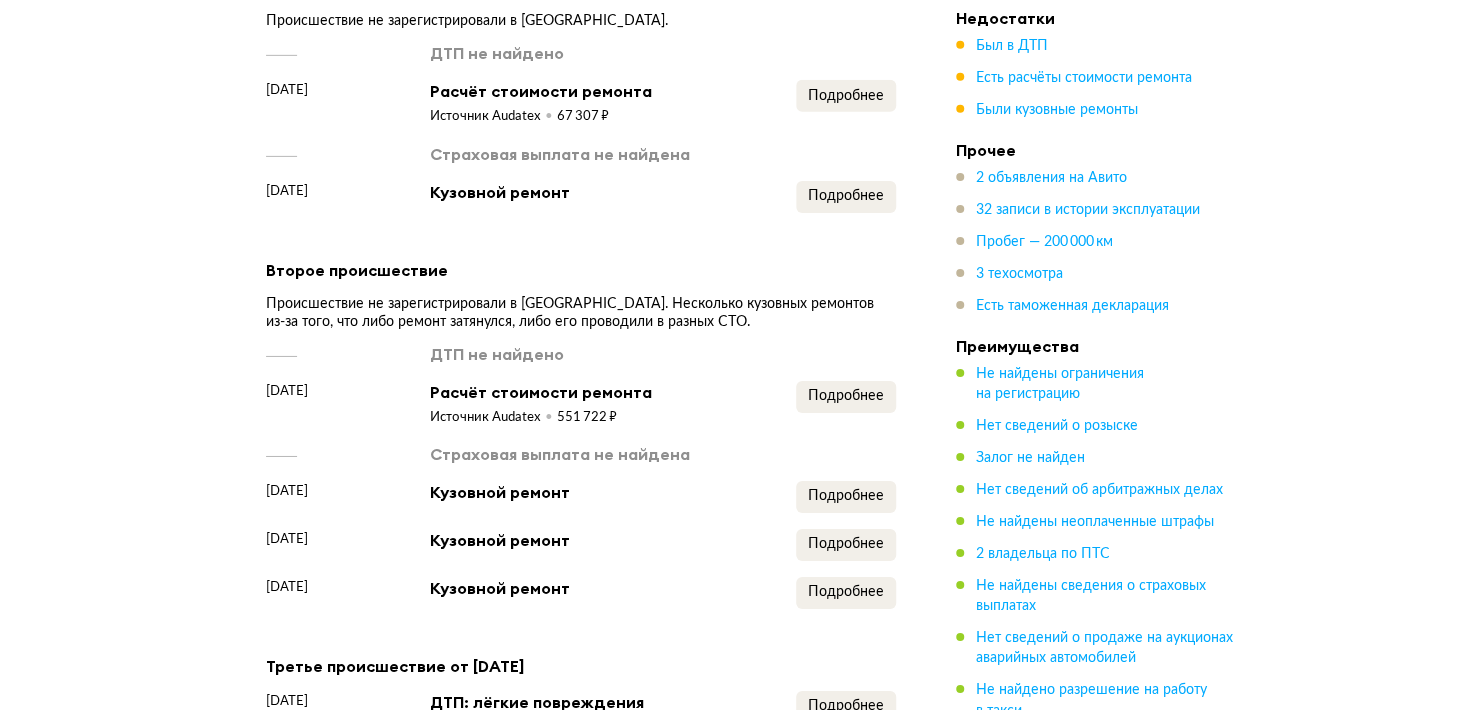 scroll, scrollTop: 3100, scrollLeft: 0, axis: vertical 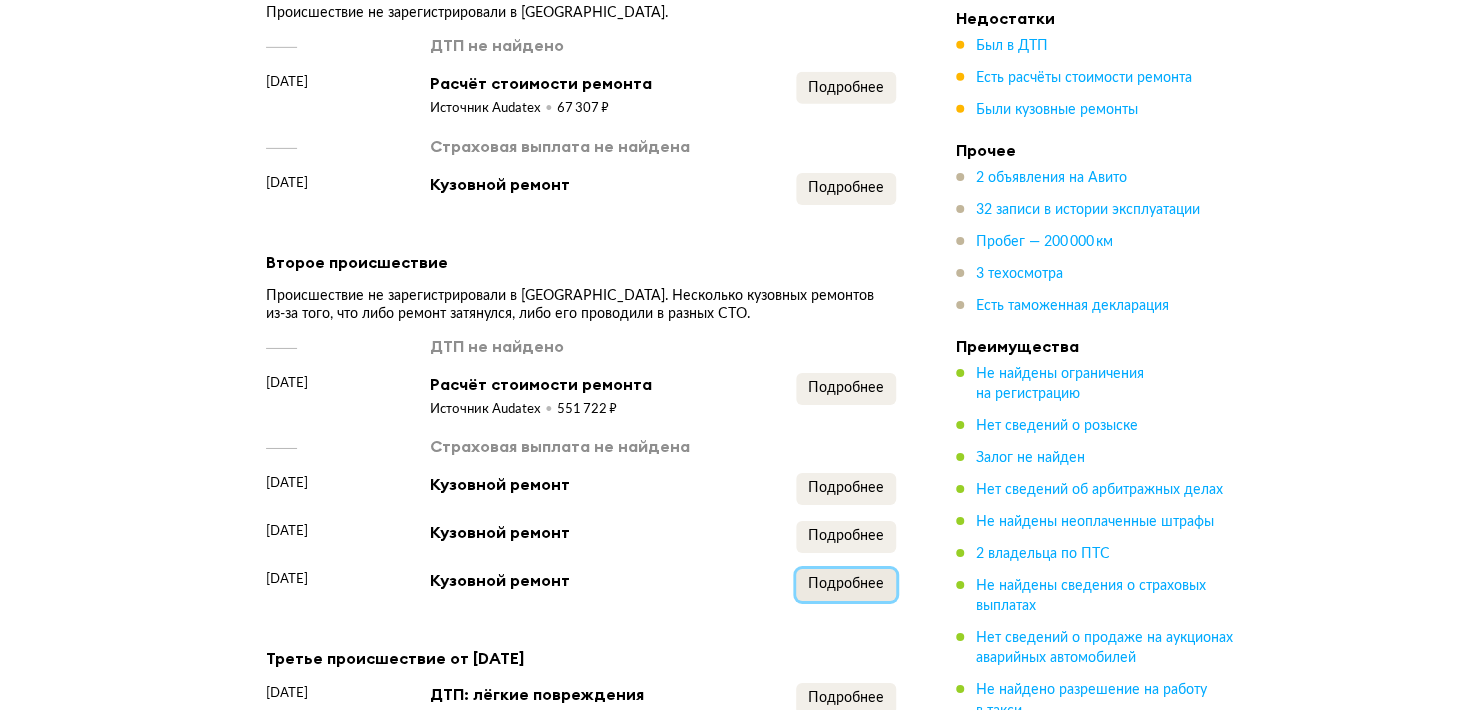 click on "Подробнее" at bounding box center [846, 584] 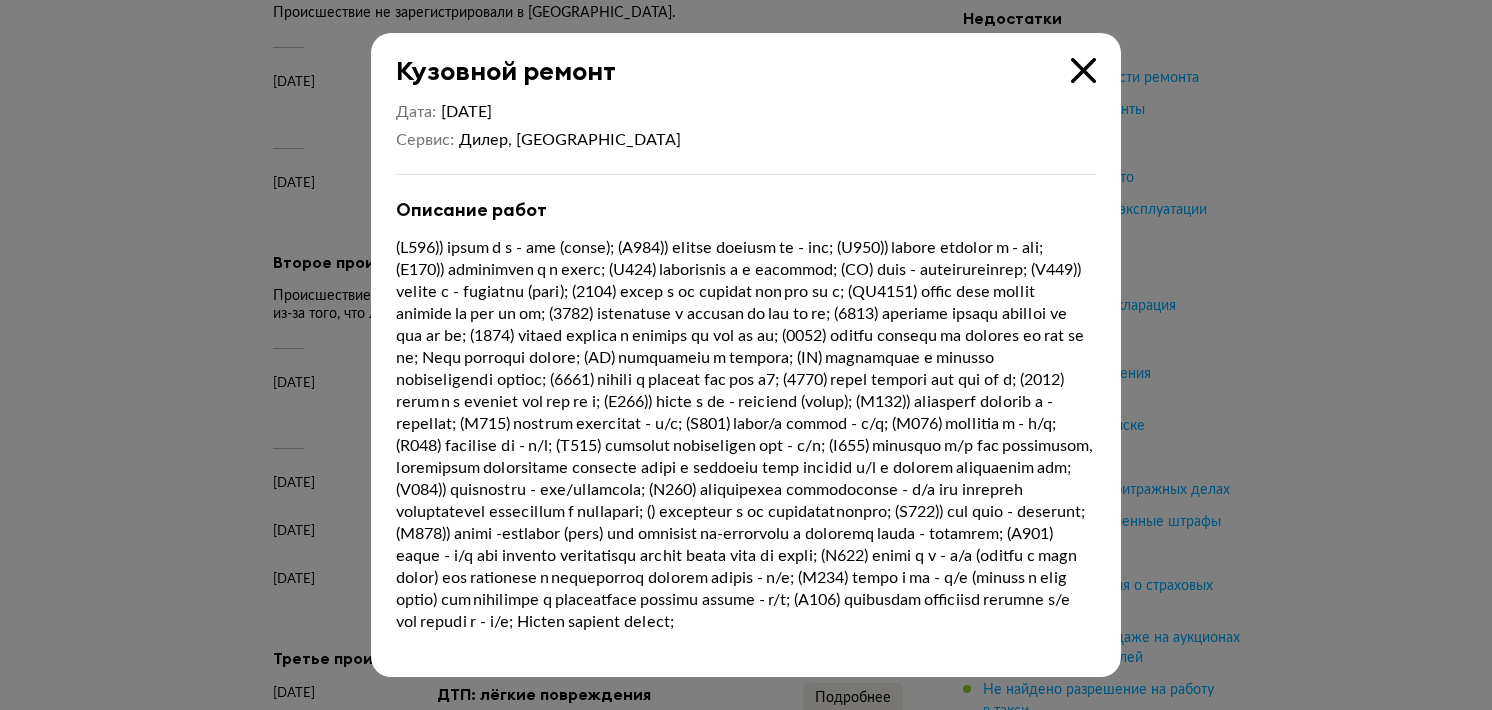 click at bounding box center [1083, 70] 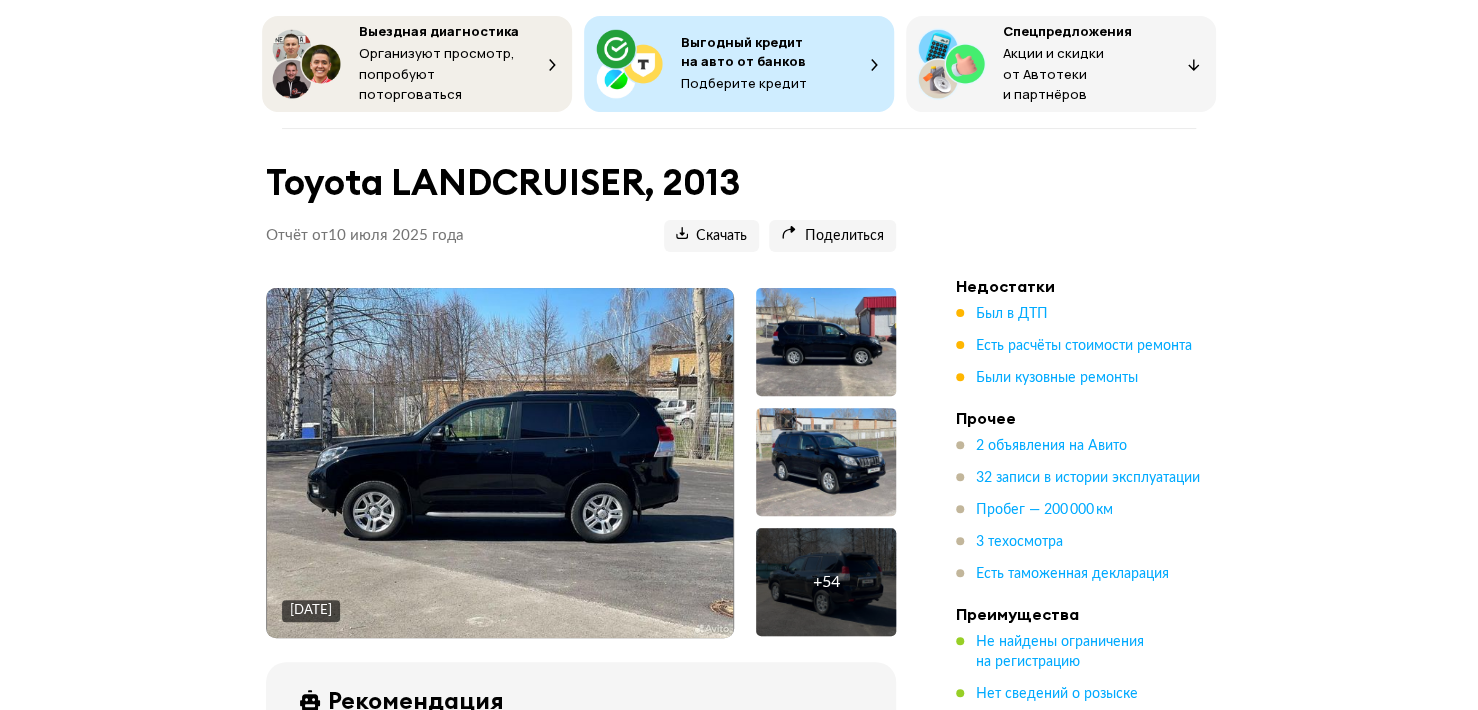 scroll, scrollTop: 100, scrollLeft: 0, axis: vertical 